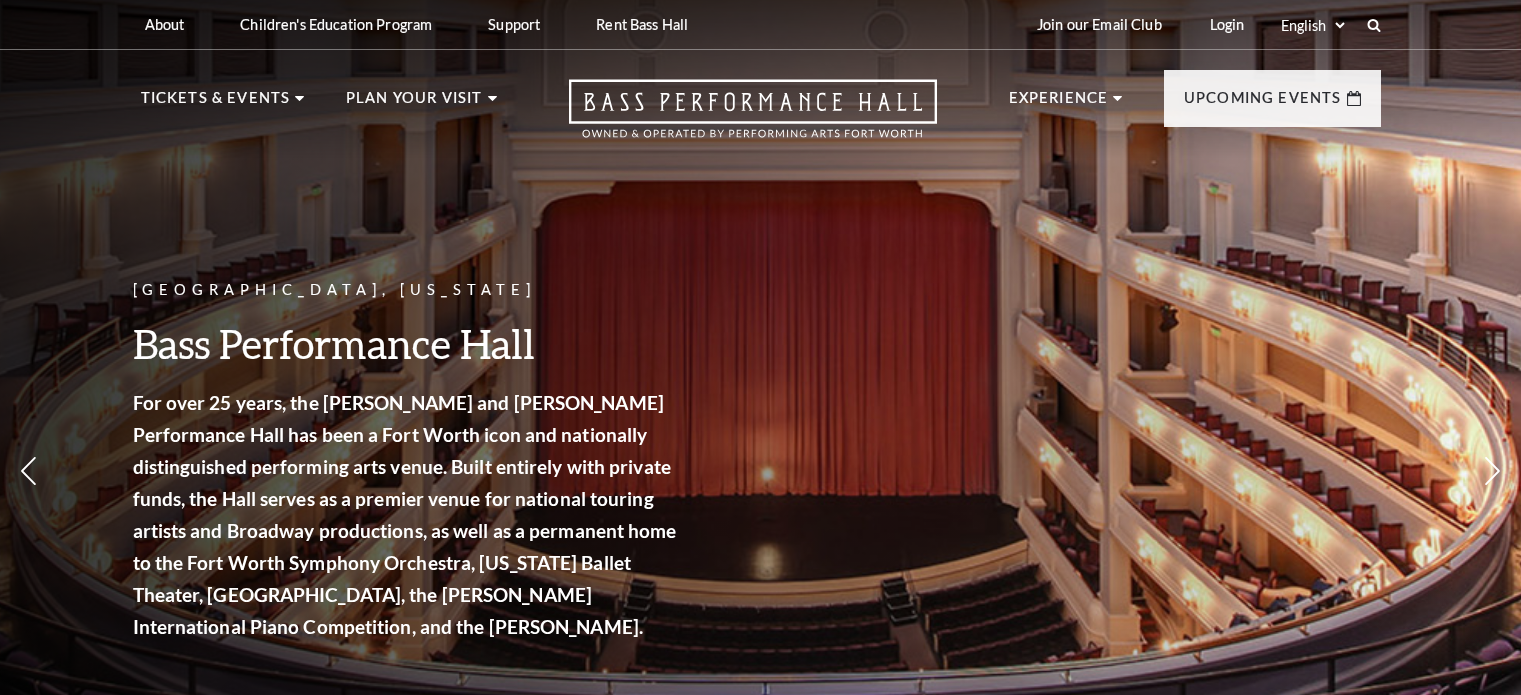 scroll, scrollTop: 0, scrollLeft: 0, axis: both 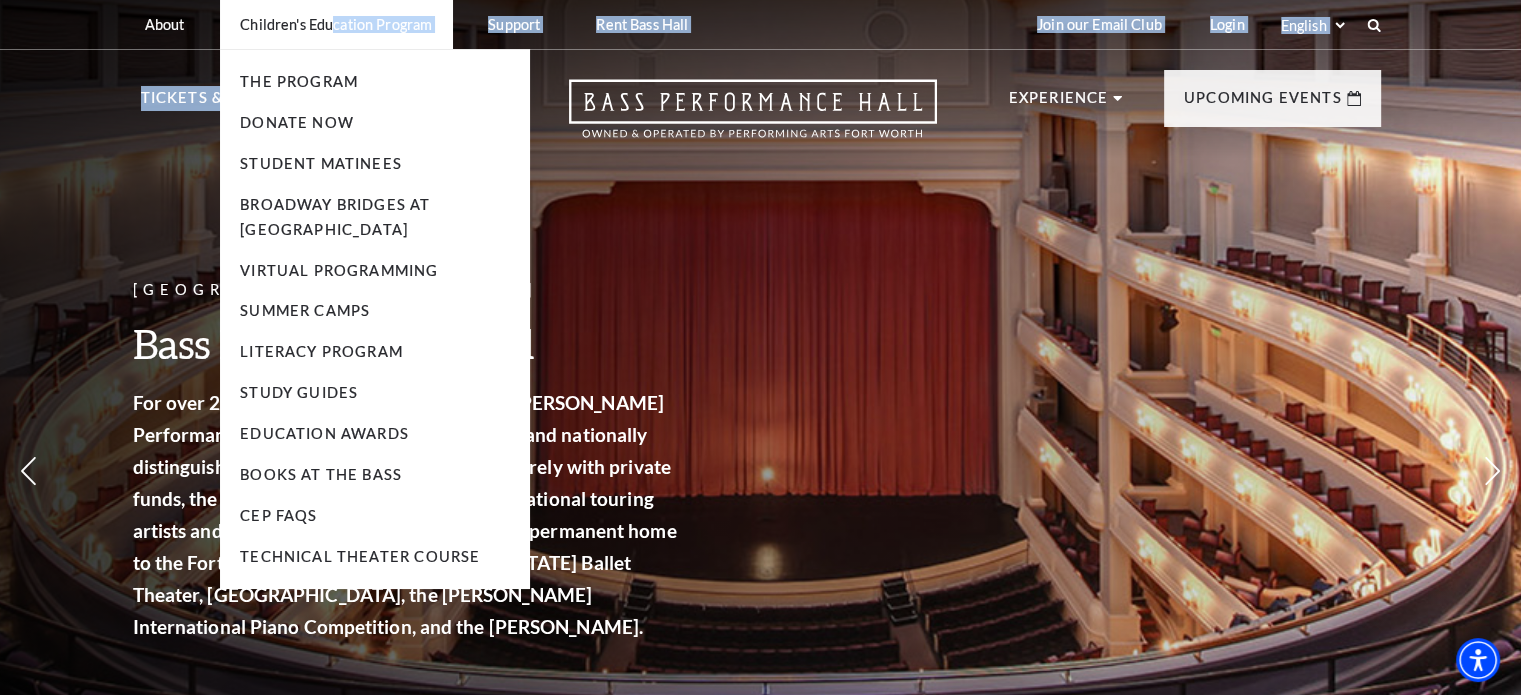 drag, startPoint x: 316, startPoint y: 63, endPoint x: 331, endPoint y: 35, distance: 31.764761 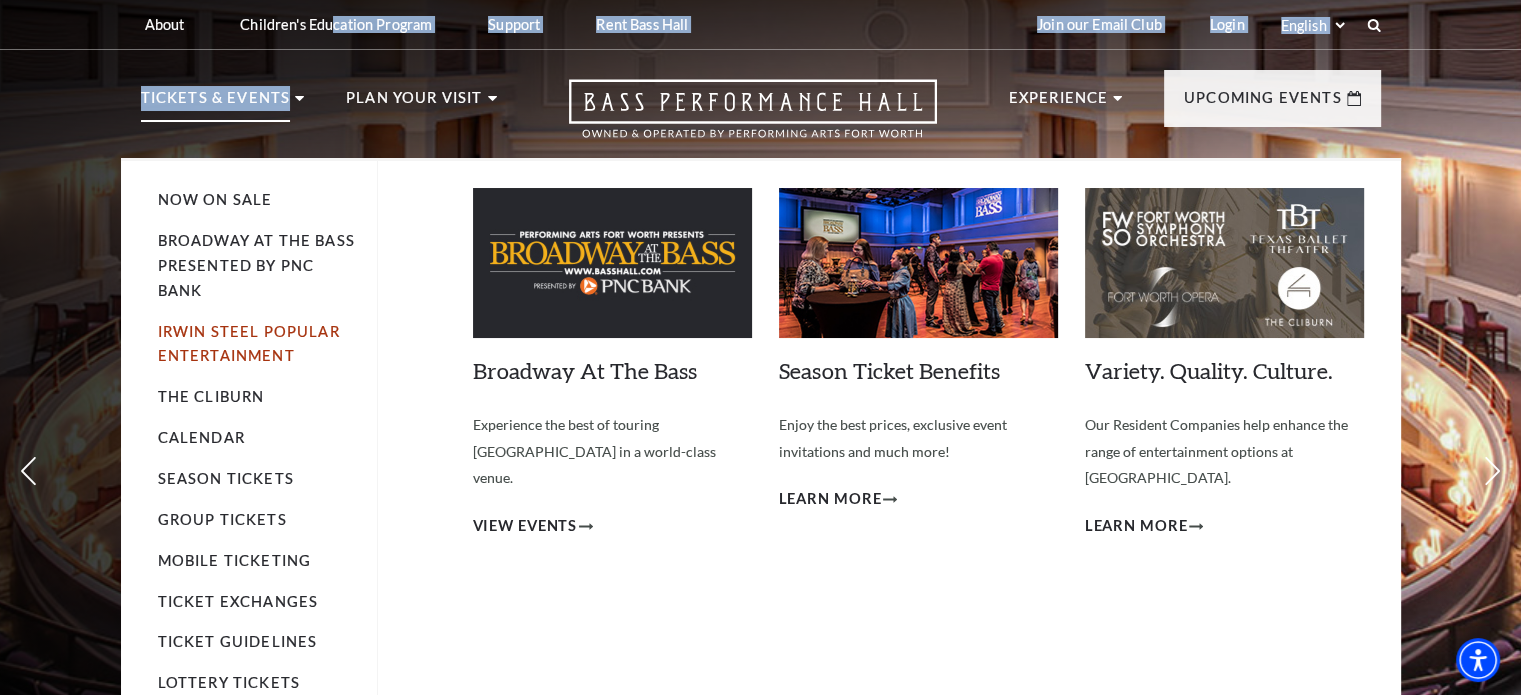 click on "Irwin Steel Popular Entertainment" at bounding box center (249, 344) 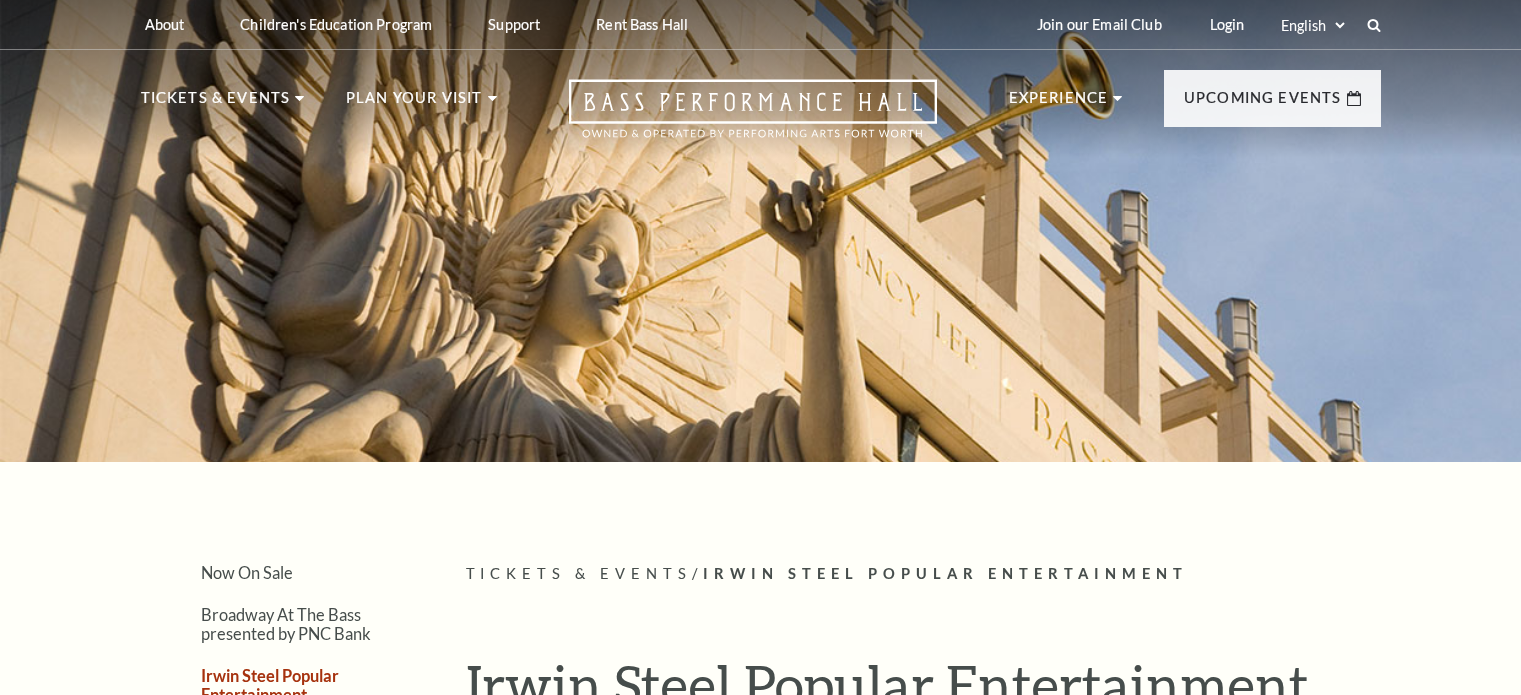 scroll, scrollTop: 0, scrollLeft: 0, axis: both 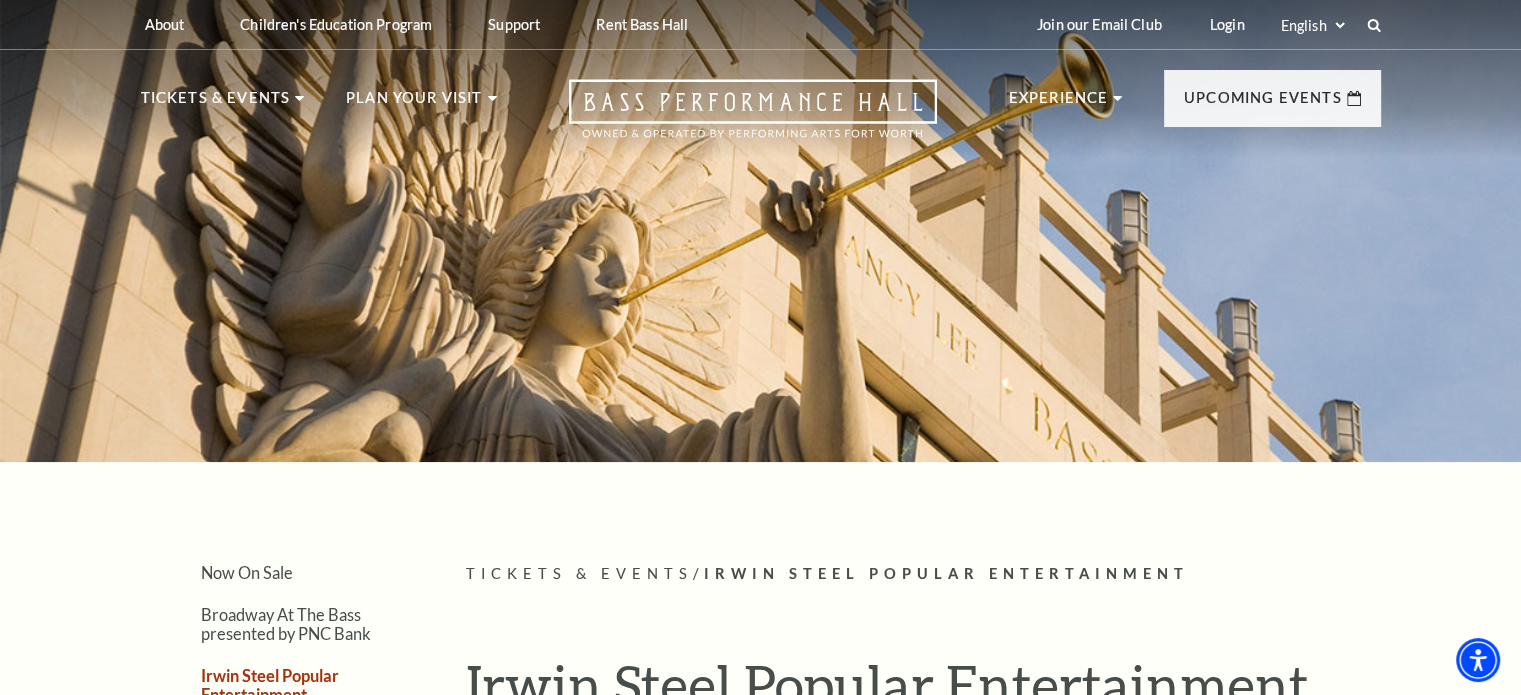 drag, startPoint x: 1476, startPoint y: 183, endPoint x: 1526, endPoint y: 59, distance: 133.70116 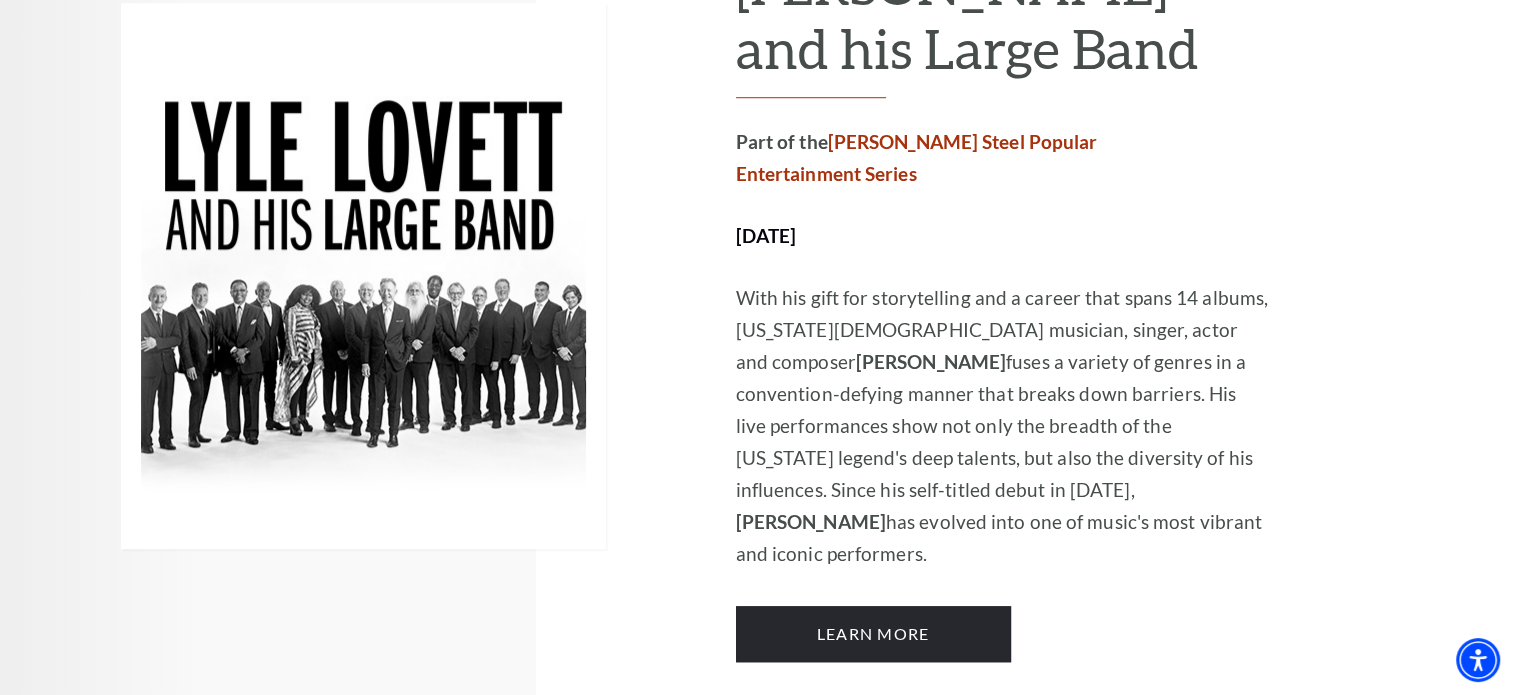 scroll, scrollTop: 1490, scrollLeft: 0, axis: vertical 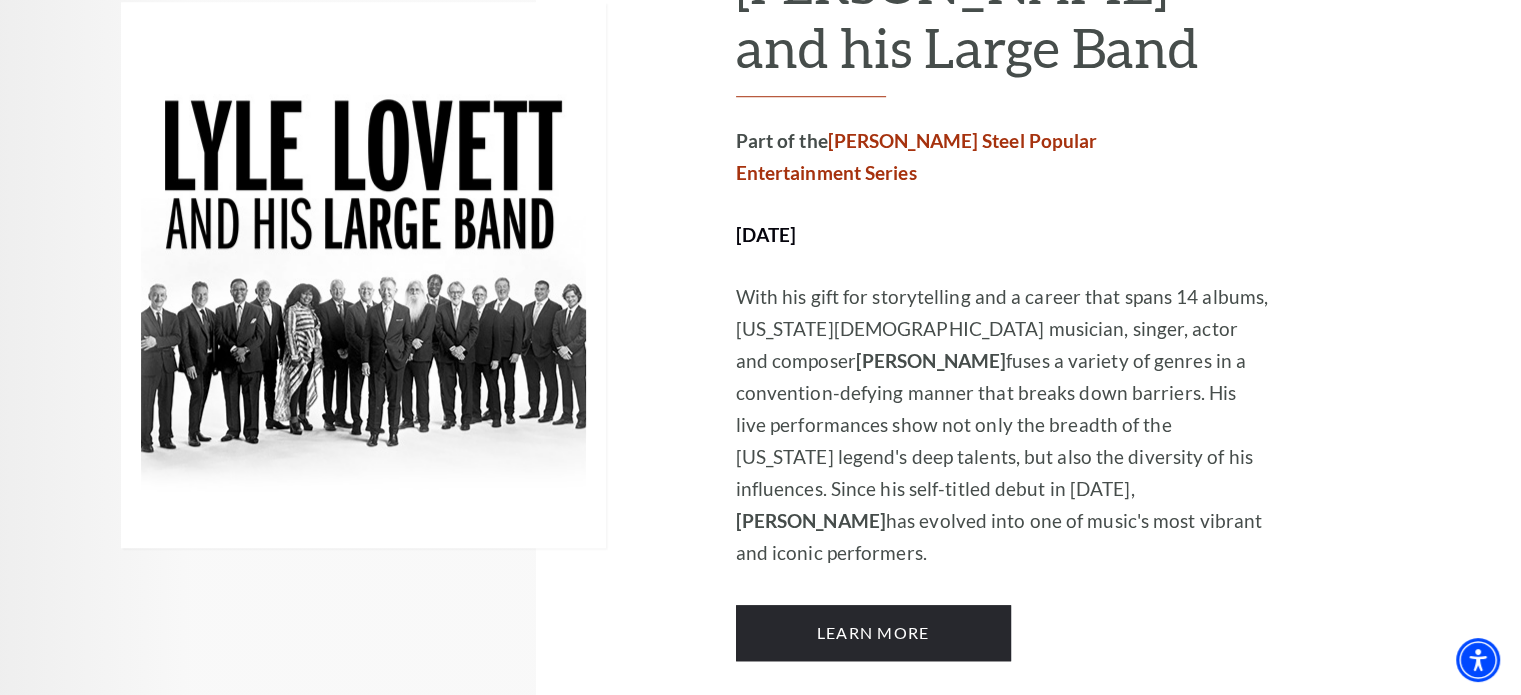 click on "Performing Arts Fort Worth Presents
Lyle Lovett and his Large Band
Part of the  Irwin Steel Popular Entertainment Series
October 17, 2025
With his gift for storytelling and a career that spans 14 albums, Texas-based musician, singer, actor and composer  Lyle Lovett  fuses a variety of genres in a convention-defying manner that breaks down barriers. His live performances show not only the breadth of the Texas legend's deep talents, but also the diversity of his influences. Since his self-titled debut in 1986,  Lyle Lovett  has evolved into one of music's most vibrant and iconic performers.
Learn More" at bounding box center (760, 275) 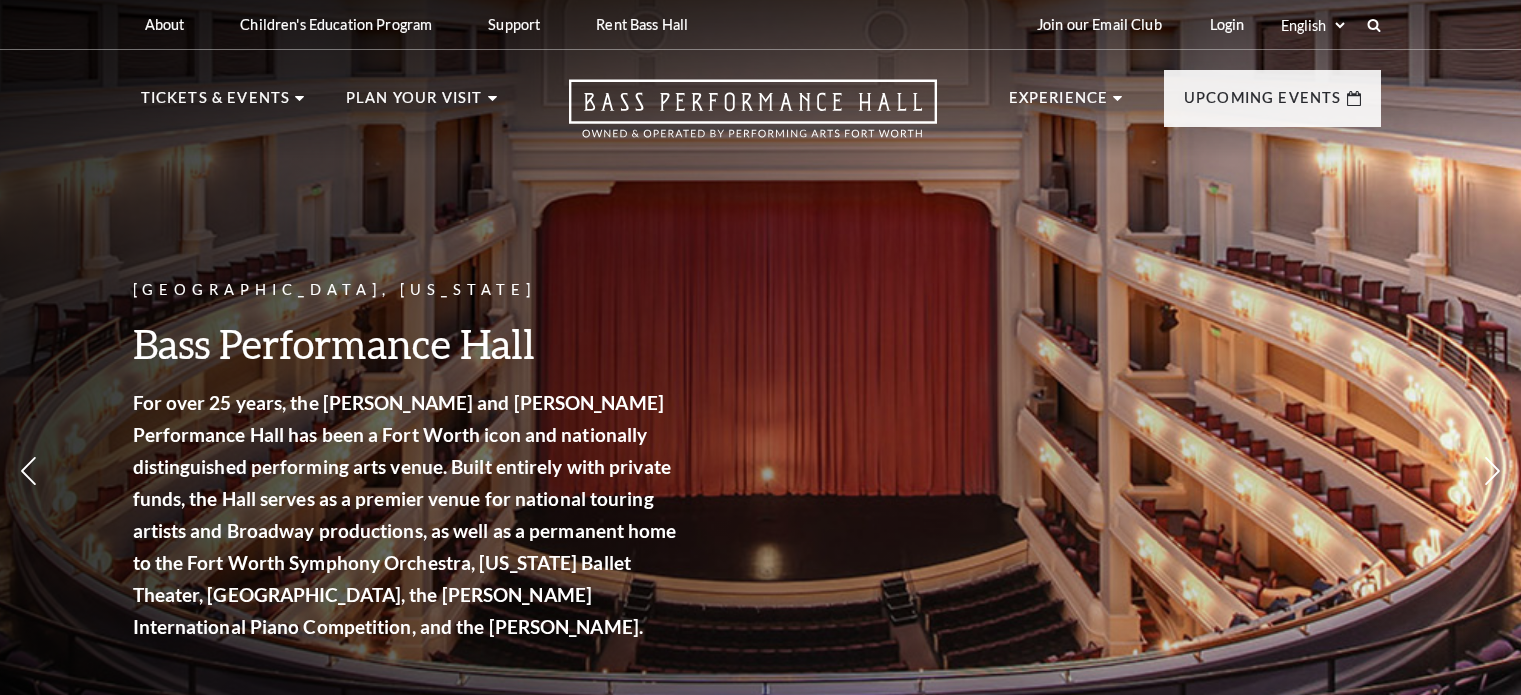 scroll, scrollTop: 0, scrollLeft: 0, axis: both 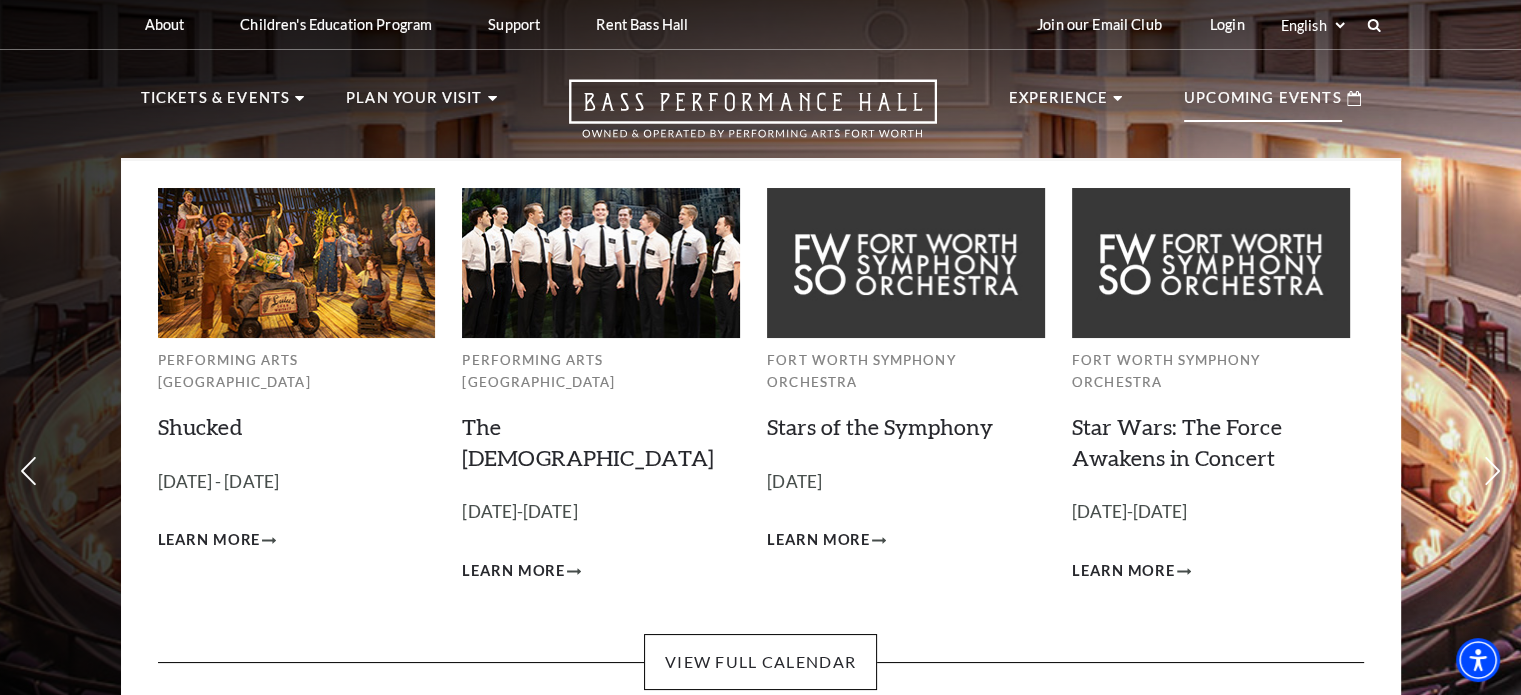 click on "Upcoming Events" at bounding box center (1263, 104) 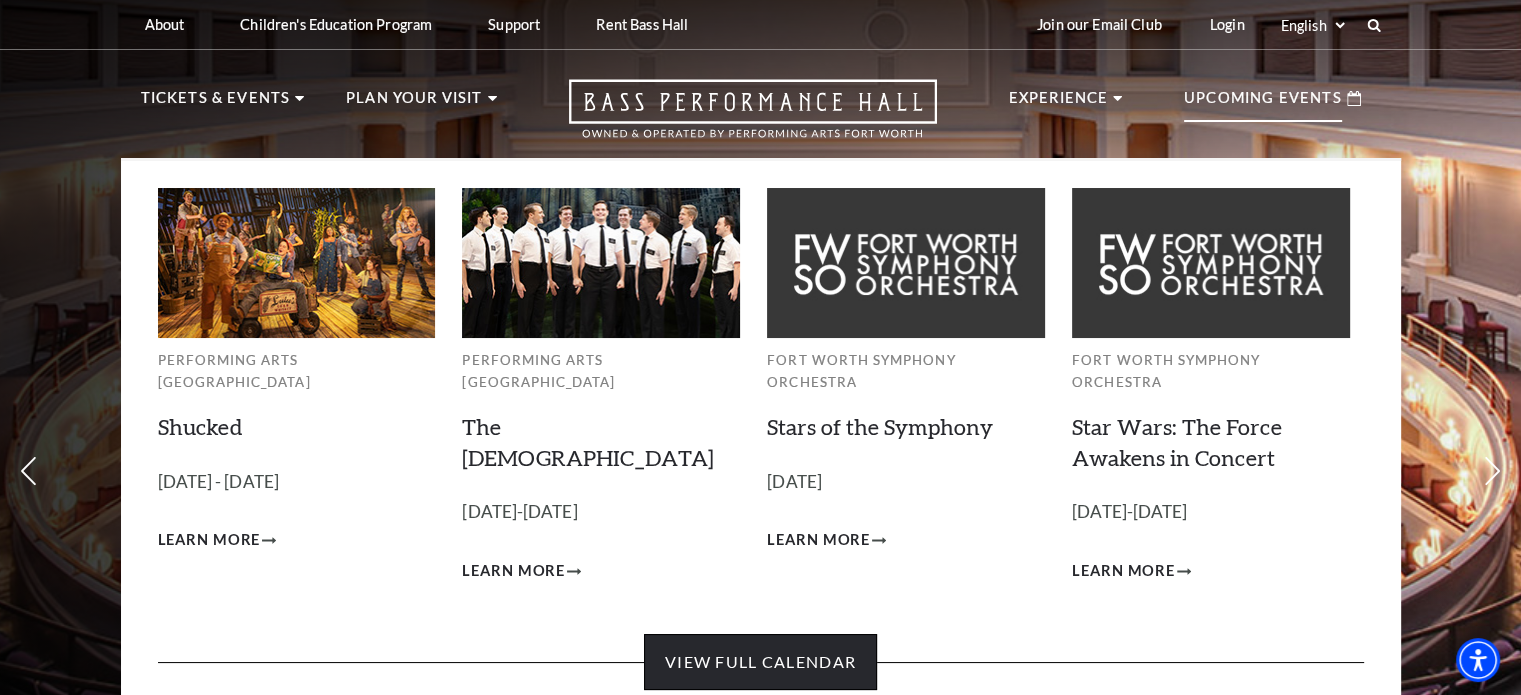 click on "View Full Calendar" at bounding box center (760, 662) 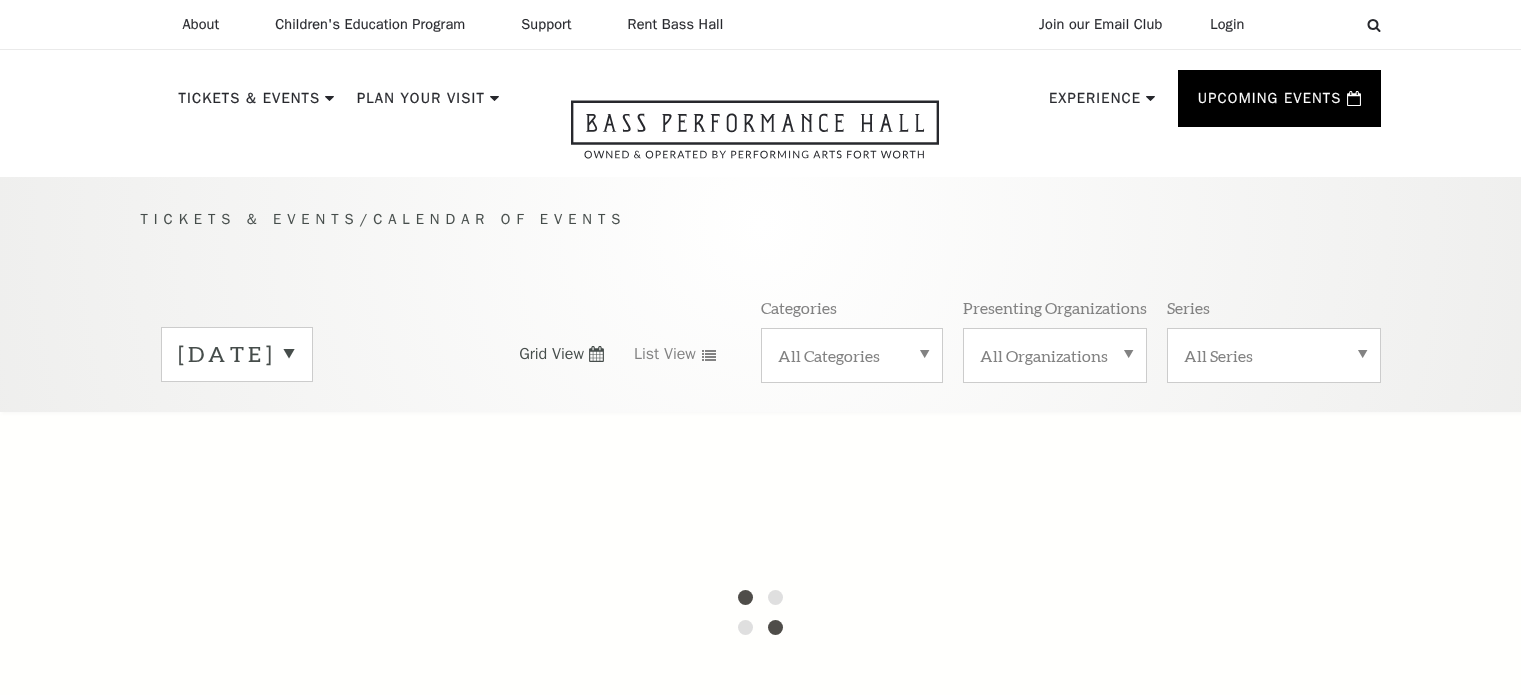 scroll, scrollTop: 0, scrollLeft: 0, axis: both 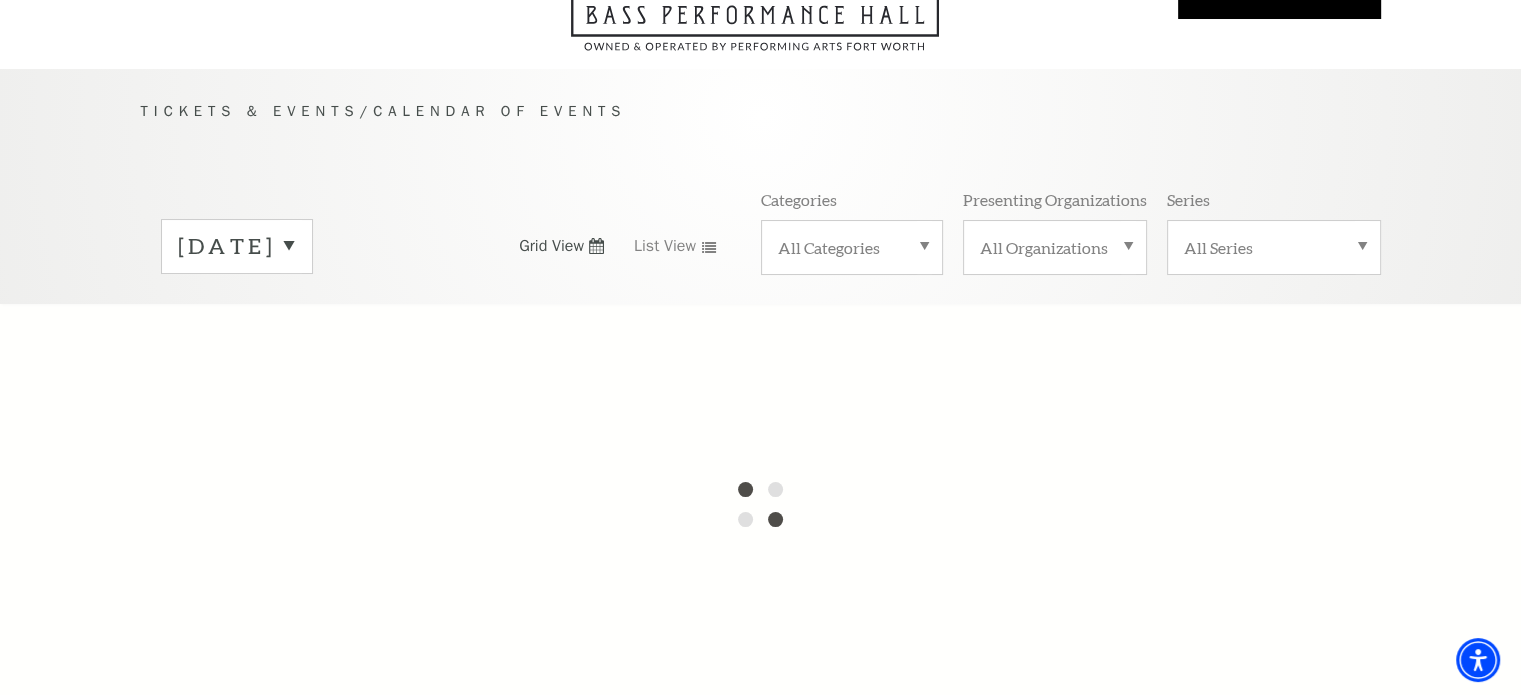 click on "July 2025" at bounding box center (237, 246) 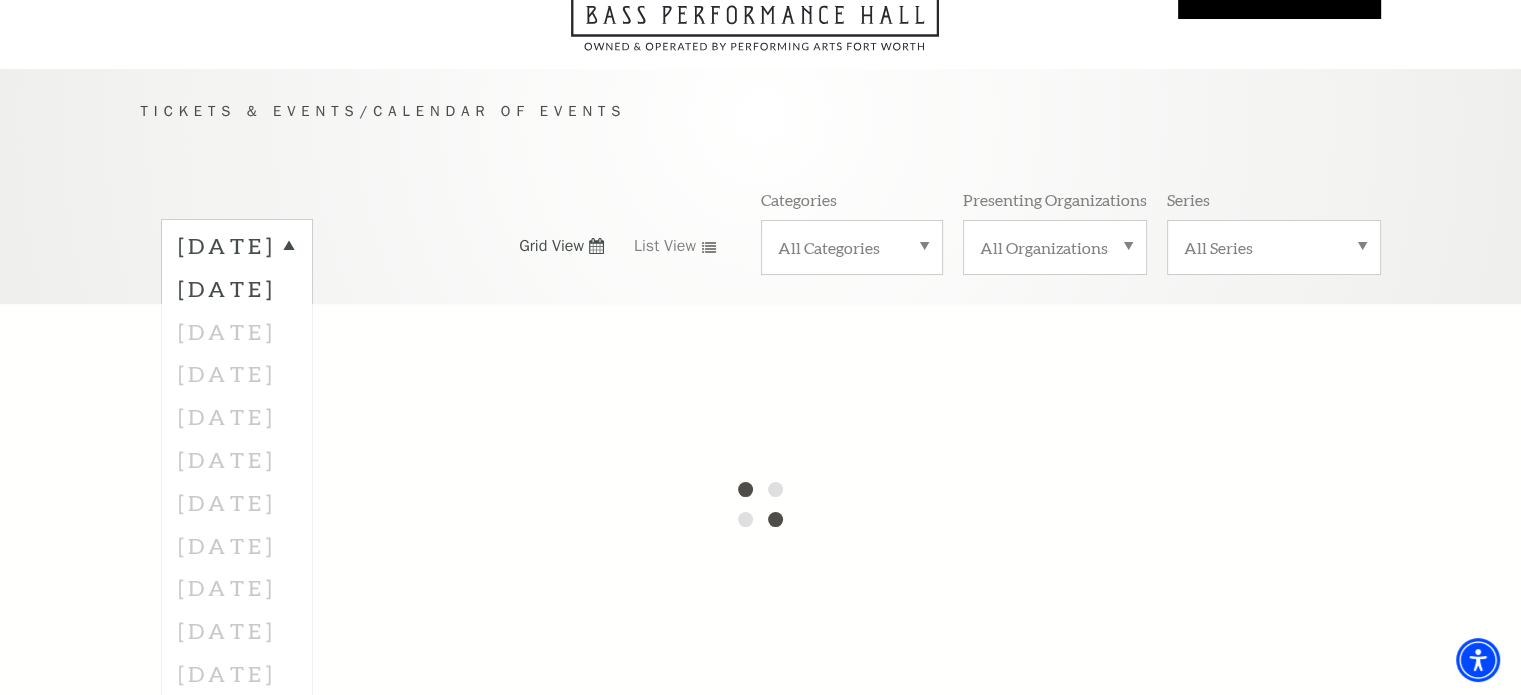 click at bounding box center (760, 504) 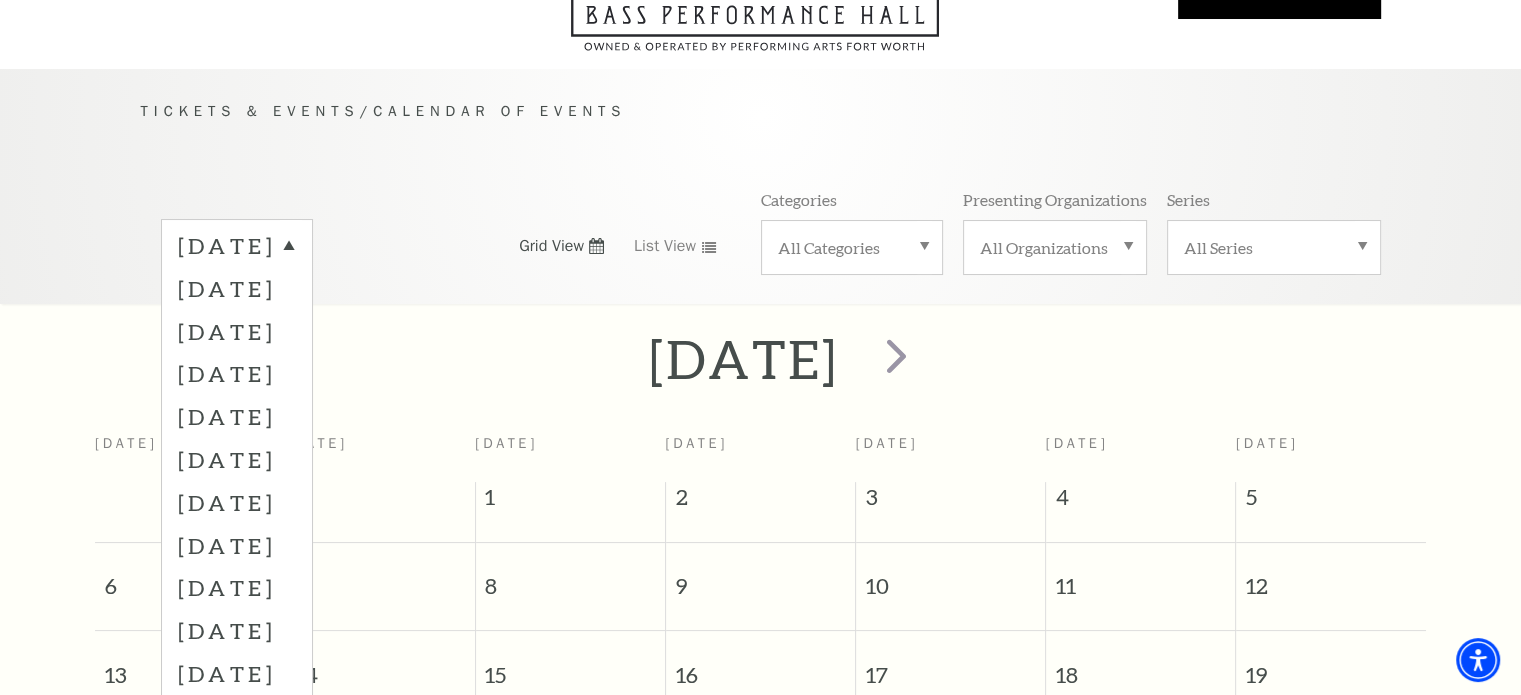 scroll, scrollTop: 176, scrollLeft: 0, axis: vertical 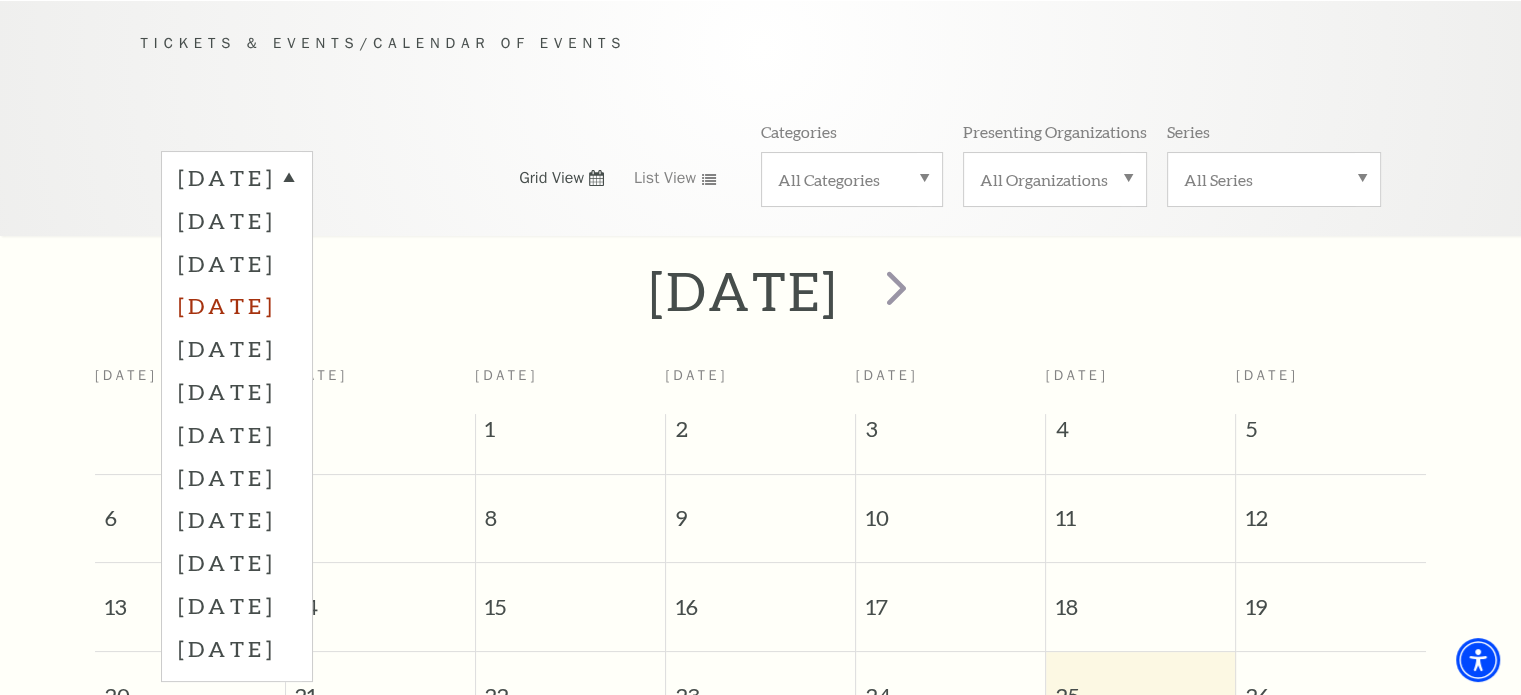 click on "October 2025" at bounding box center (237, 305) 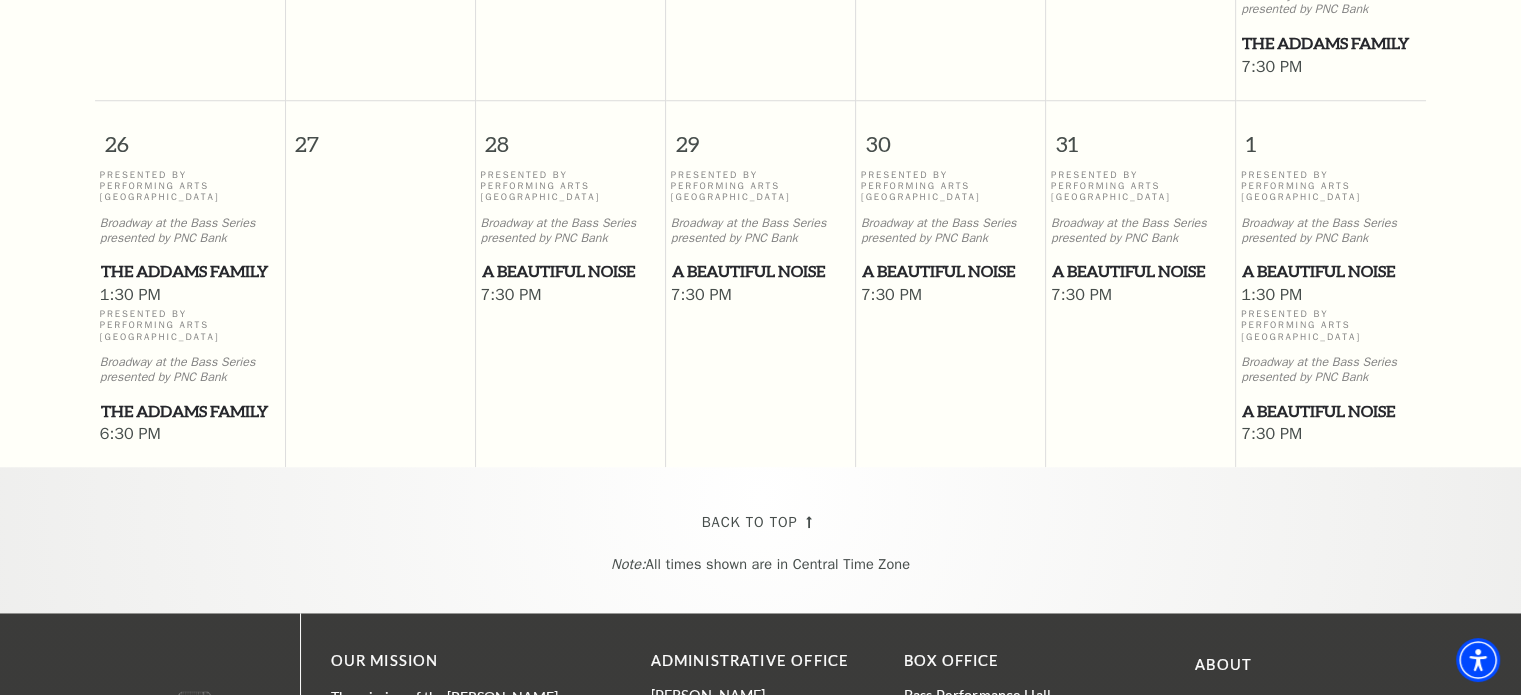 scroll, scrollTop: 1629, scrollLeft: 0, axis: vertical 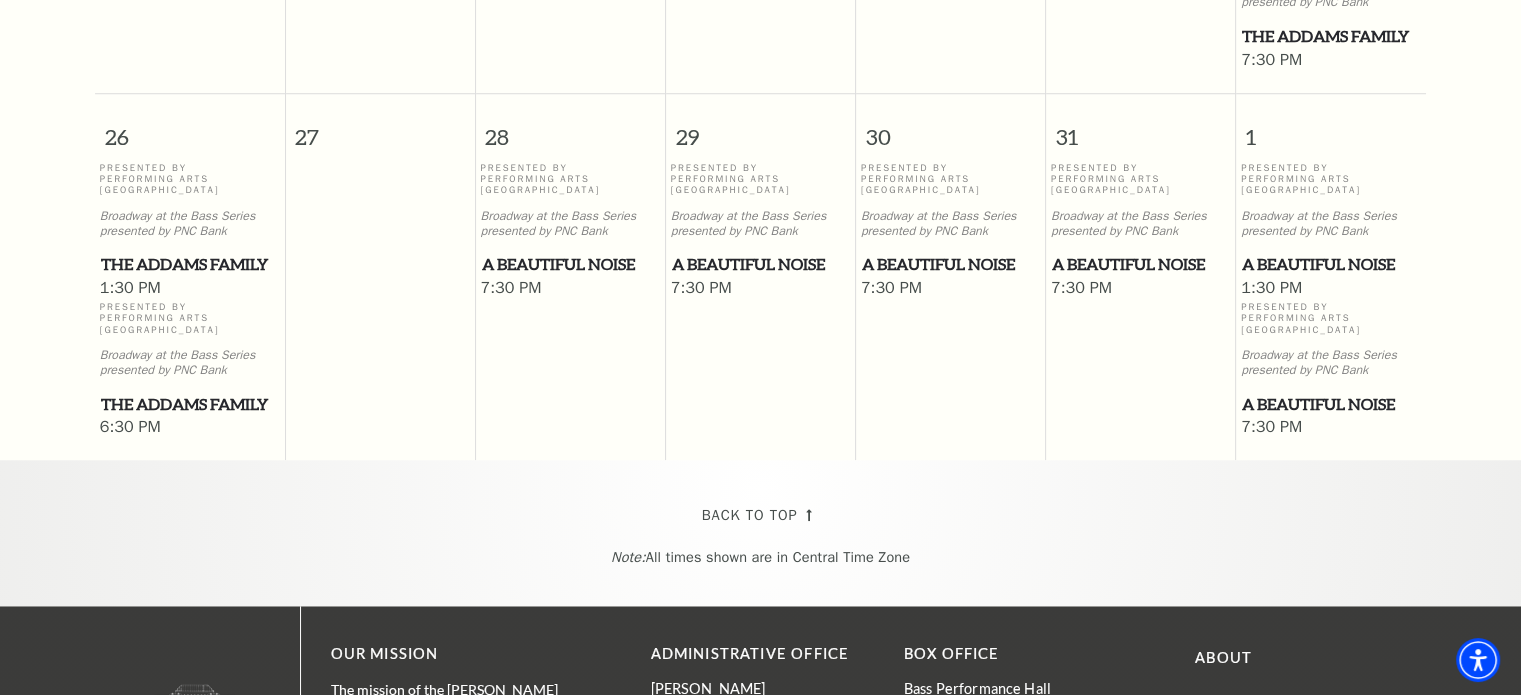 click on "Back To Top   Note:  All times shown are in Central Time Zone" at bounding box center (760, 533) 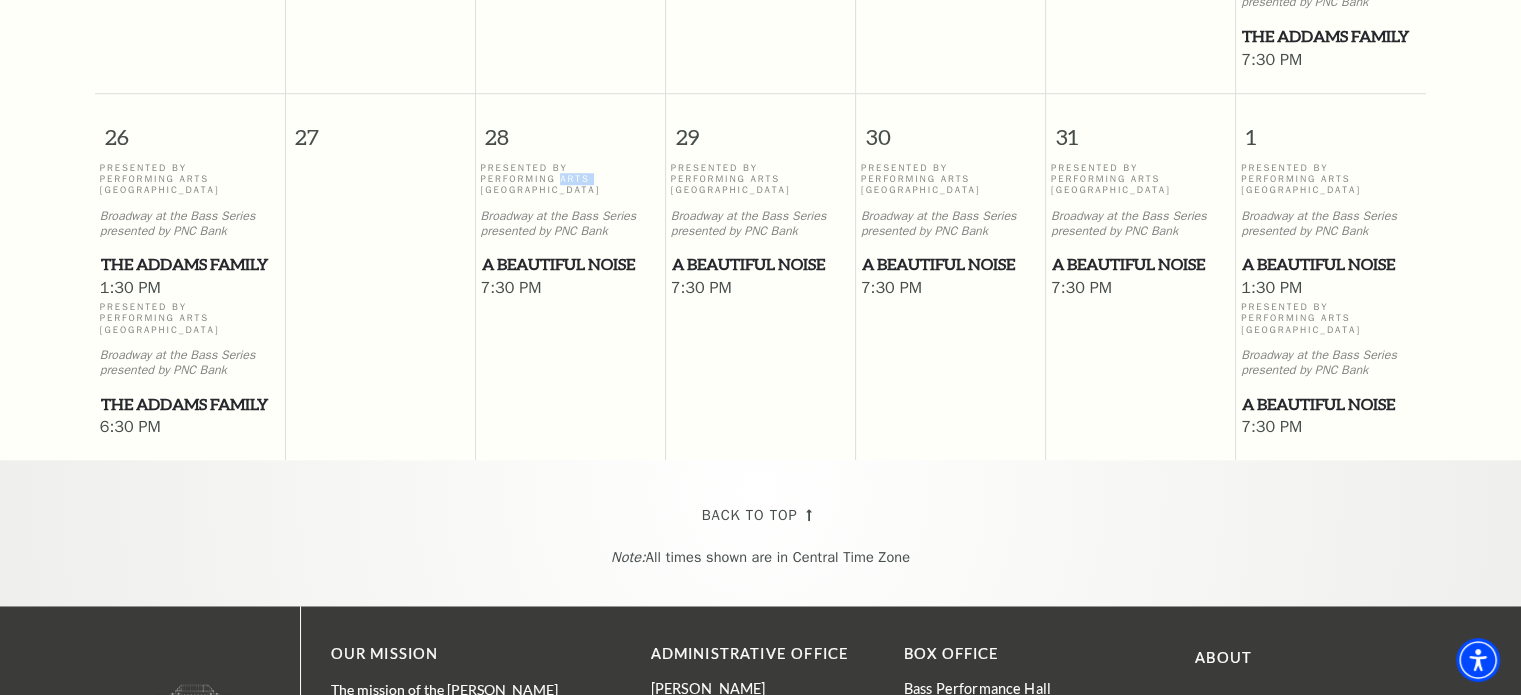 click on "Presented By Performing Arts Fort Worth" at bounding box center [571, 180] 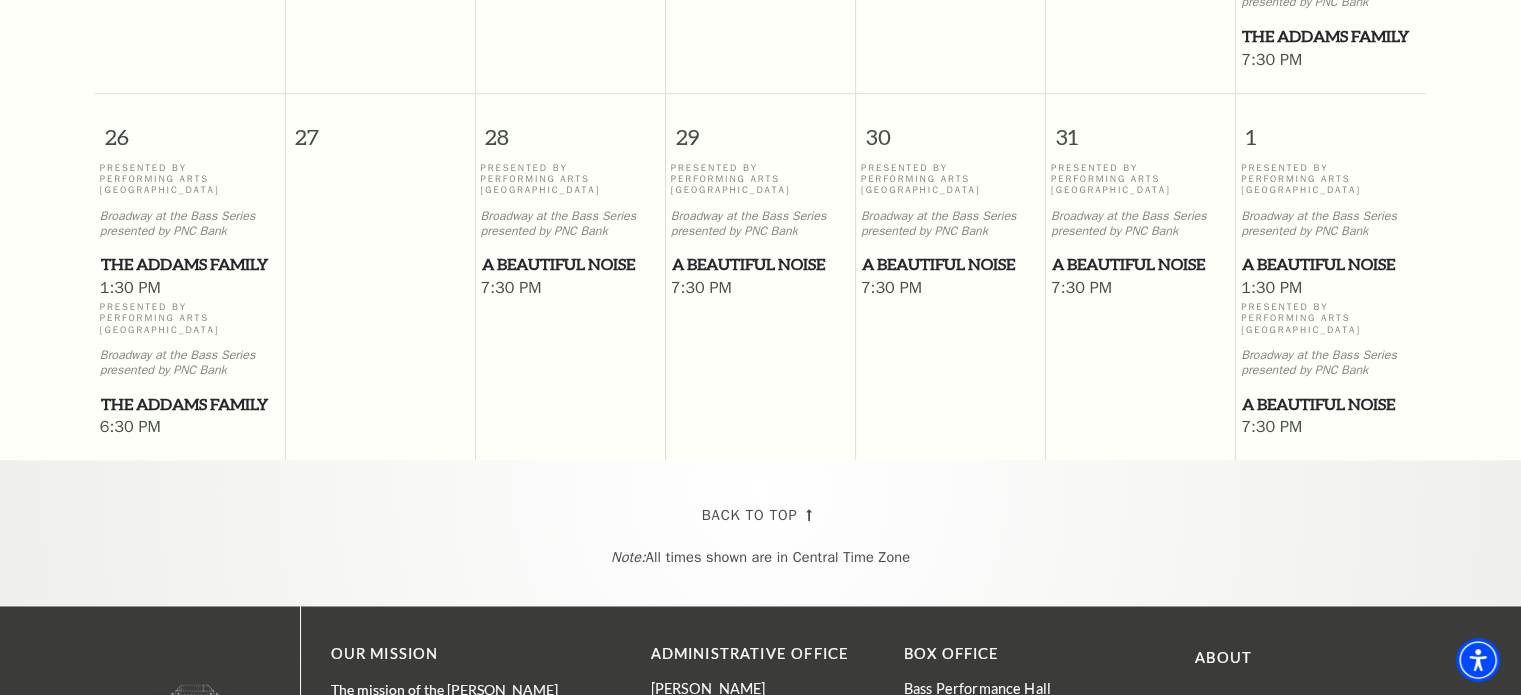 click on "Presented By Performing Arts Fort Worth
Broadway at the Bass Series presented by PNC Bank
A Beautiful Noise
7:30 PM" at bounding box center [570, 302] 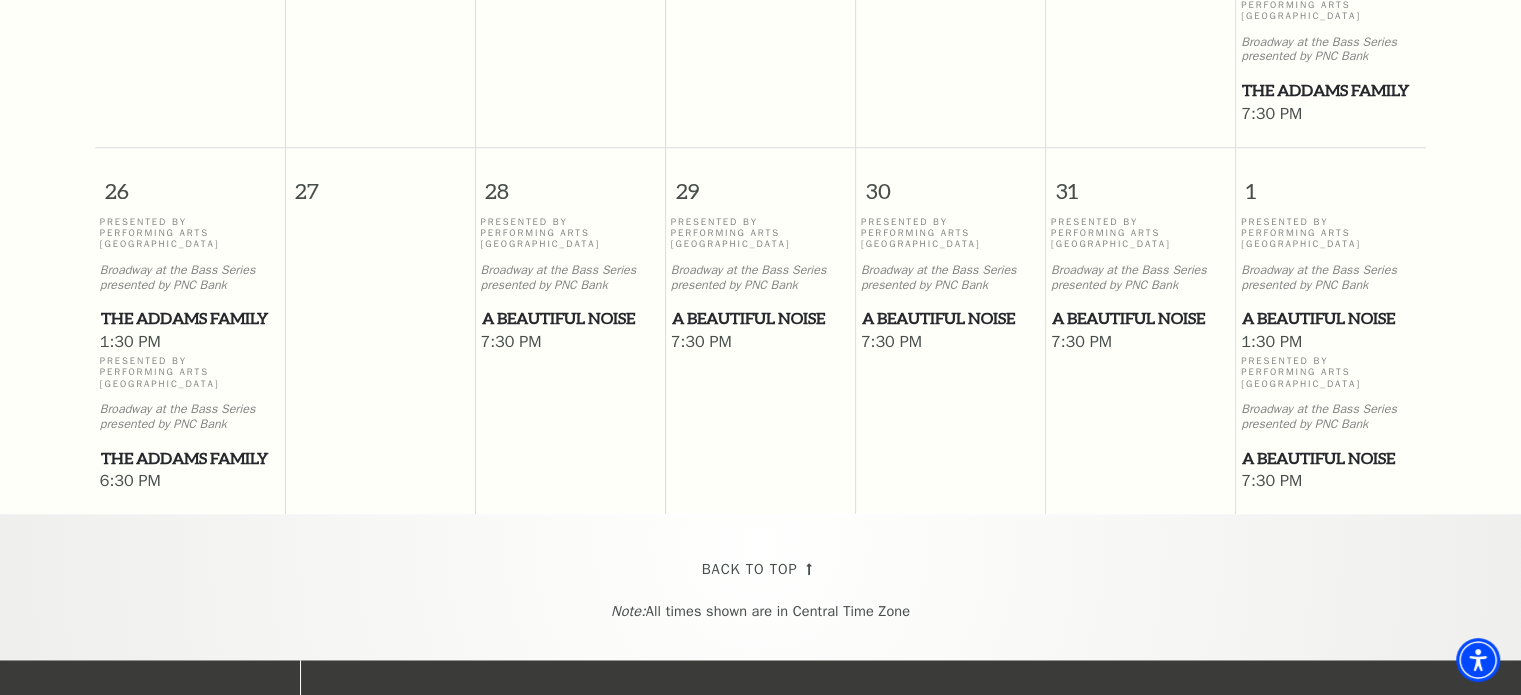 scroll, scrollTop: 1614, scrollLeft: 0, axis: vertical 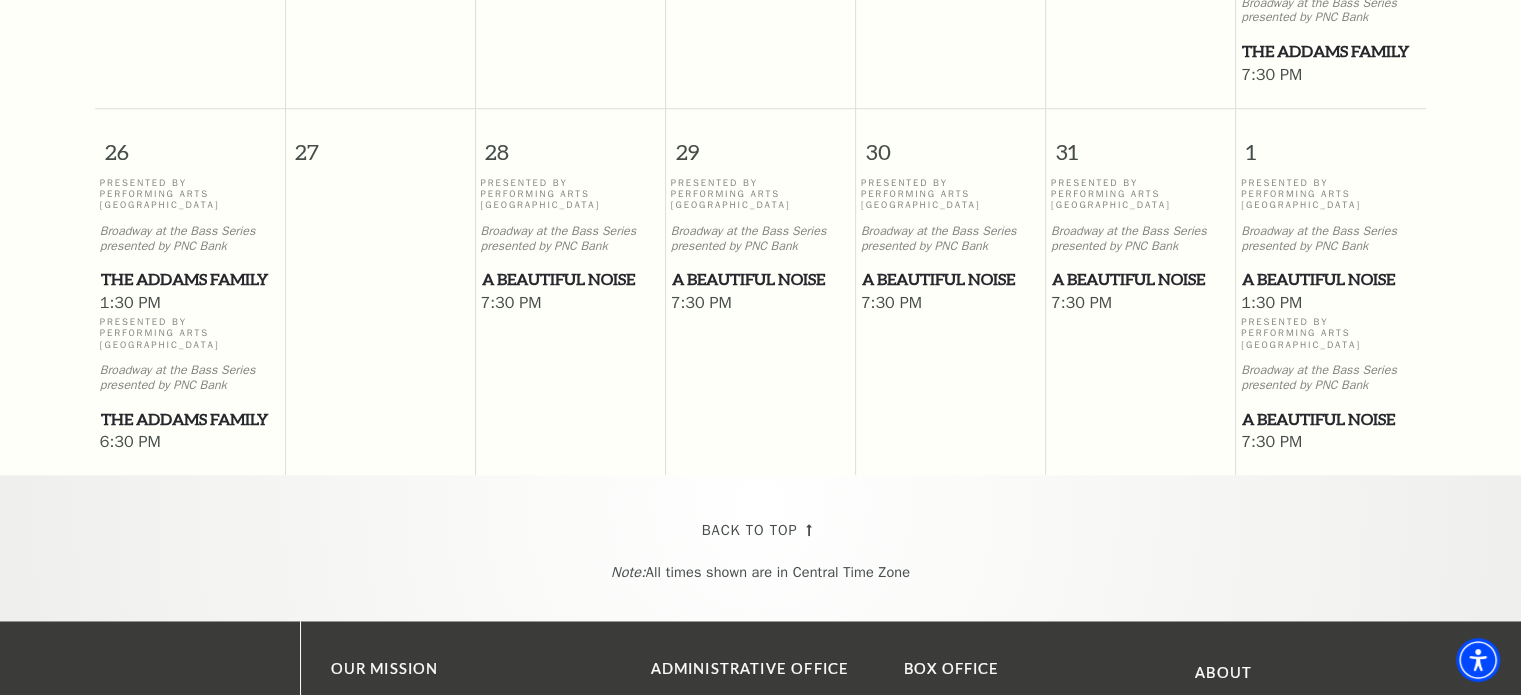 click on "Broadway at the Bass Series presented by PNC Bank" at bounding box center [571, 239] 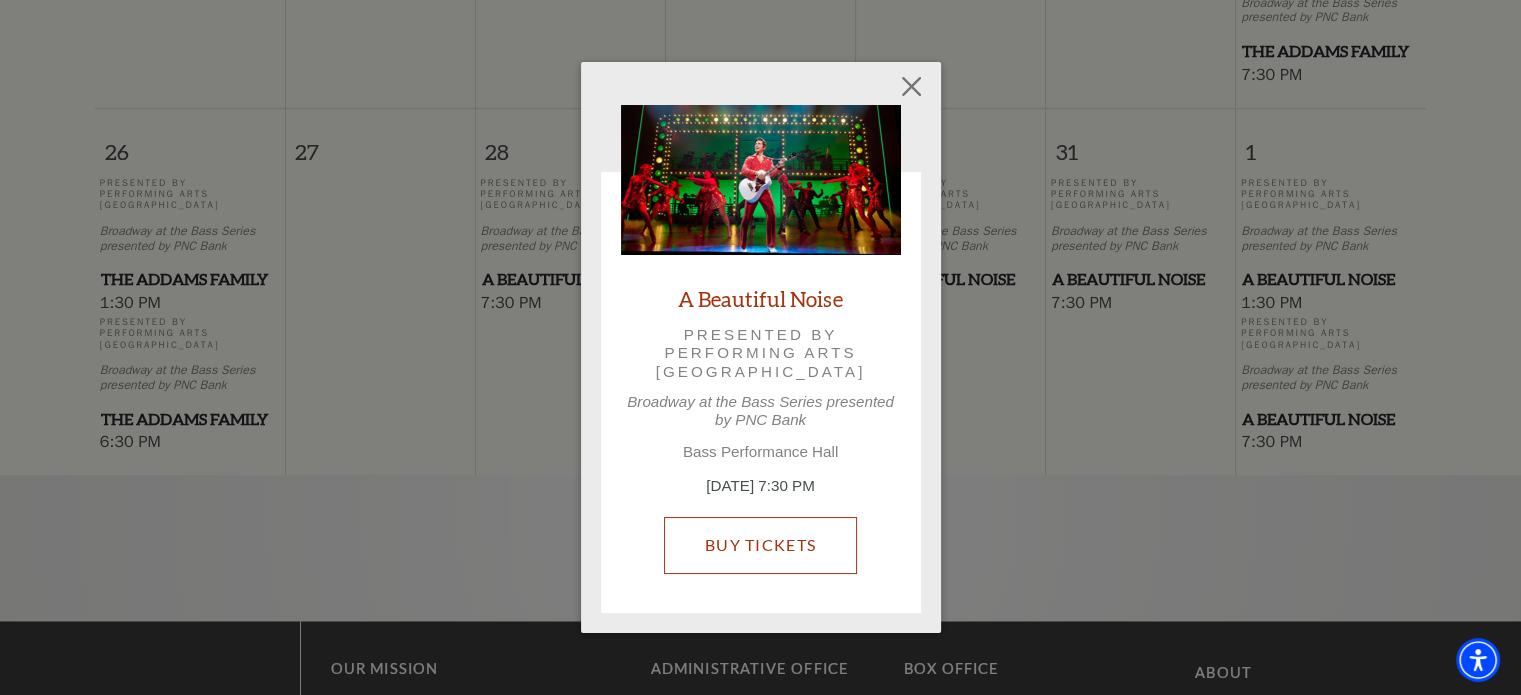 click on "Buy Tickets" at bounding box center [760, 545] 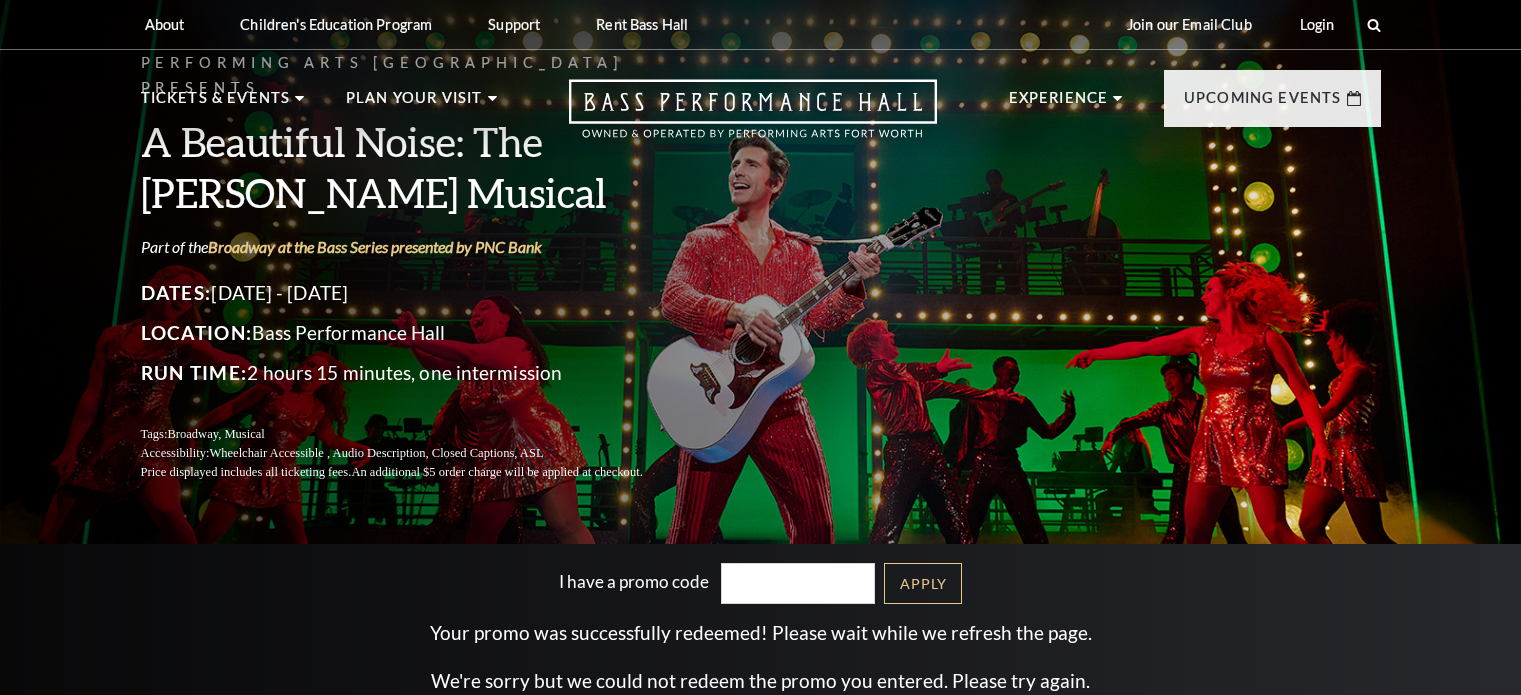 scroll, scrollTop: 0, scrollLeft: 0, axis: both 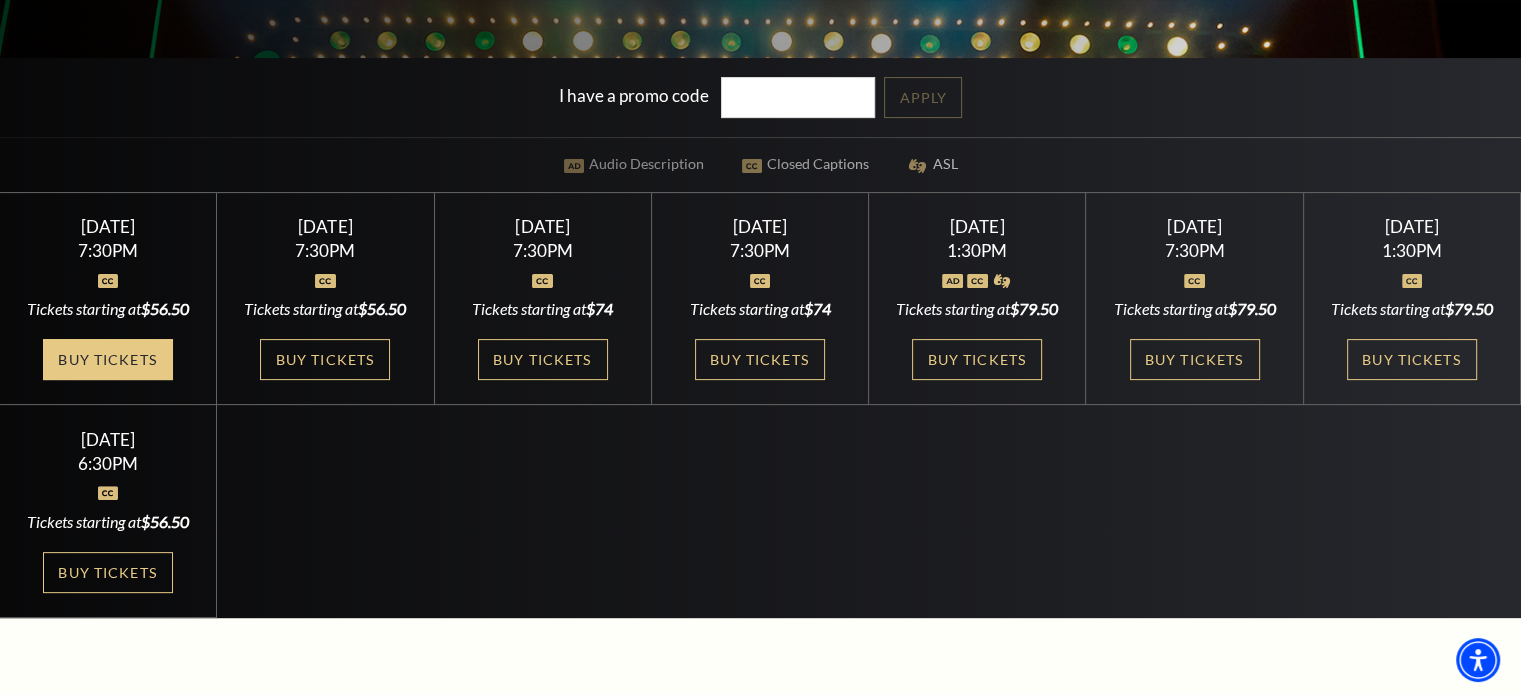 click on "Buy Tickets" at bounding box center (108, 359) 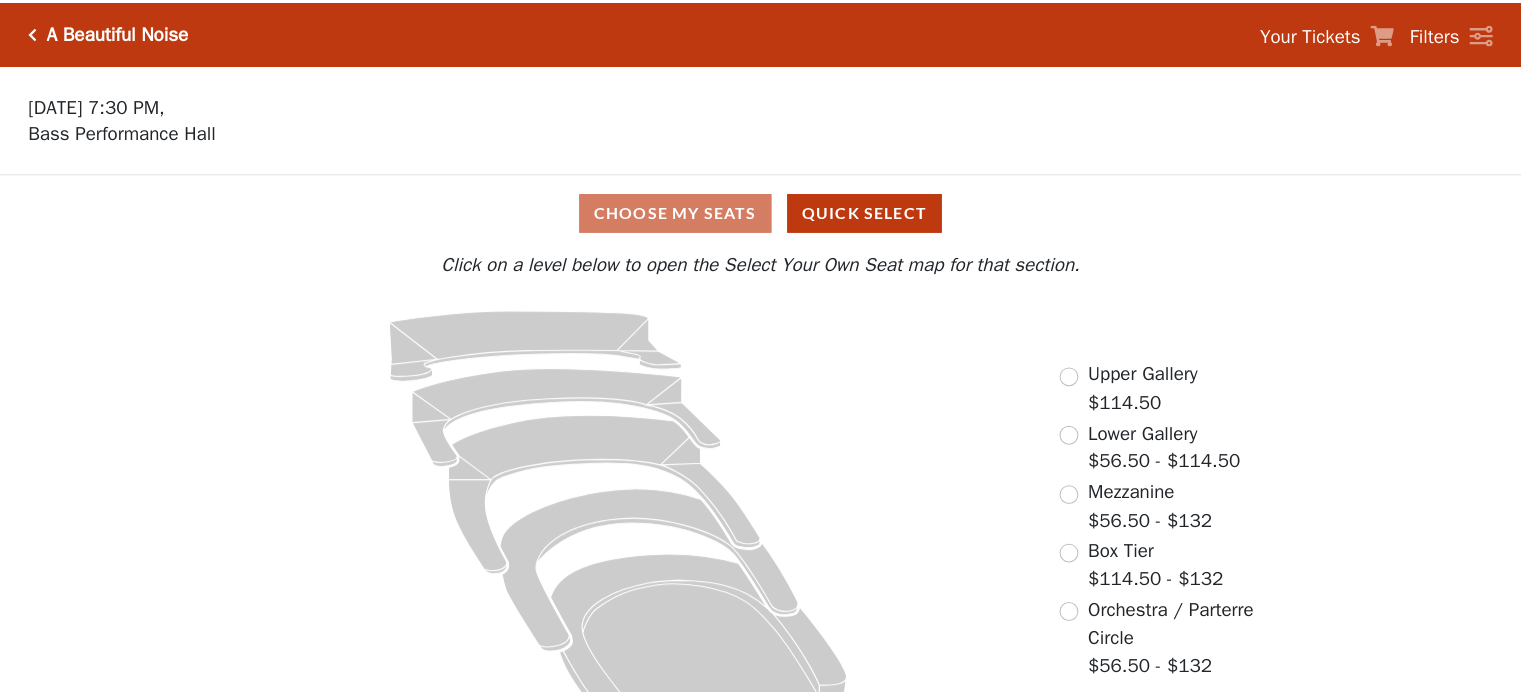 scroll, scrollTop: 0, scrollLeft: 0, axis: both 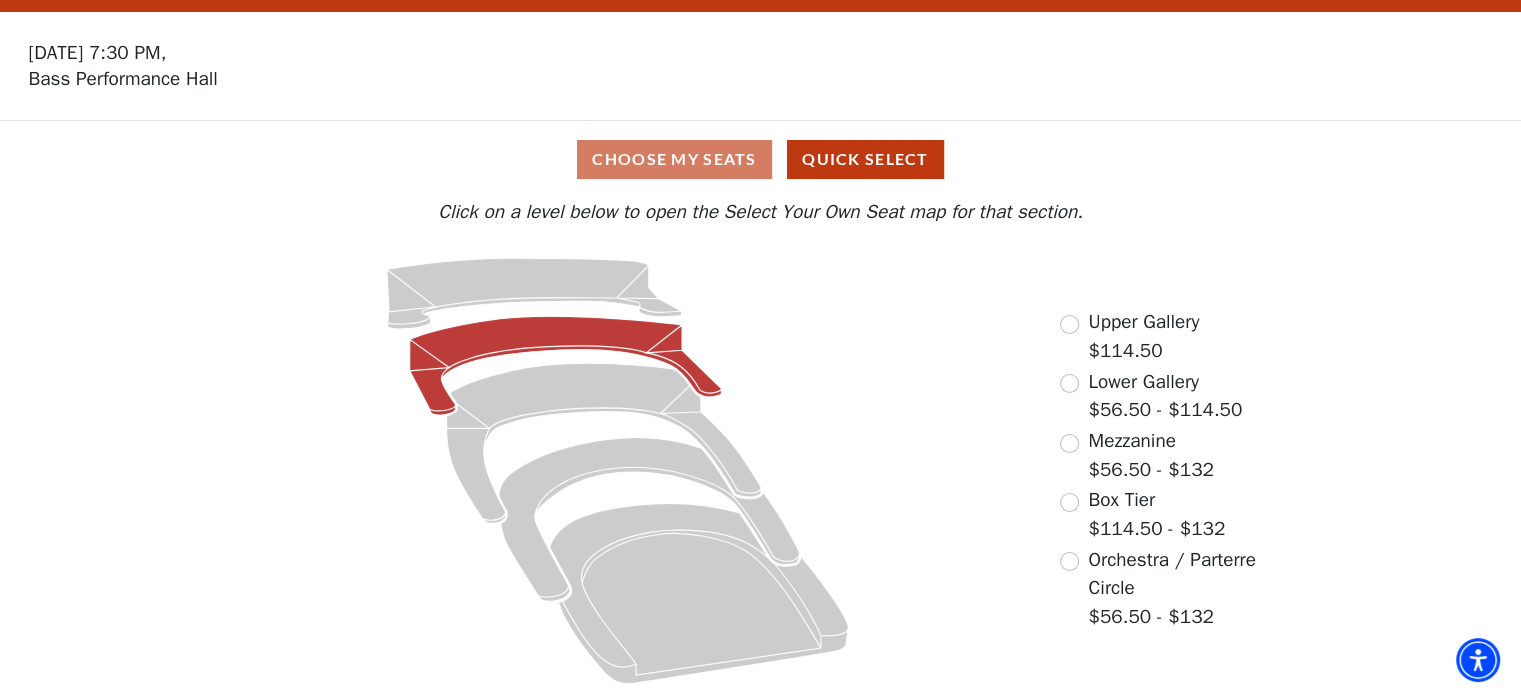 click 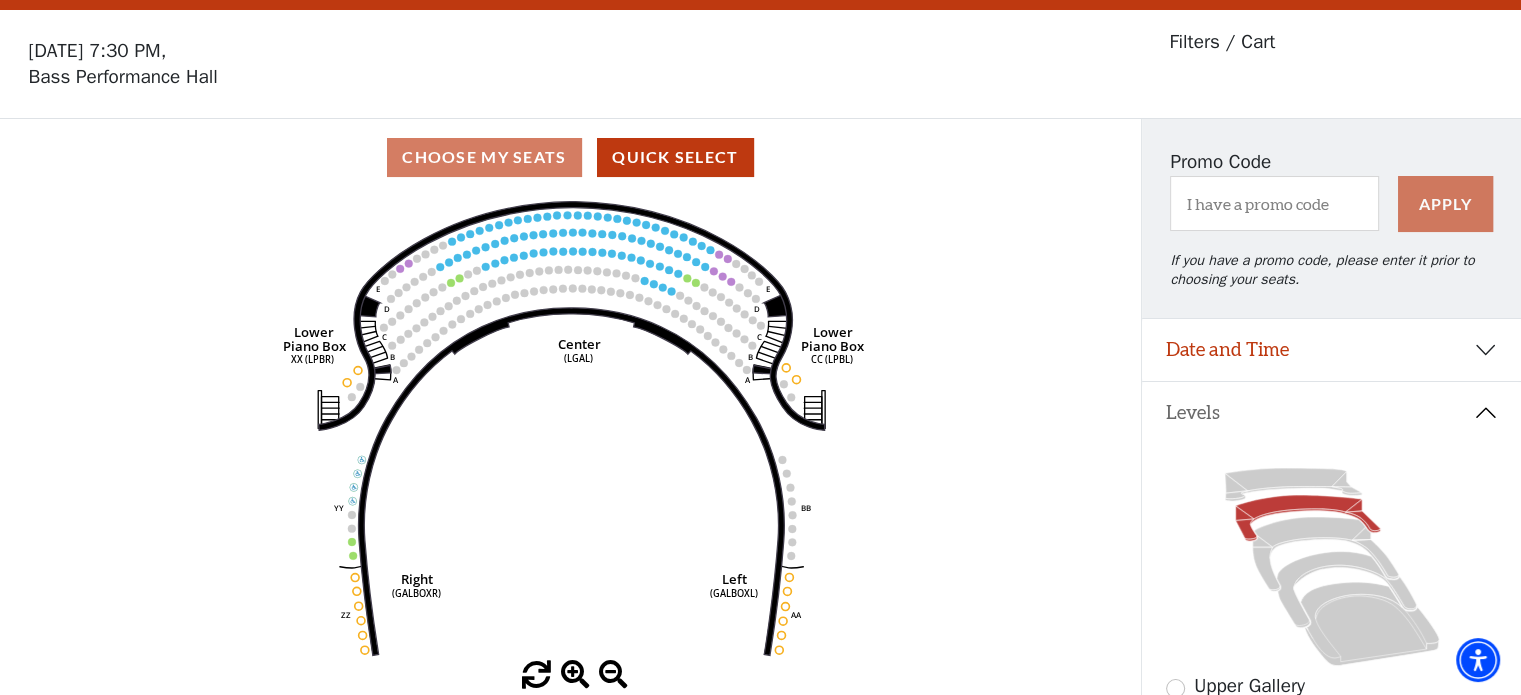 scroll, scrollTop: 92, scrollLeft: 0, axis: vertical 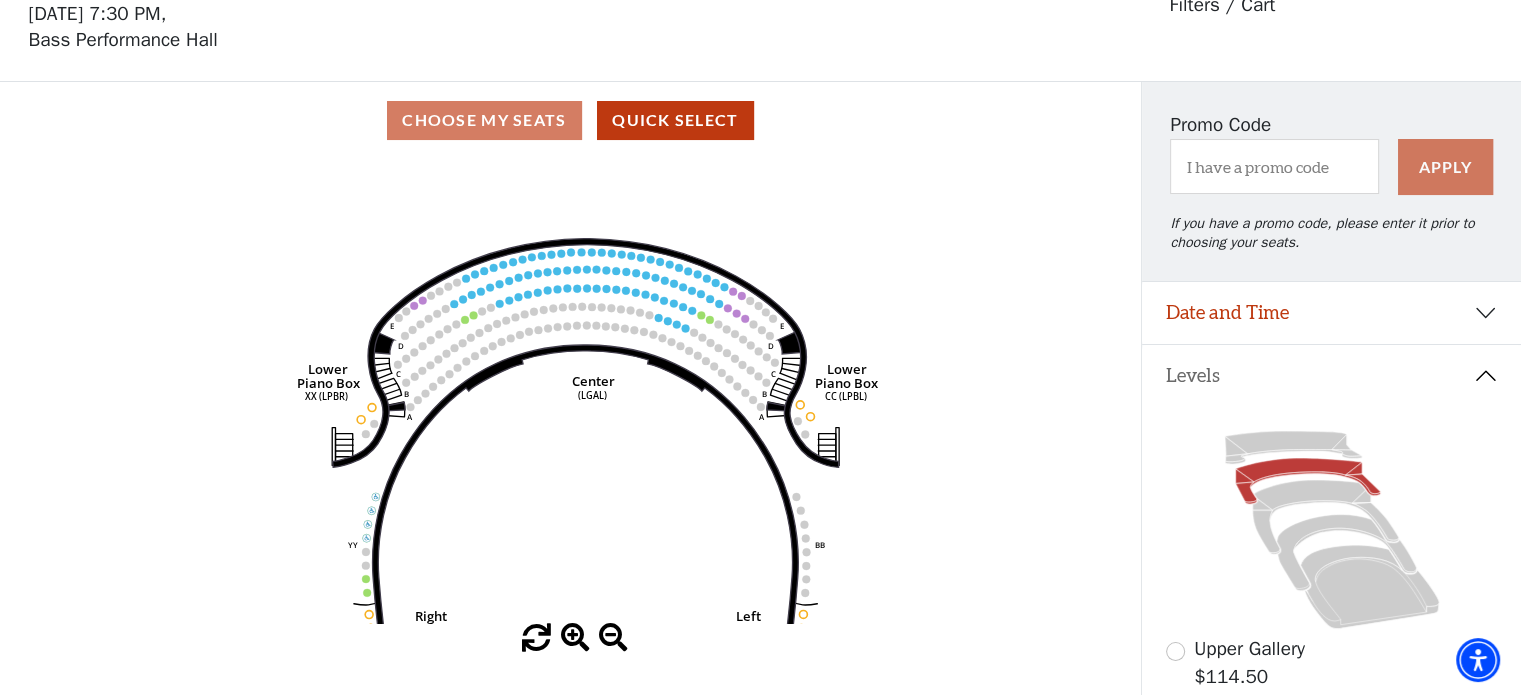 click on "Right   (GALBOXR)   E   D   C   B   A   E   D   C   B   A   YY   ZZ   Left   (GALBOXL)   BB   AA   Center   Lower   Piano Box   (LGAL)   CC (LPBL)   Lower   Piano Box   XX (LPBR)" 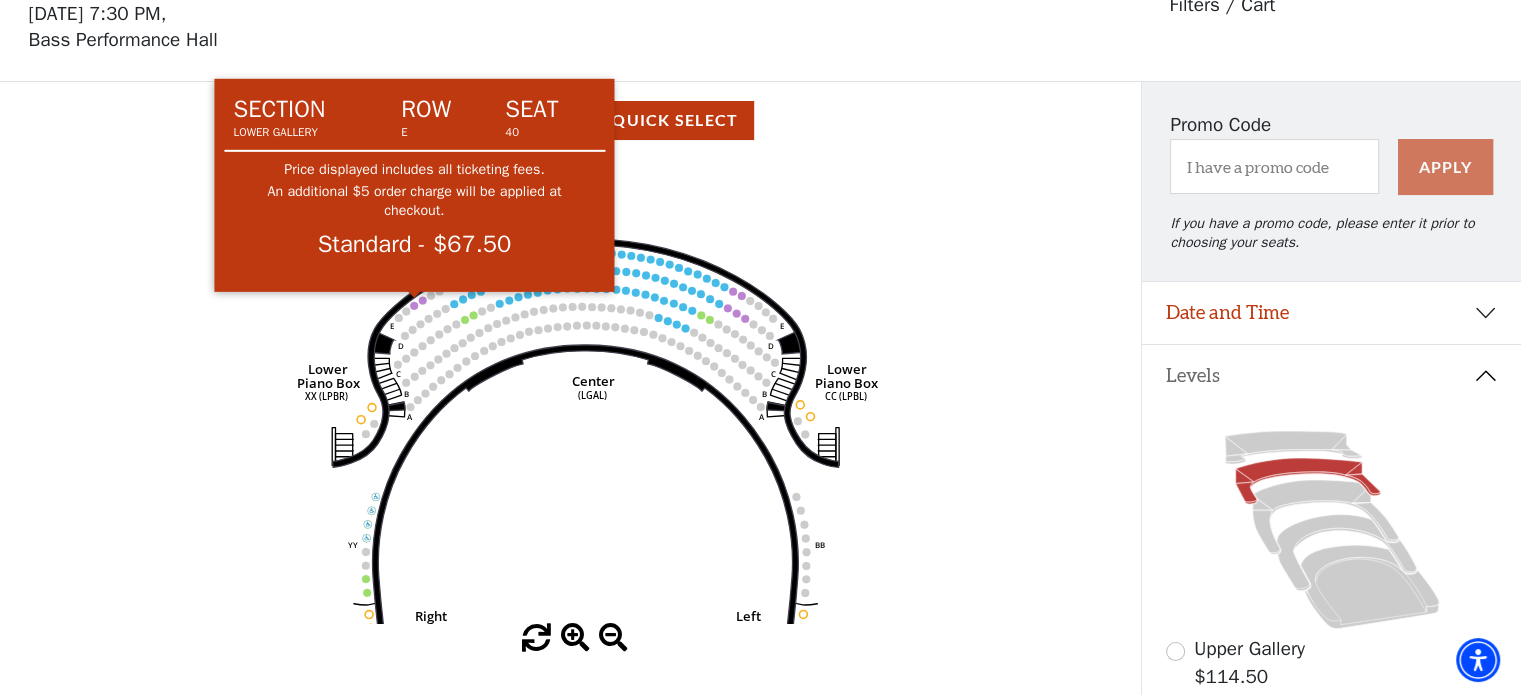 click 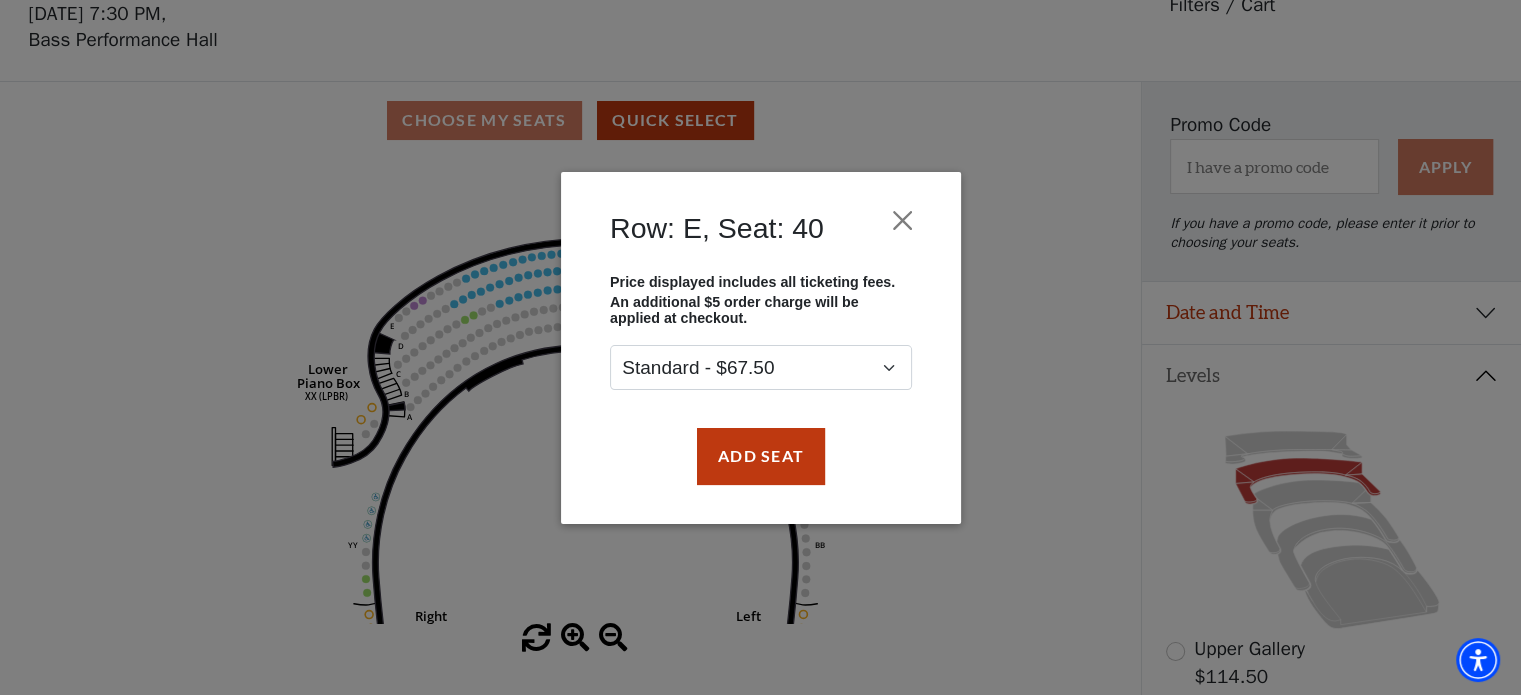 click on "Row: E, Seat: 40
Price displayed includes all ticketing fees.
An additional $5 order charge will be applied at checkout.
Standard - $67.50
Add Seat" at bounding box center (760, 347) 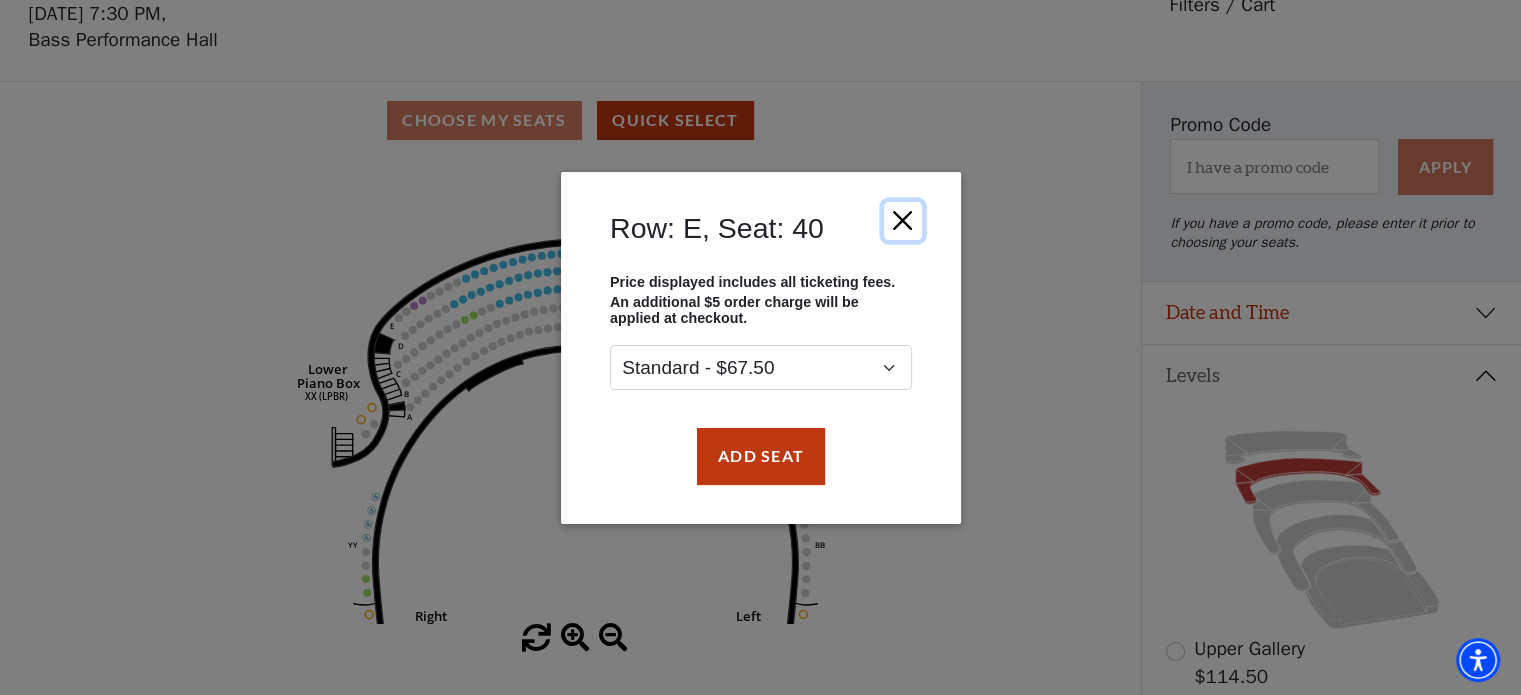 click at bounding box center [902, 220] 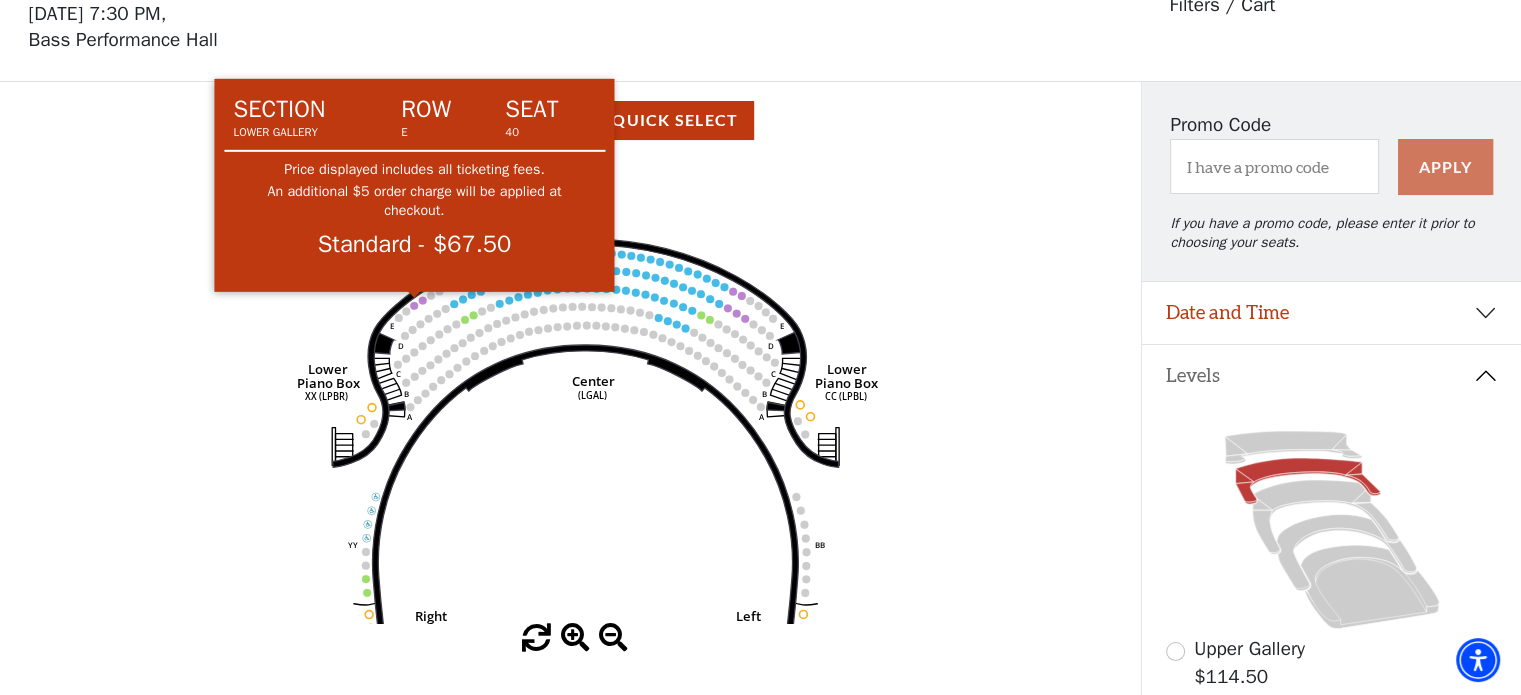 click 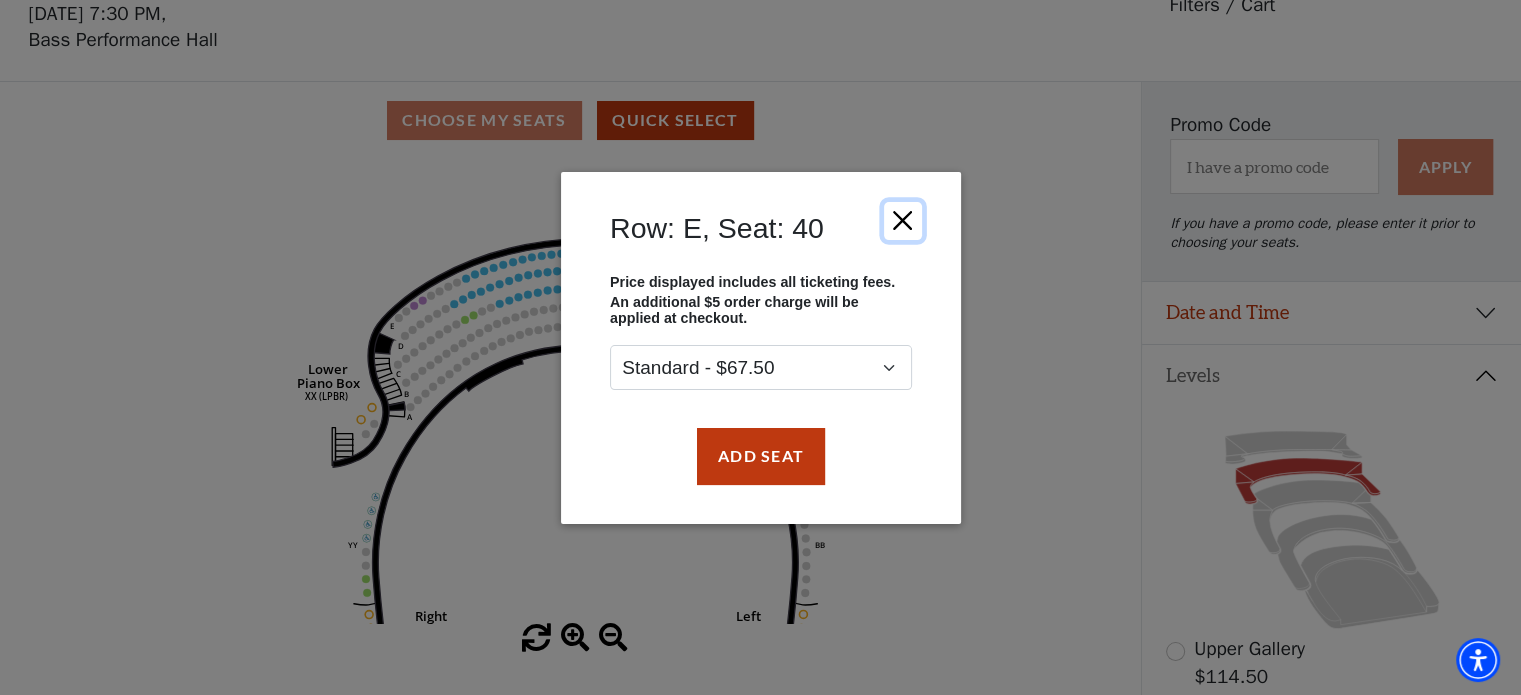 click at bounding box center (902, 220) 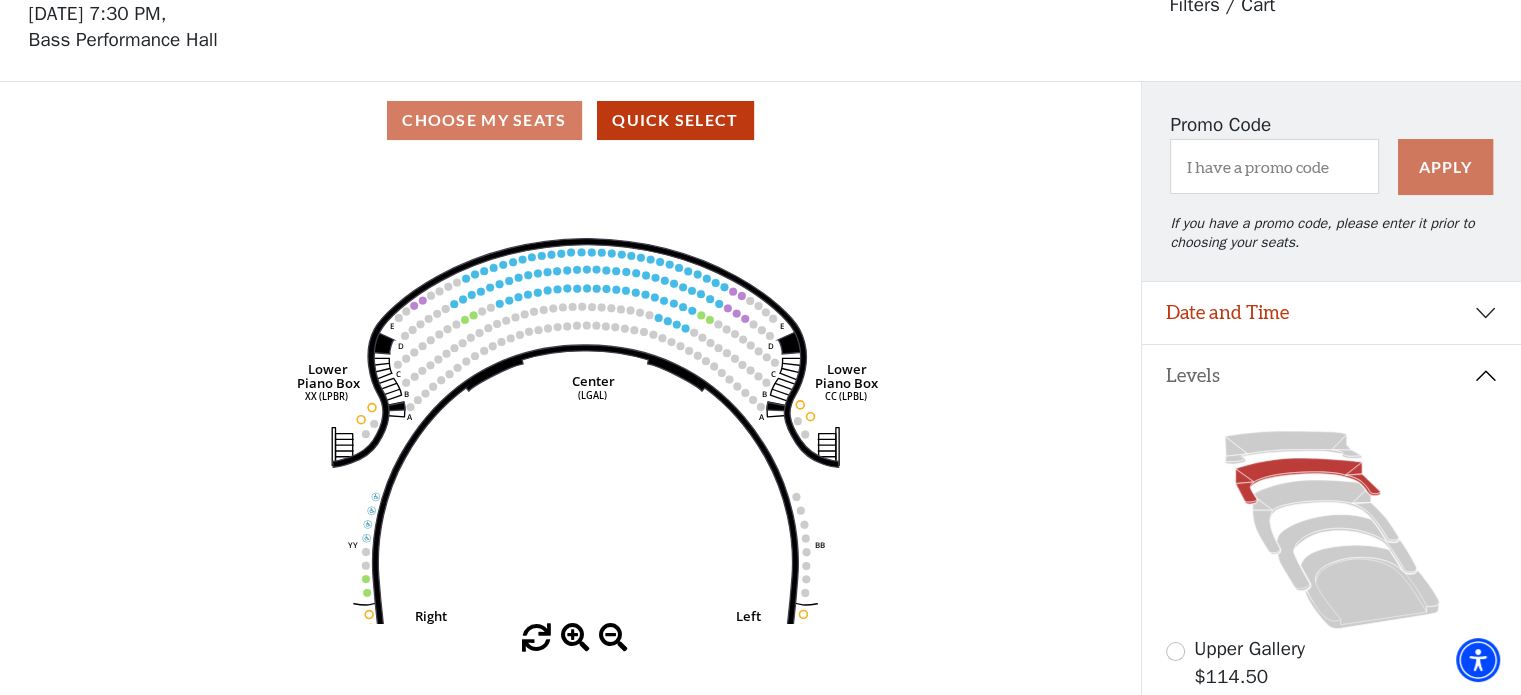 click on "Right   (GALBOXR)   E   D   C   B   A   E   D   C   B   A   YY   ZZ   Left   (GALBOXL)   BB   AA   Center   Lower   Piano Box   (LGAL)   CC (LPBL)   Lower   Piano Box   XX (LPBR)" 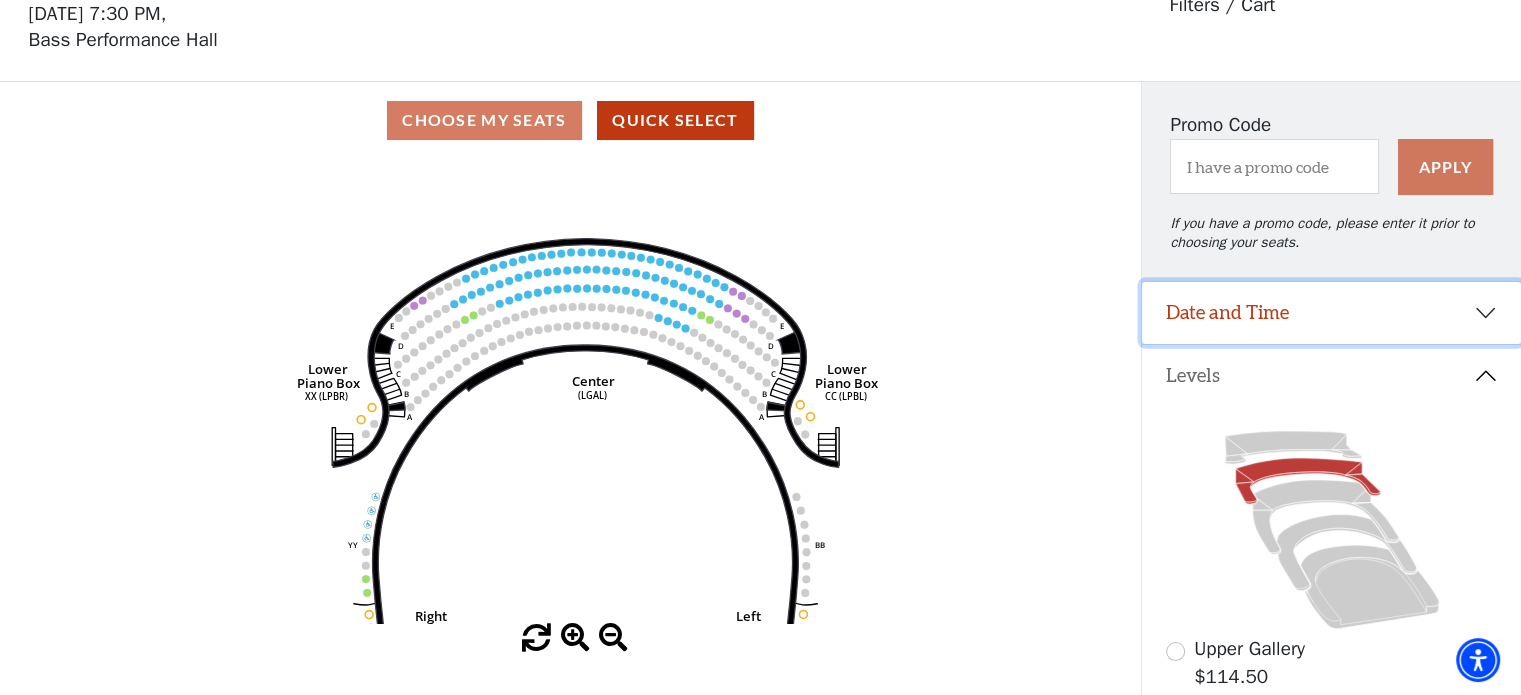 click on "Date and Time" at bounding box center [1331, 313] 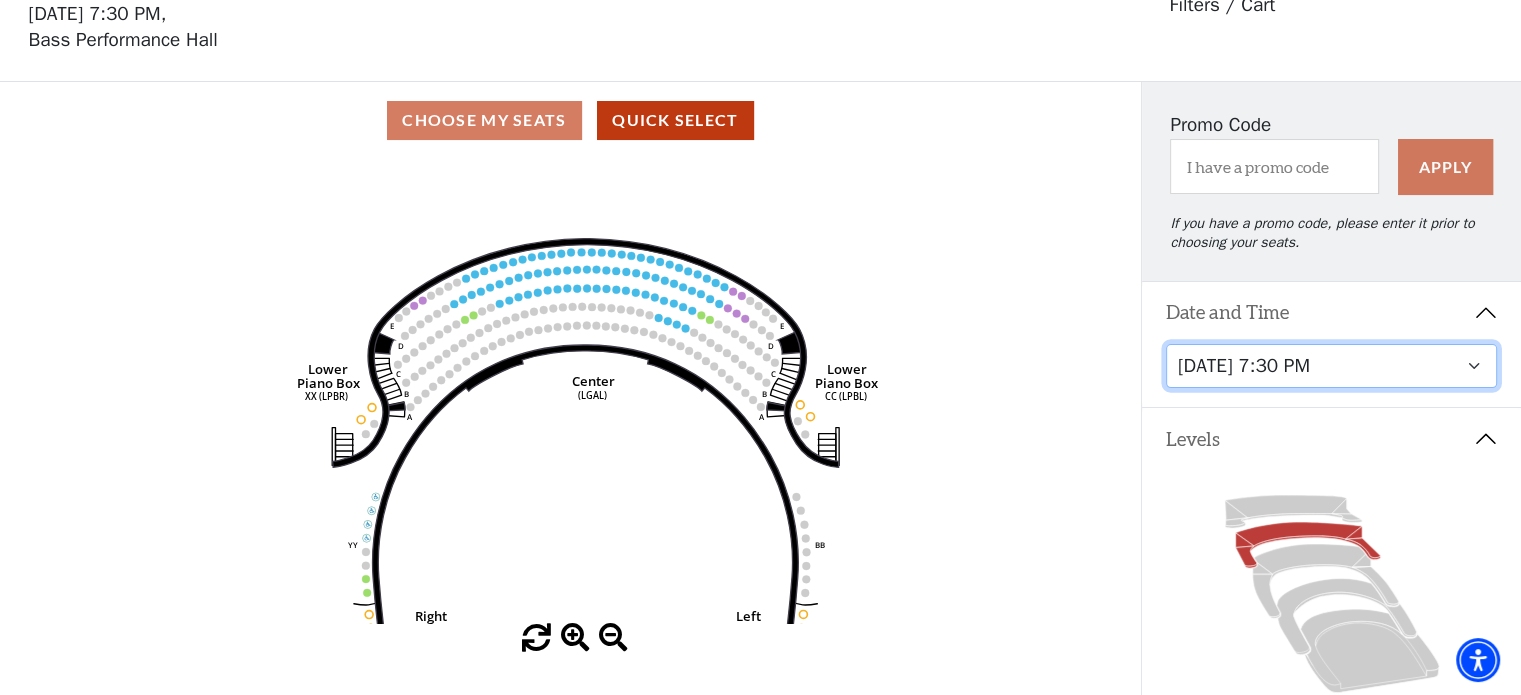 click on "Tuesday, October 28 at 7:30 PM Wednesday, October 29 at 7:30 PM Thursday, October 30 at 7:30 PM Friday, October 31 at 7:30 PM Saturday, November 1 at 1:30 PM Saturday, November 1 at 7:30 PM Sunday, November 2 at 1:30 PM Sunday, November 2 at 6:30 PM" at bounding box center [1332, 366] 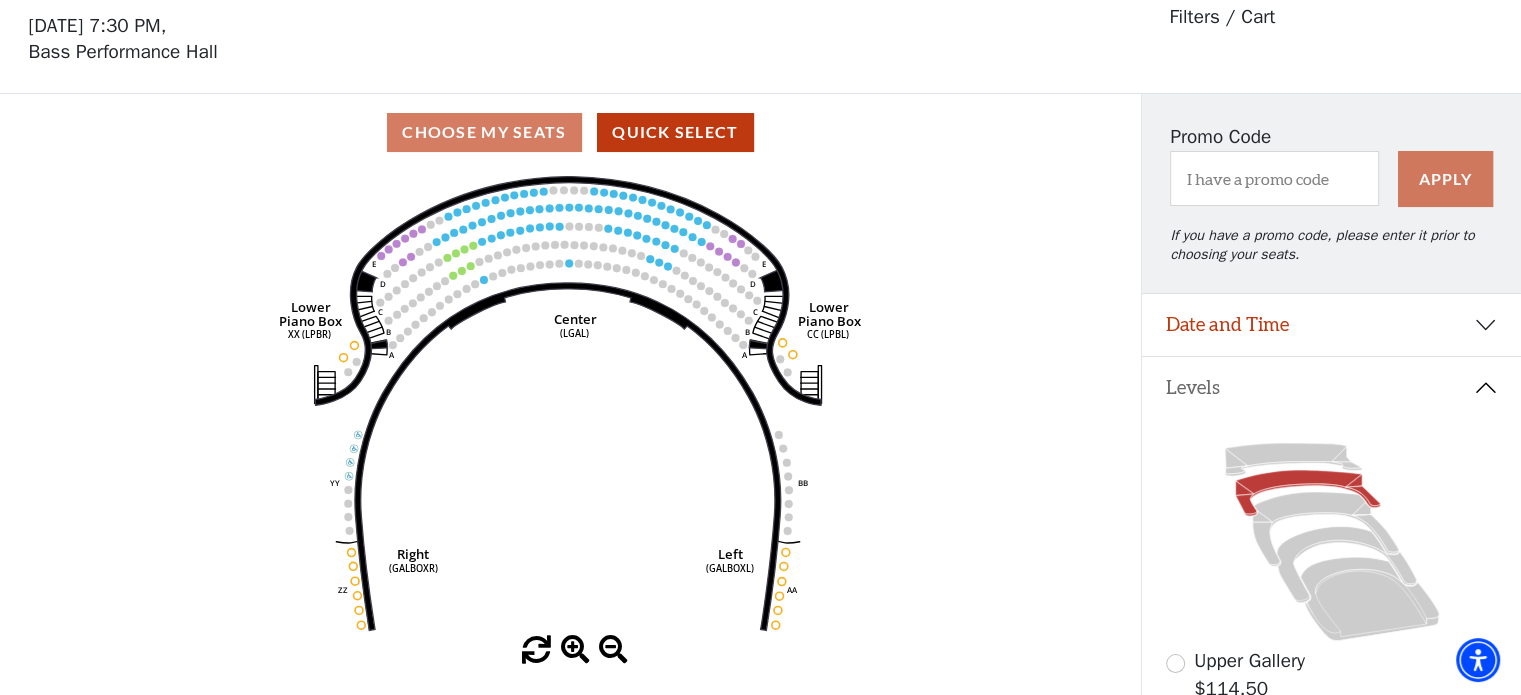 scroll, scrollTop: 92, scrollLeft: 0, axis: vertical 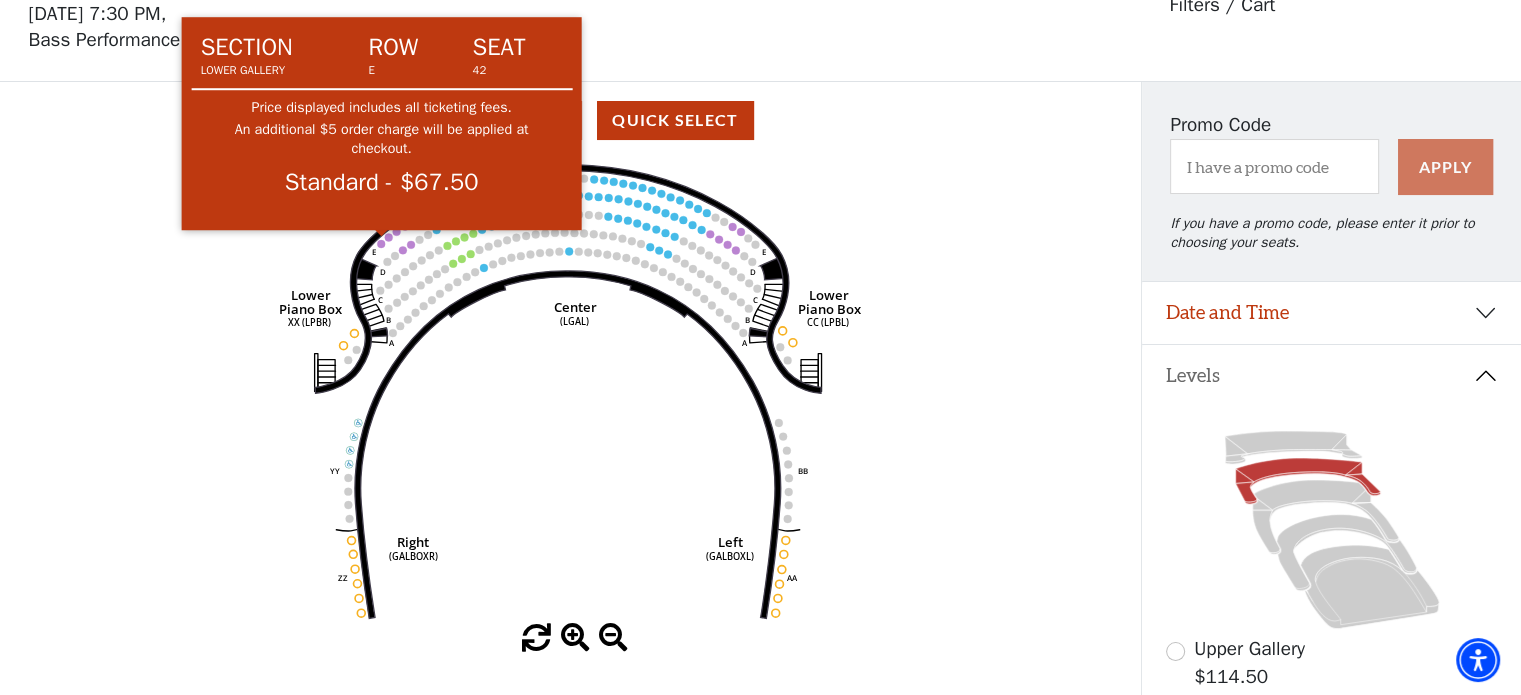 click 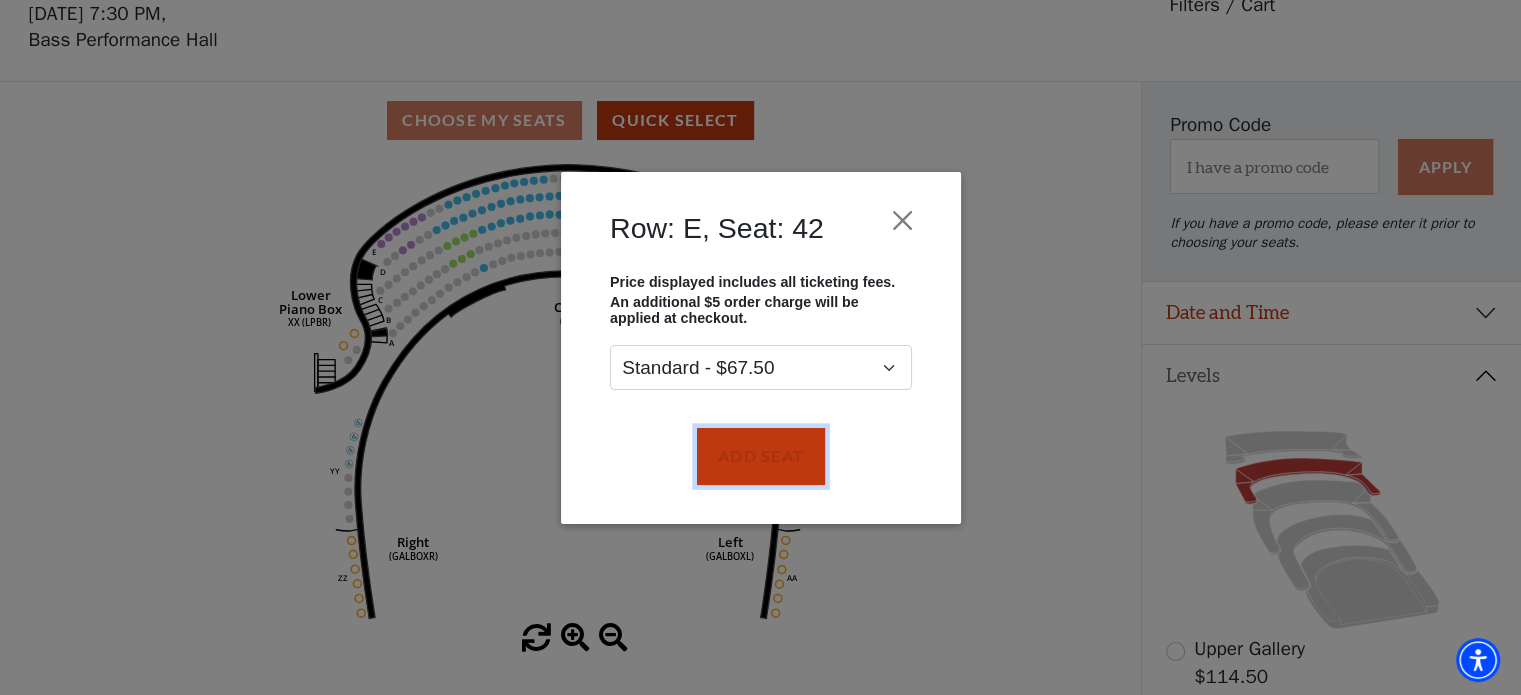 drag, startPoint x: 769, startPoint y: 457, endPoint x: 543, endPoint y: 340, distance: 254.48969 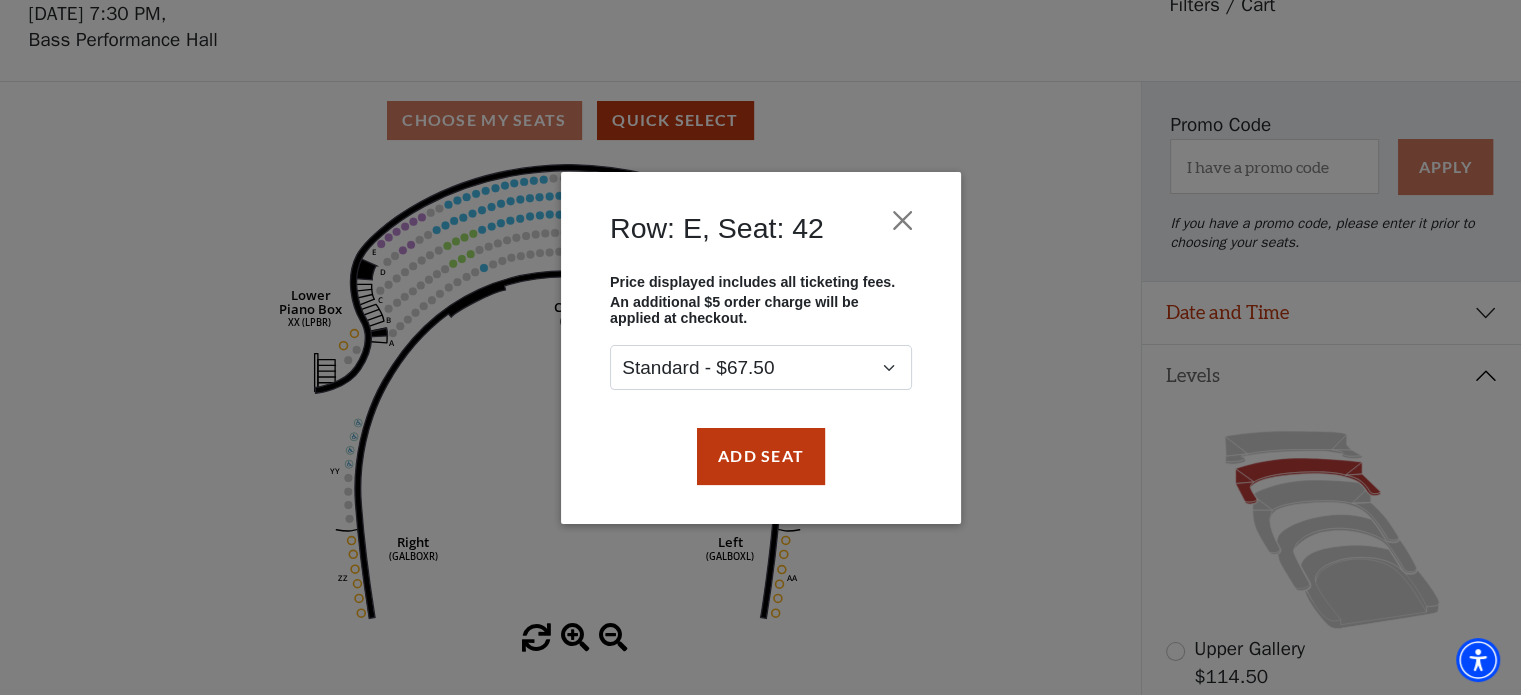click on "Row: E, Seat: 42
Price displayed includes all ticketing fees.
An additional $5 order charge will be applied at checkout.
Standard - $67.50
Add Seat" at bounding box center [760, 347] 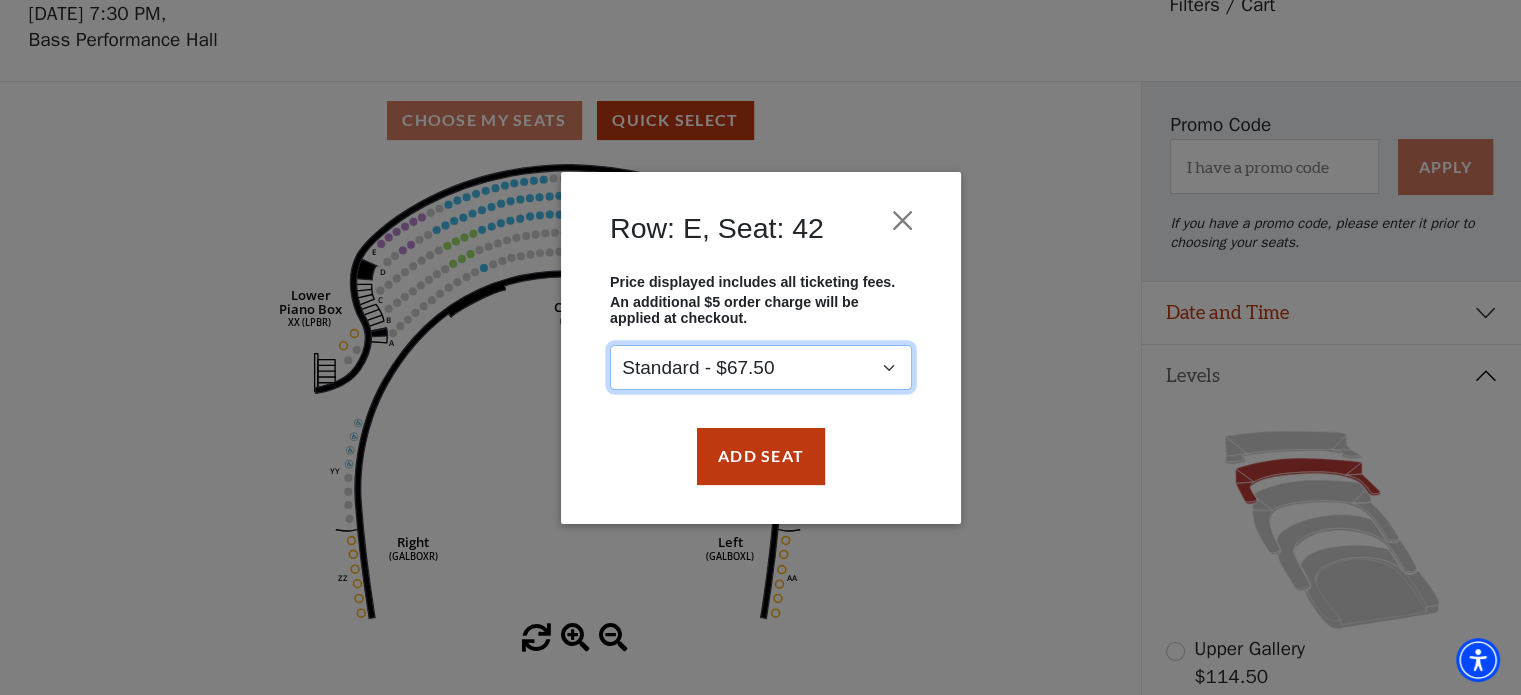 click on "Standard - $67.50" at bounding box center (761, 367) 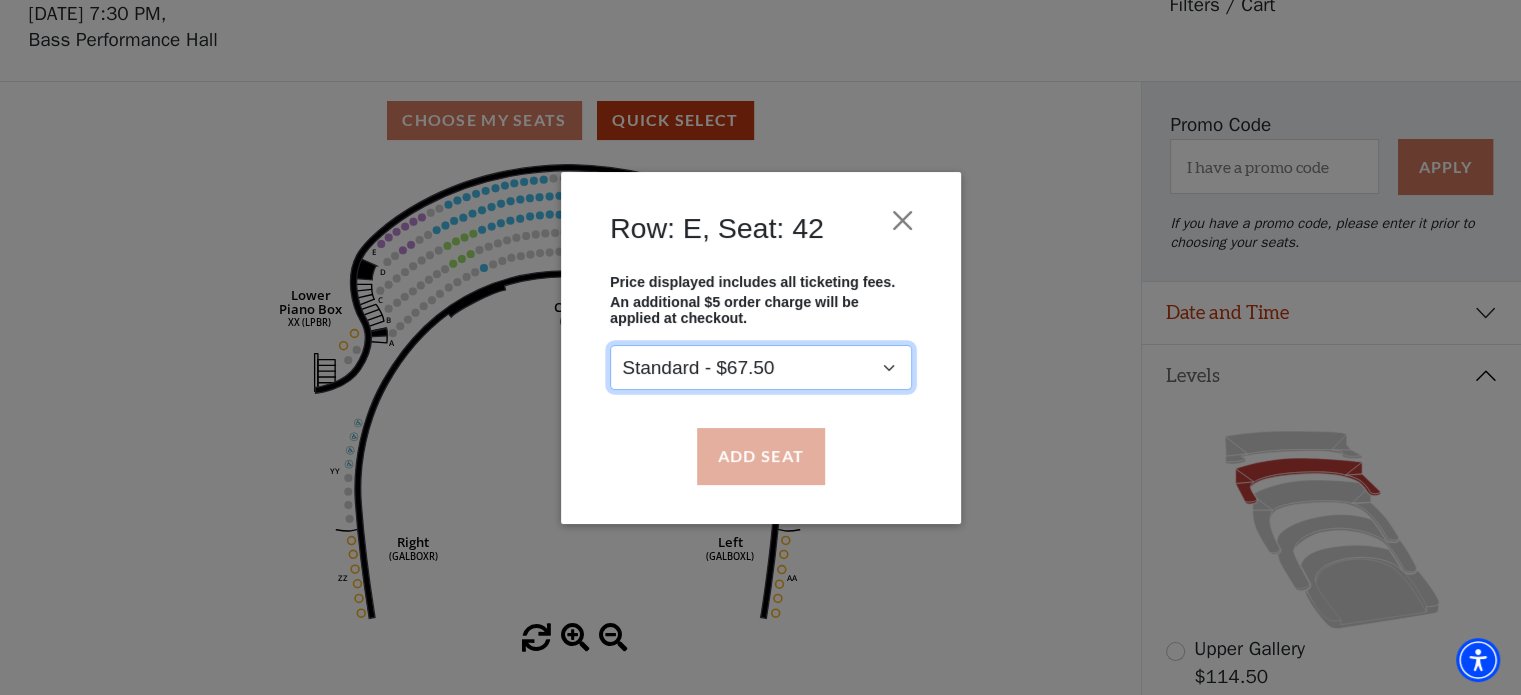 drag, startPoint x: 888, startPoint y: 375, endPoint x: 790, endPoint y: 464, distance: 132.38202 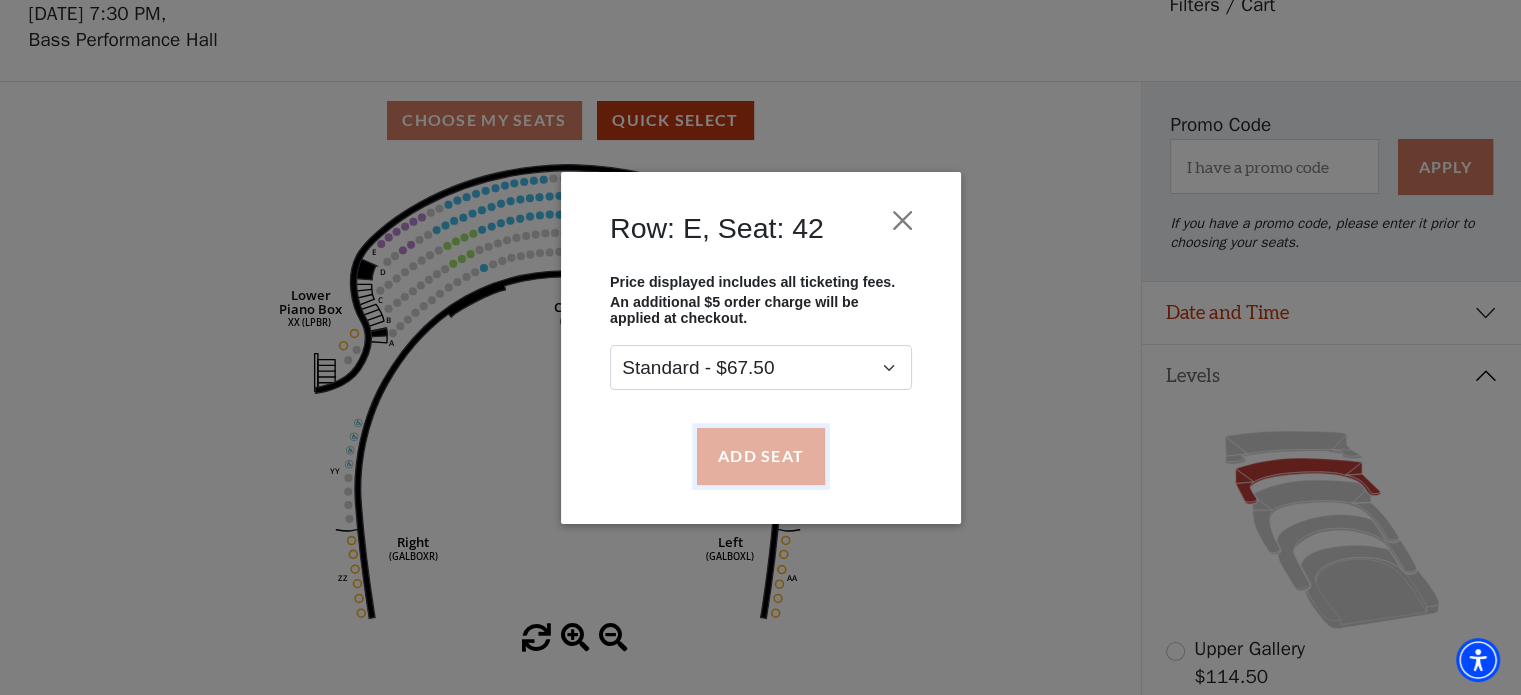 click on "Add Seat" at bounding box center [760, 456] 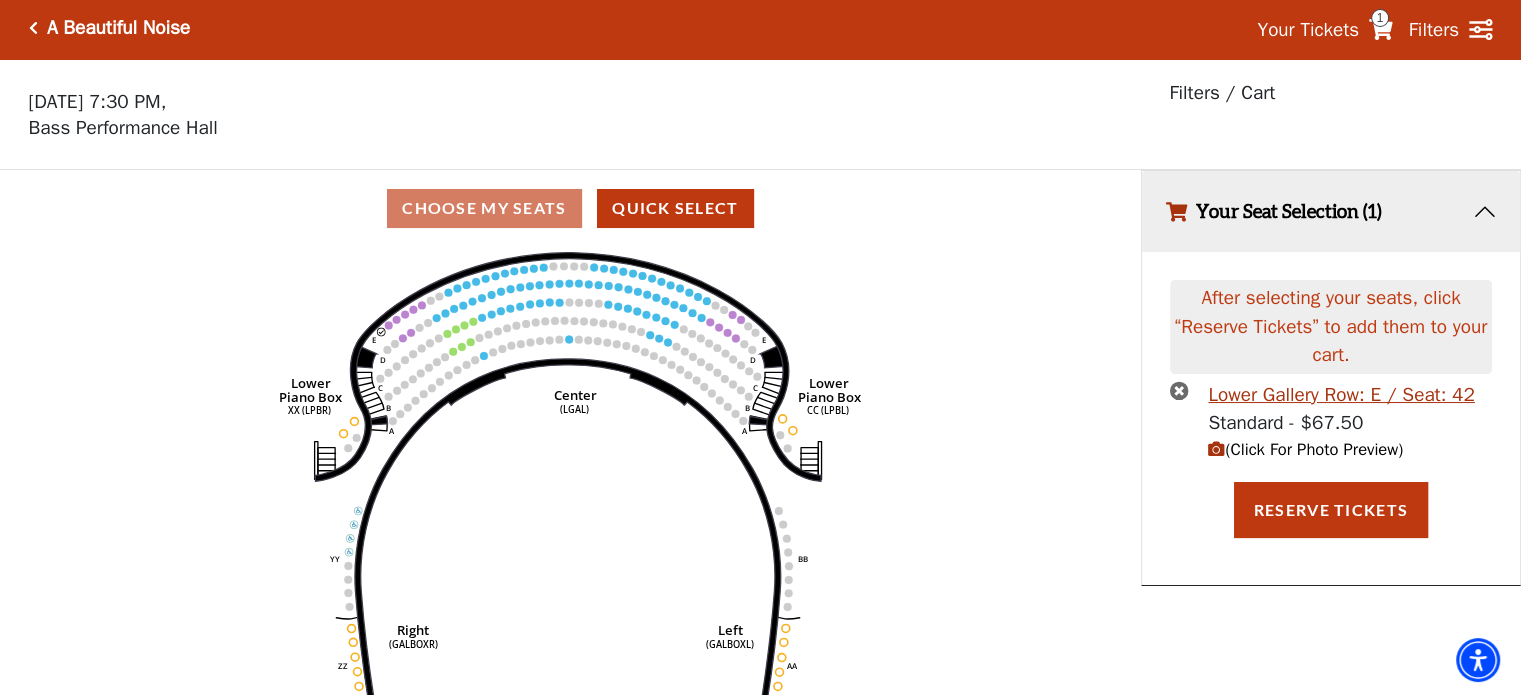 scroll, scrollTop: 0, scrollLeft: 0, axis: both 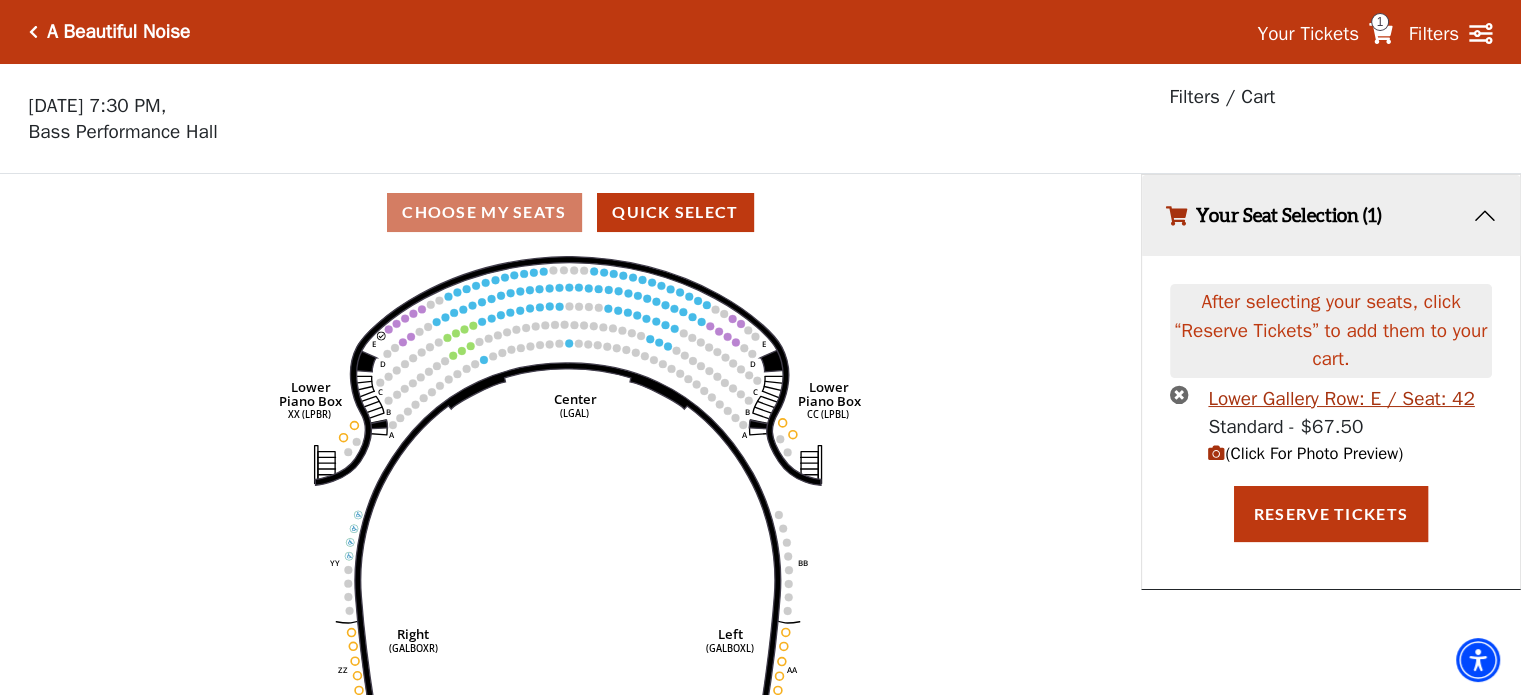 click on "Right   (GALBOXR)   E   D   C   B   A   E   D   C   B   A   YY   ZZ   Left   (GALBOXL)   BB   AA   Center   Lower   Piano Box   (LGAL)   CC (LPBL)   Lower   Piano Box   XX (LPBR)" 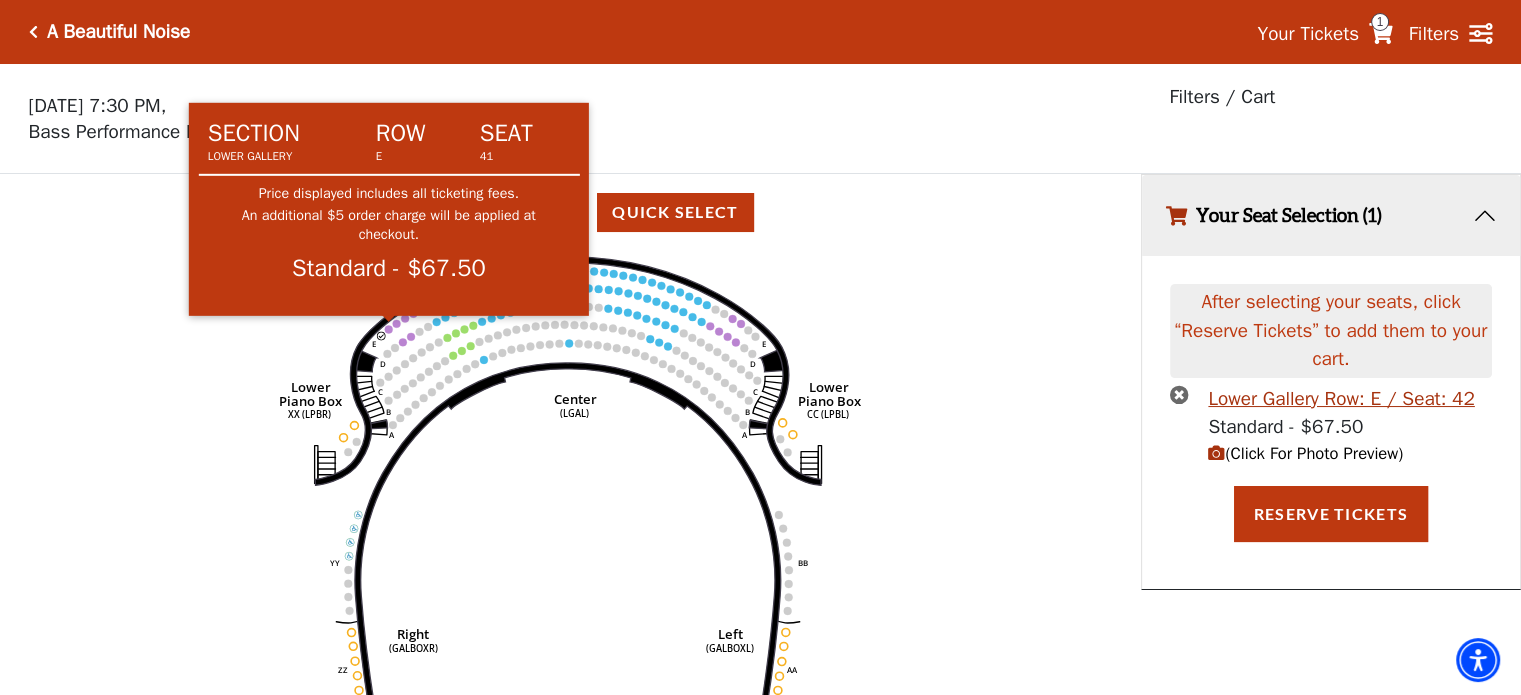 click 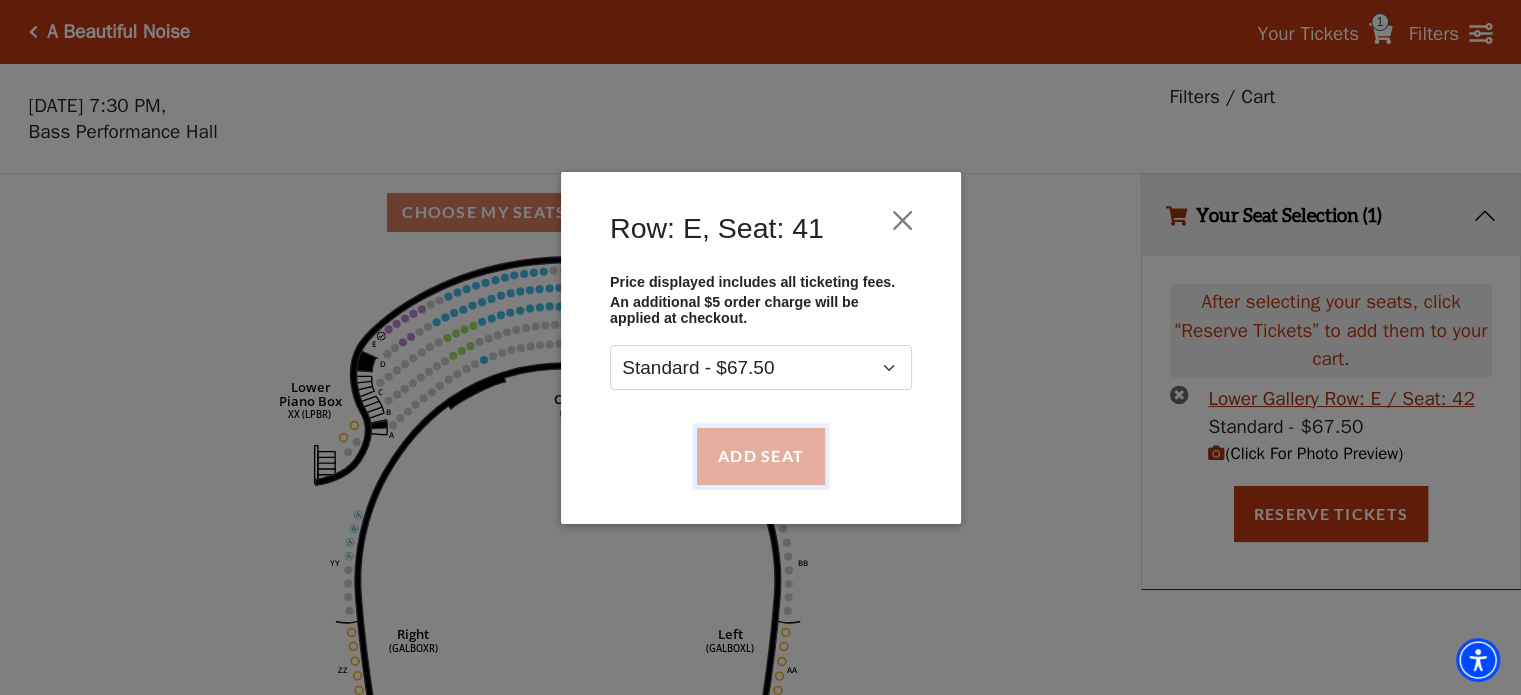 click on "Add Seat" at bounding box center (760, 456) 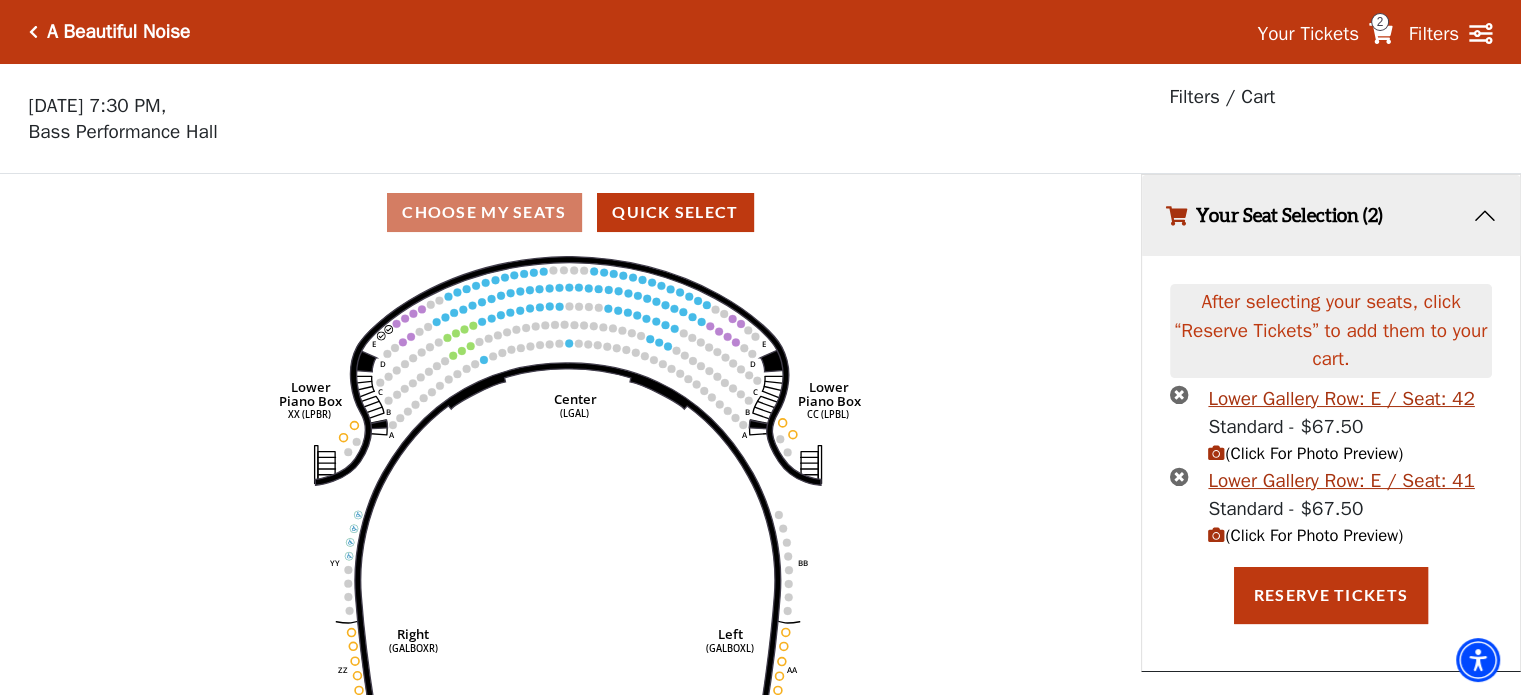 click on "Your Seat Selection (2)" at bounding box center (1331, 215) 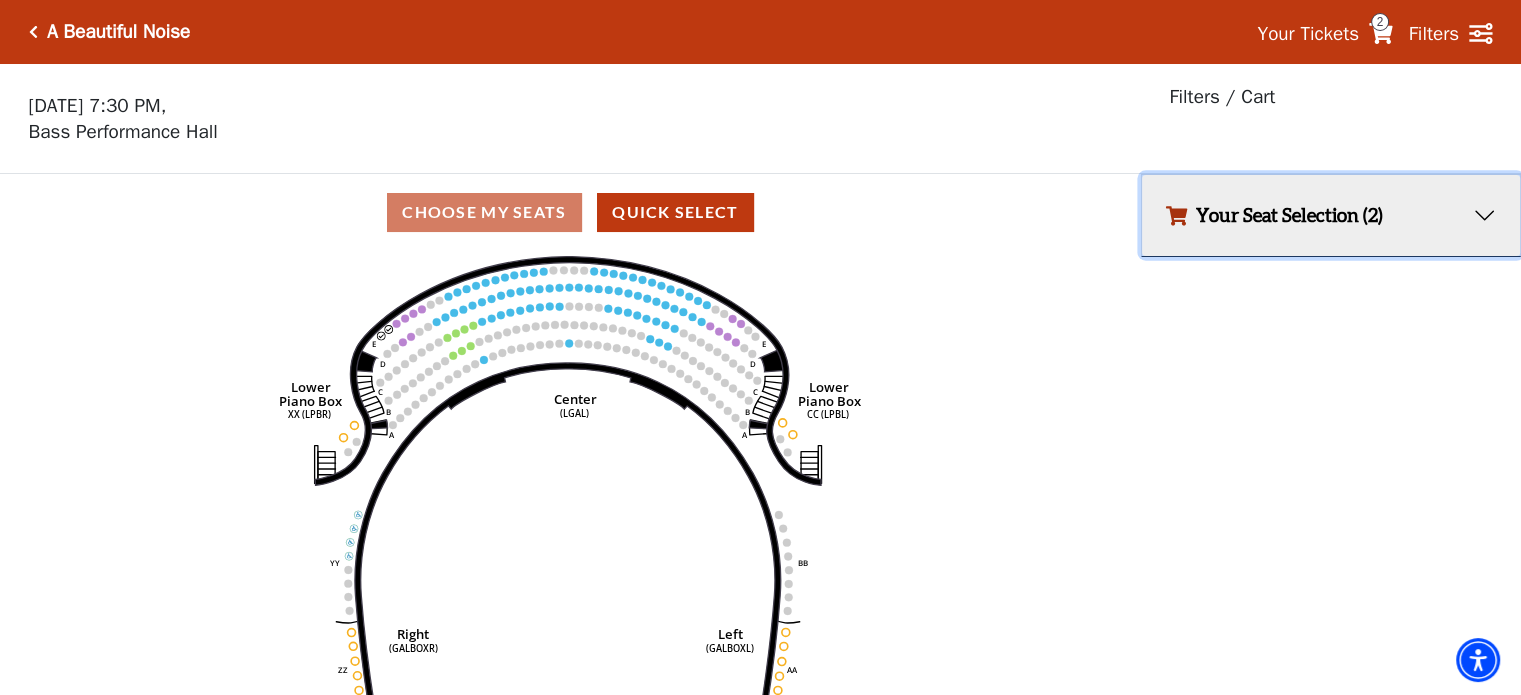 click on "Your Seat Selection (2)" at bounding box center (1331, 215) 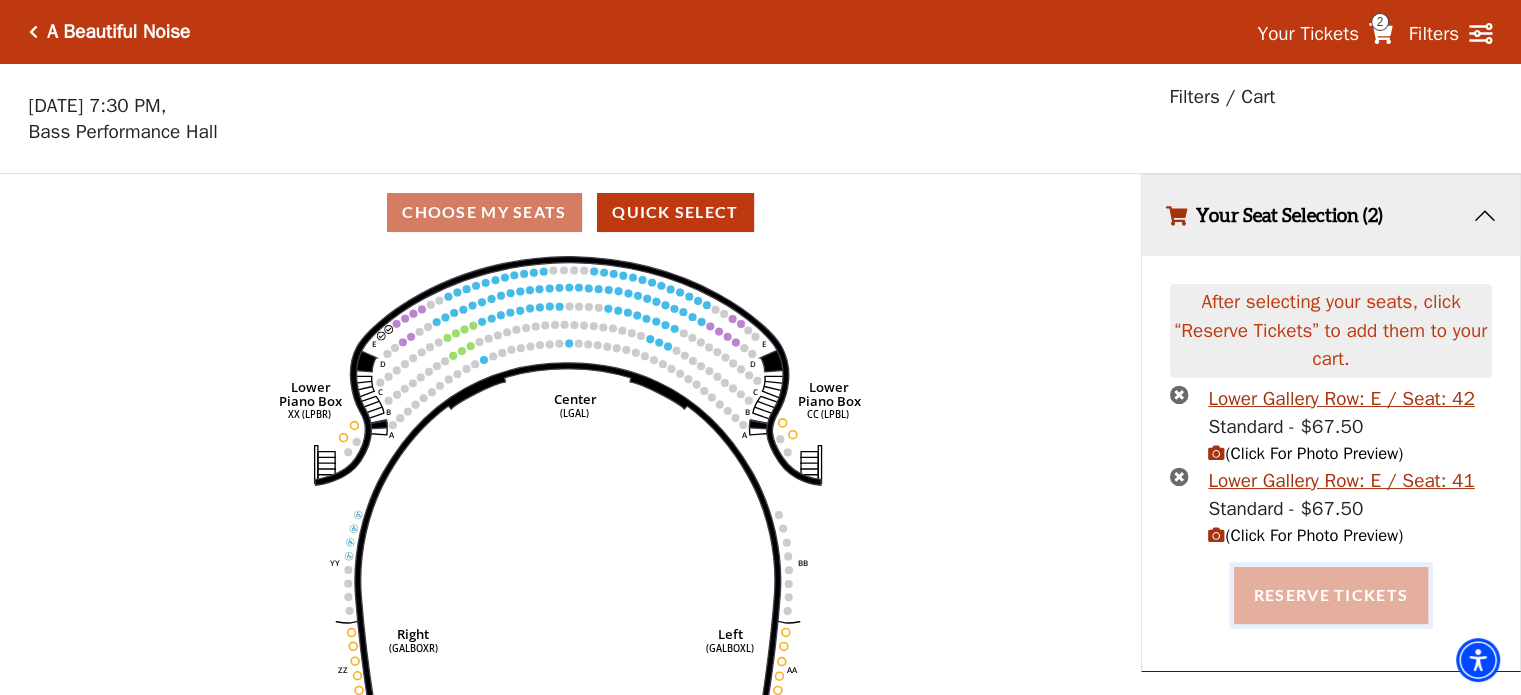 click on "Reserve Tickets" at bounding box center (1331, 595) 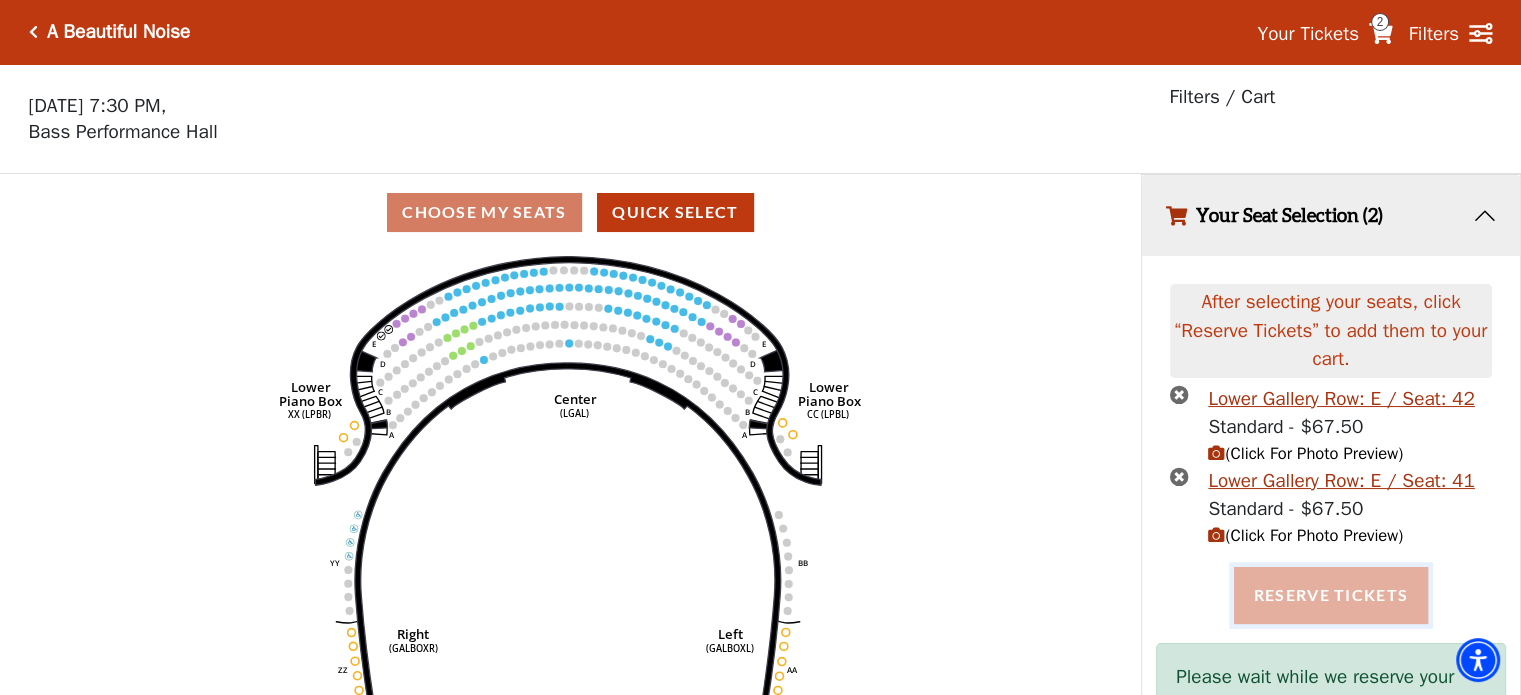 click on "Reserve Tickets" at bounding box center (1331, 595) 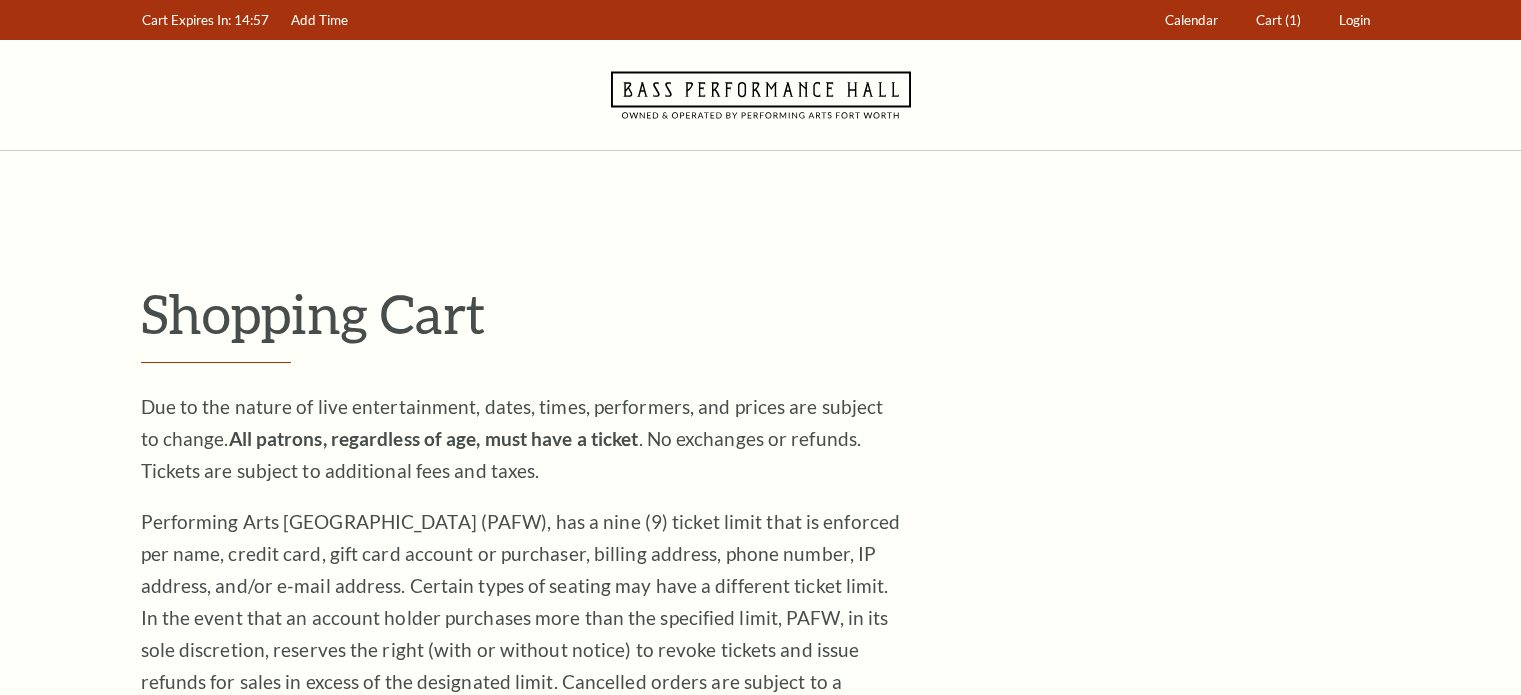 scroll, scrollTop: 0, scrollLeft: 0, axis: both 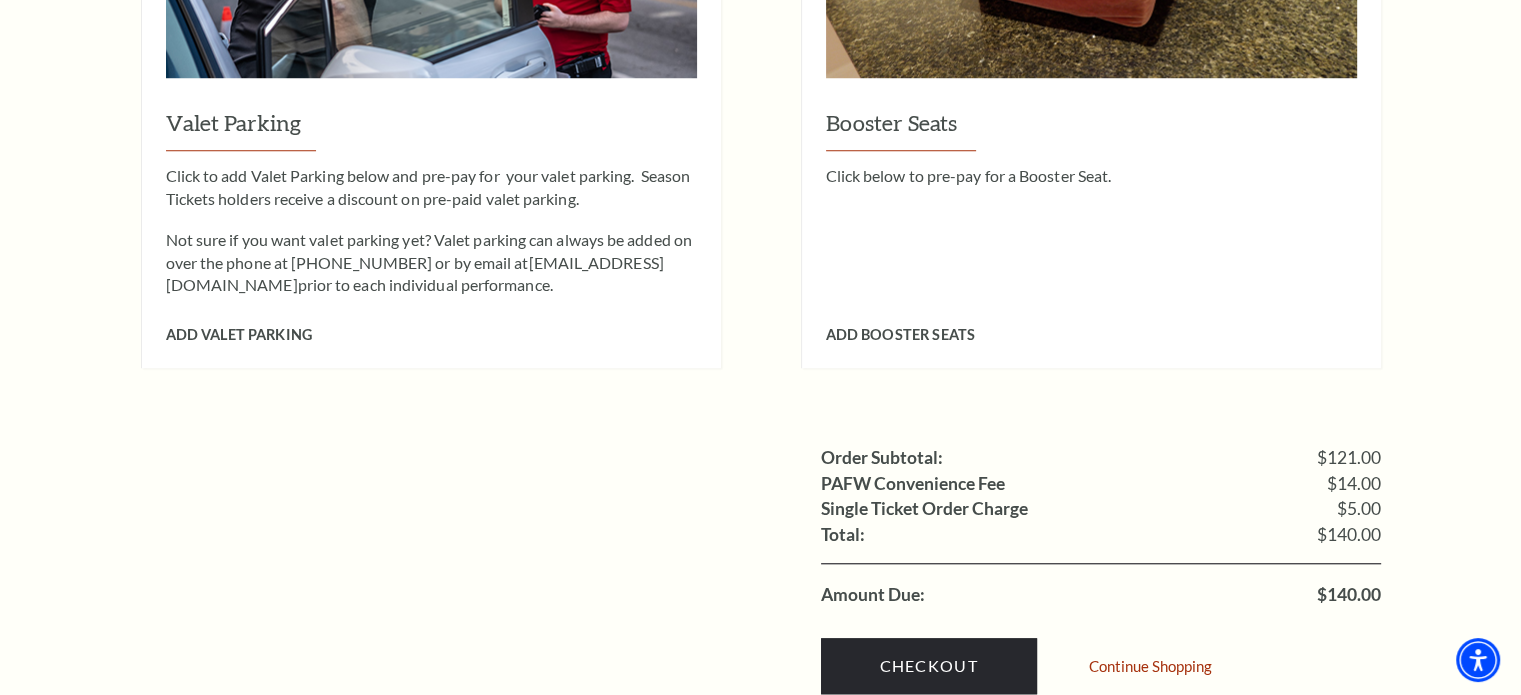 click on "Notice
×
Tickets cannot be removed during a Ticket Exchange. Choose Start Over to begin the Ticket Exchange Process again from the beginning, or close this dialogue to resume.
Close
Start Over
Notice
×
Subscriptions cannot be removed during a Renewal. Choose Start Over to begin the Renewal Process again from the beginning, or close this dialogue to resume.
Close
Start Over
Shopping Cart" at bounding box center [760, -337] 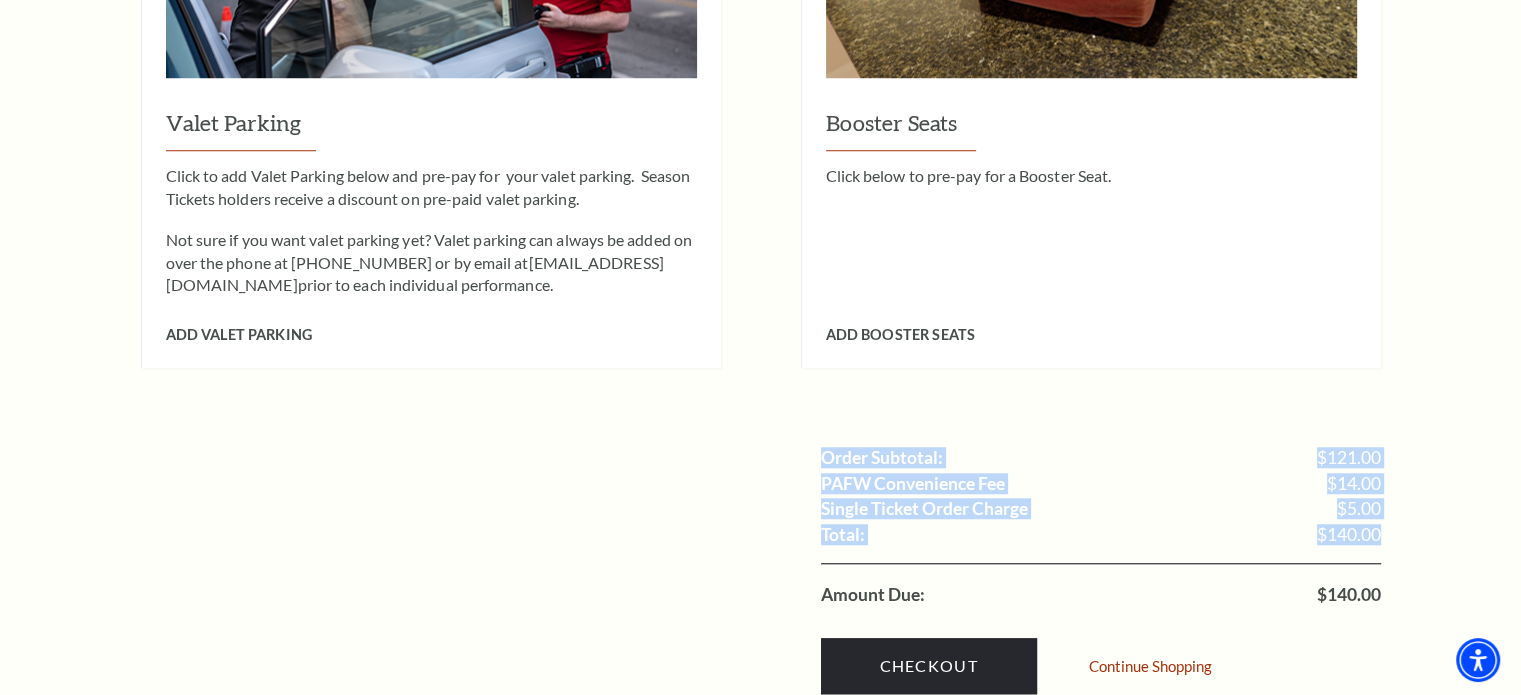 drag, startPoint x: 1458, startPoint y: 514, endPoint x: 1440, endPoint y: 279, distance: 235.68835 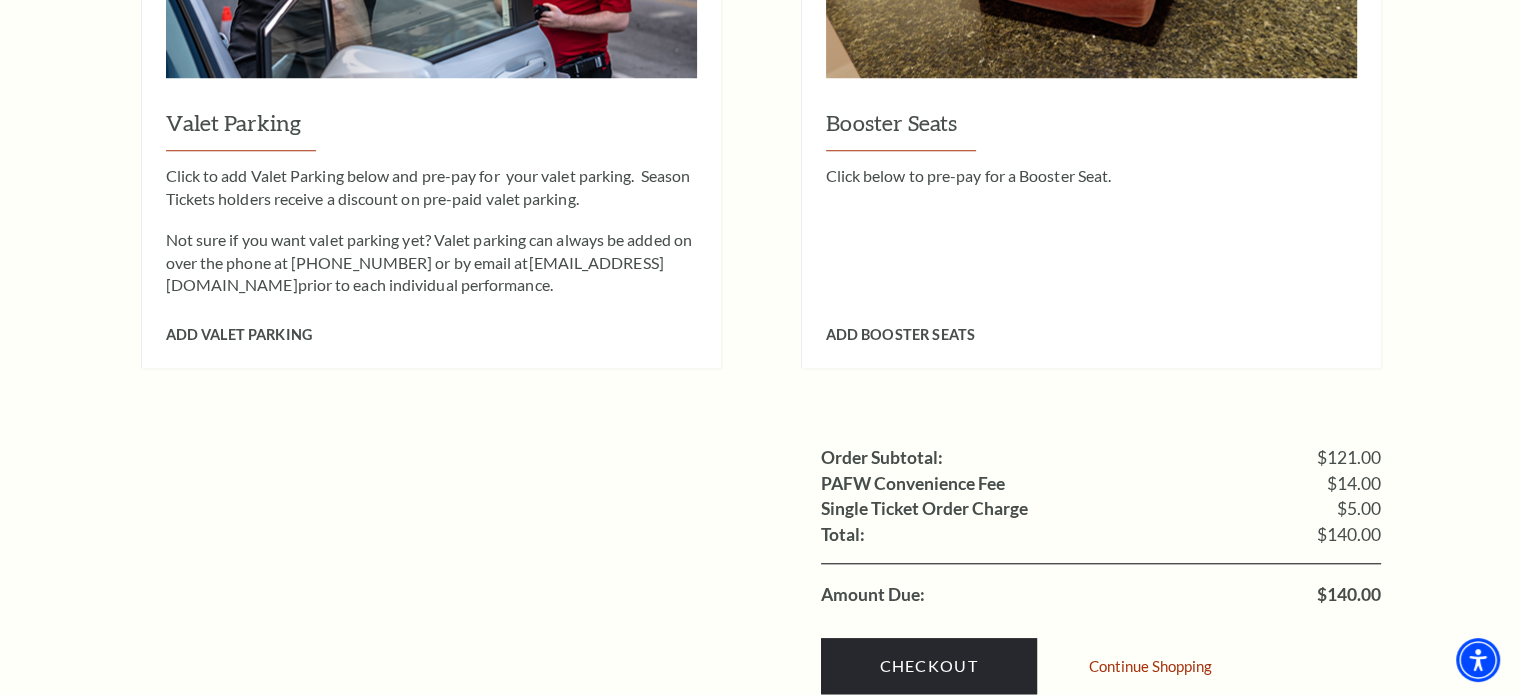 click on "Notice
×
Tickets cannot be removed during a Ticket Exchange. Choose Start Over to begin the Ticket Exchange Process again from the beginning, or close this dialogue to resume.
Close
Start Over
Notice
×
Subscriptions cannot be removed during a Renewal. Choose Start Over to begin the Renewal Process again from the beginning, or close this dialogue to resume.
Close
Start Over
Shopping Cart" at bounding box center (760, -337) 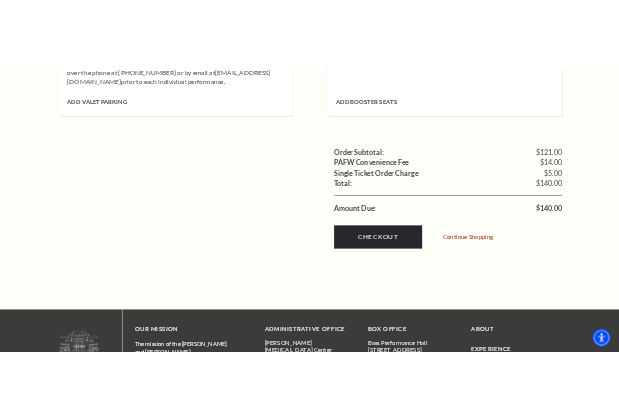 scroll, scrollTop: 1932, scrollLeft: 0, axis: vertical 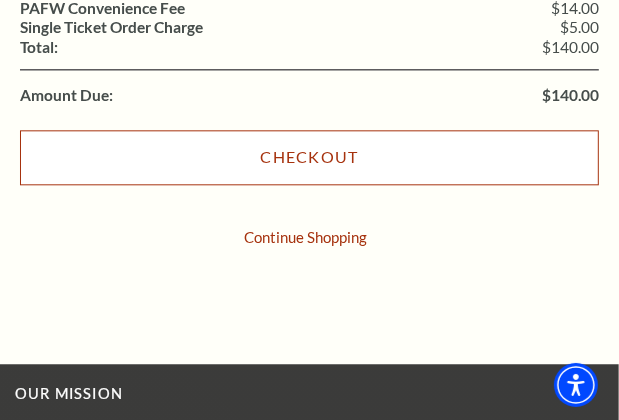 click on "Checkout" at bounding box center [309, 157] 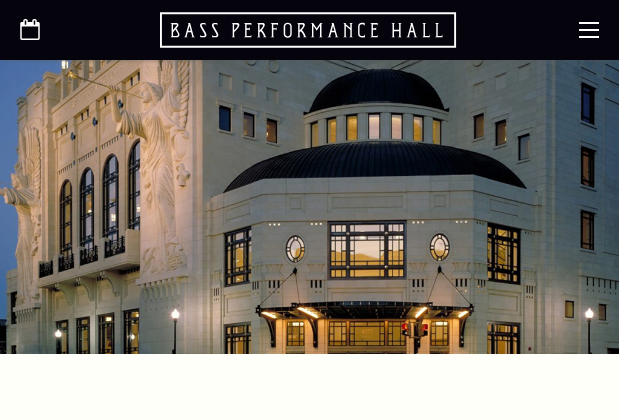 scroll, scrollTop: 466, scrollLeft: 0, axis: vertical 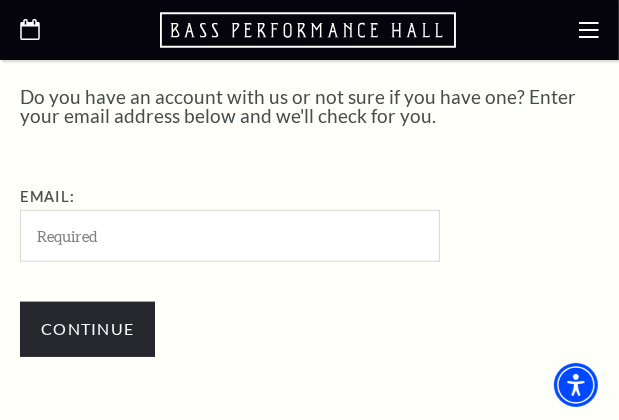 click on "Email:" at bounding box center (230, 236) 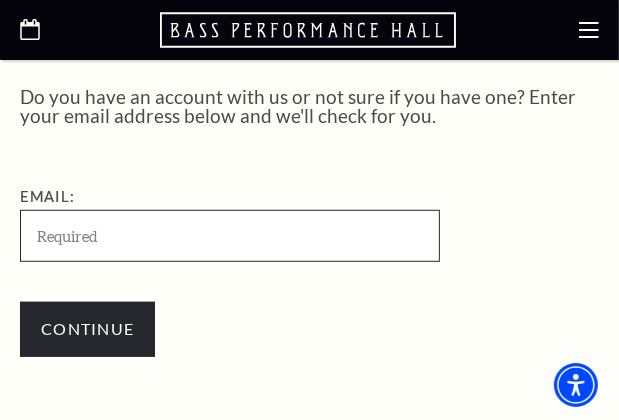 click on "Email:" at bounding box center (230, 236) 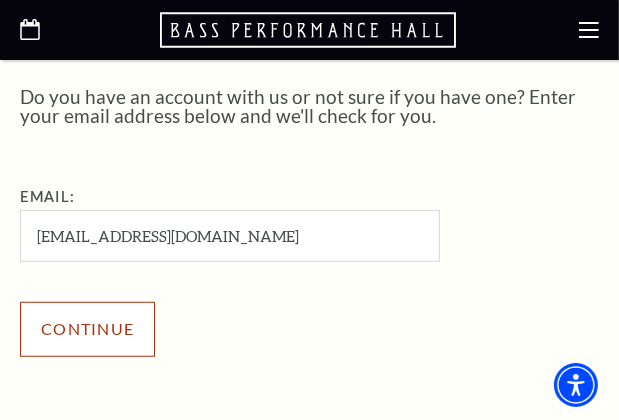 click on "Continue" at bounding box center [87, 329] 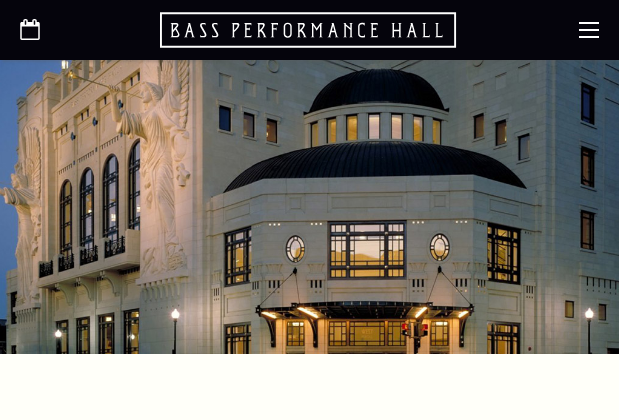 scroll, scrollTop: 504, scrollLeft: 0, axis: vertical 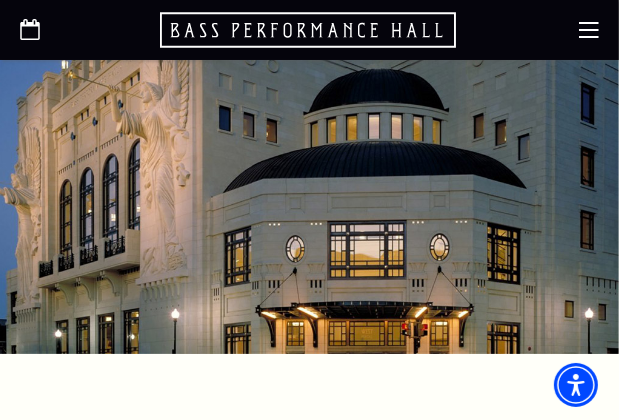 click 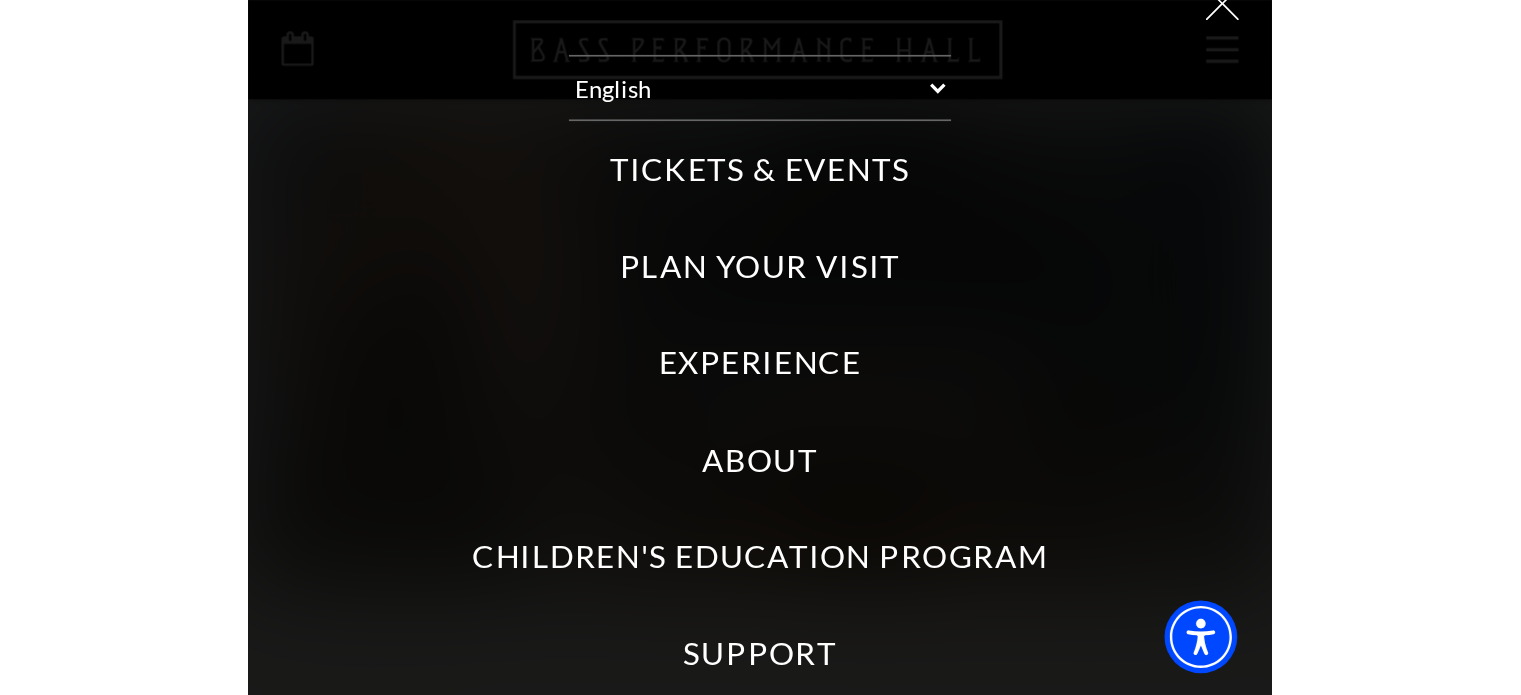scroll, scrollTop: 0, scrollLeft: 0, axis: both 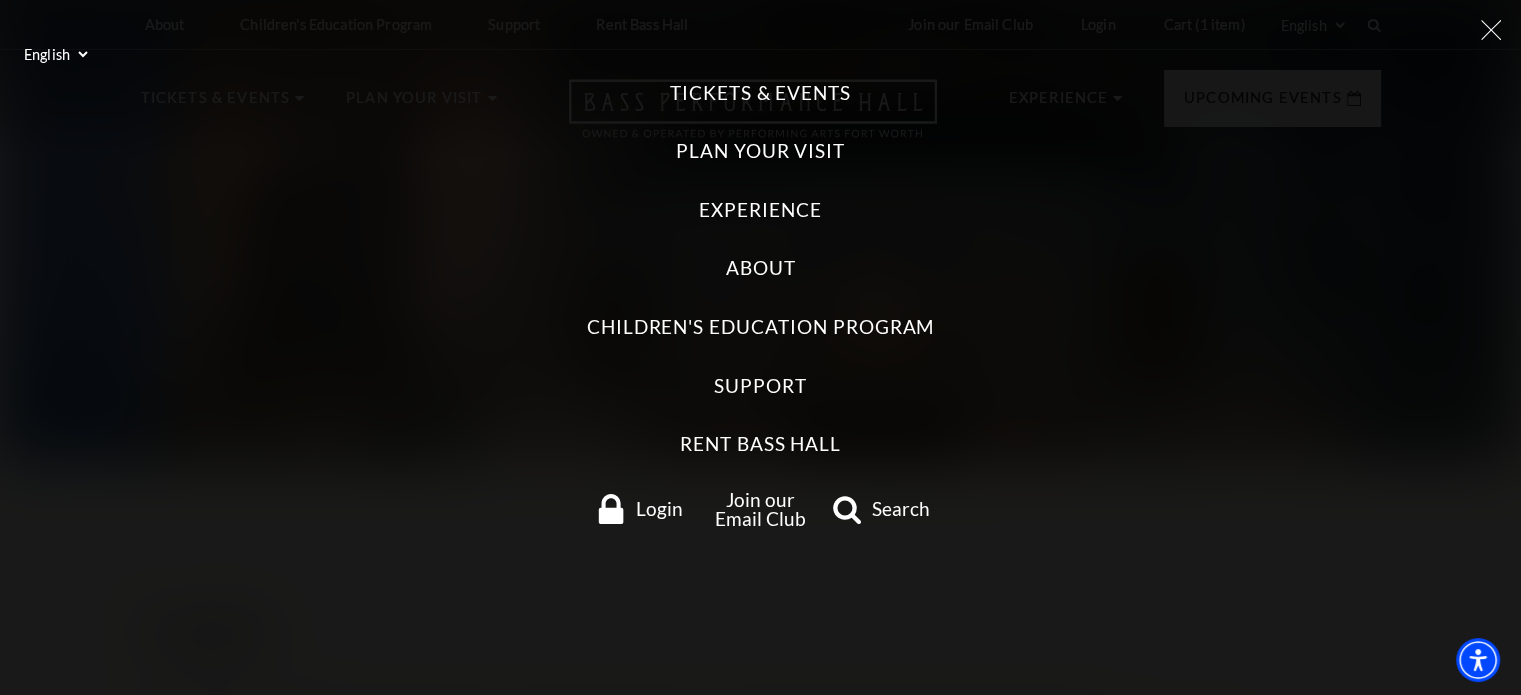 click on "Join our Email Club" at bounding box center [760, 509] 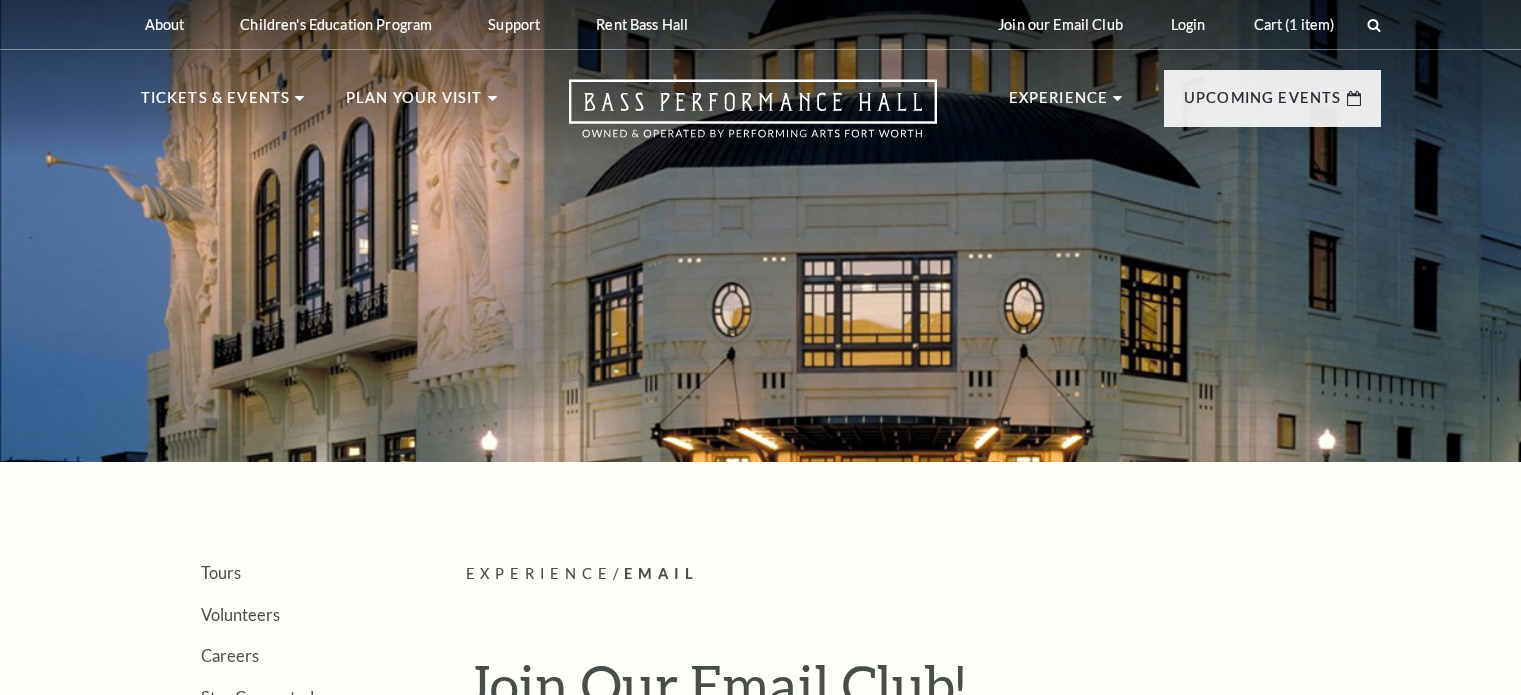 scroll, scrollTop: 0, scrollLeft: 0, axis: both 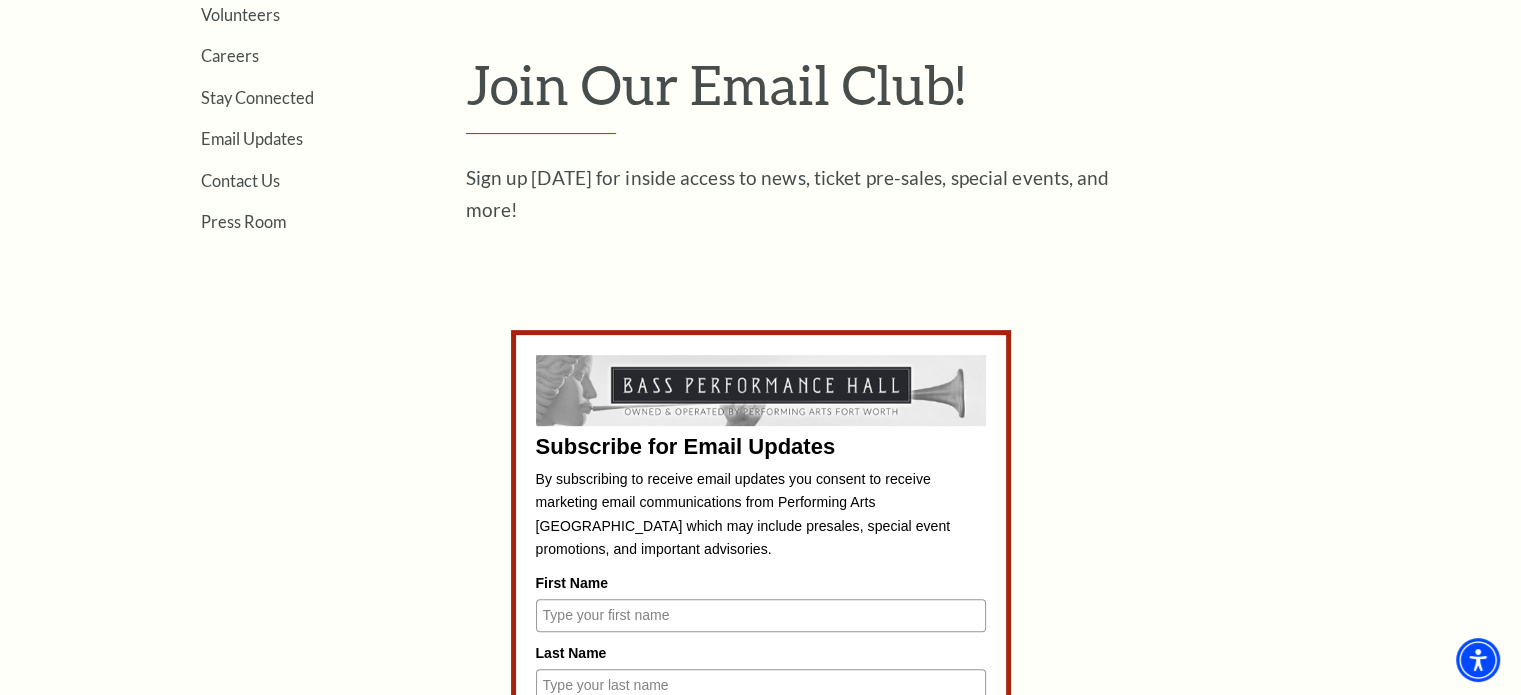 click on "First Name" at bounding box center (761, 615) 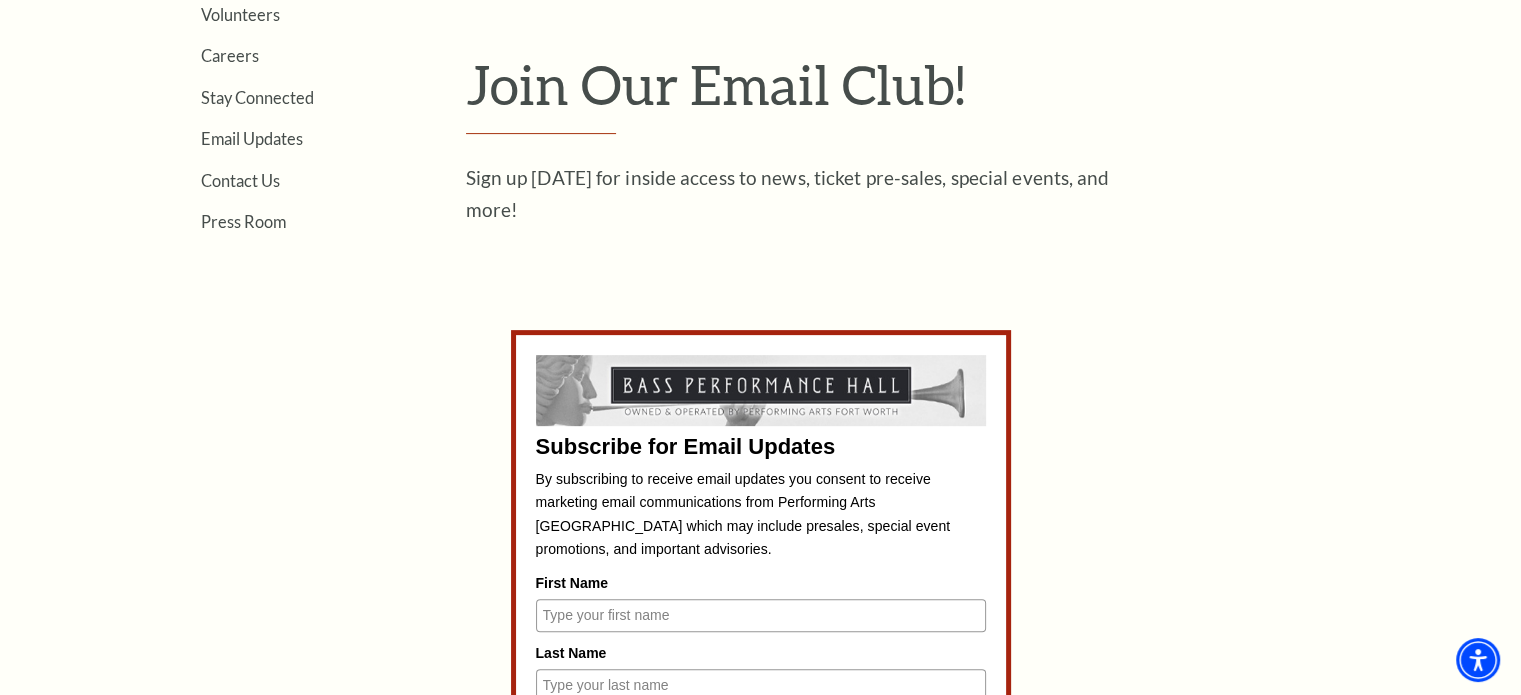 type on "Bernita" 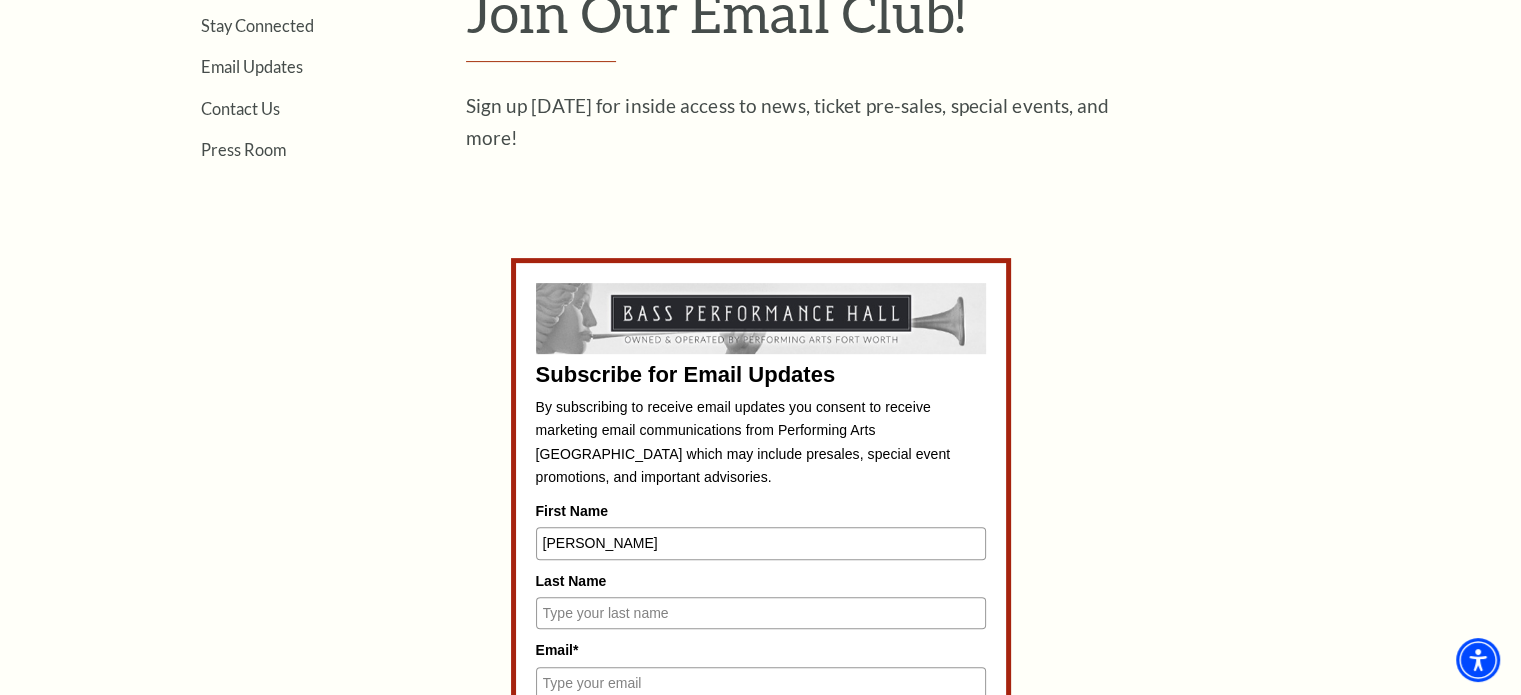 scroll, scrollTop: 800, scrollLeft: 0, axis: vertical 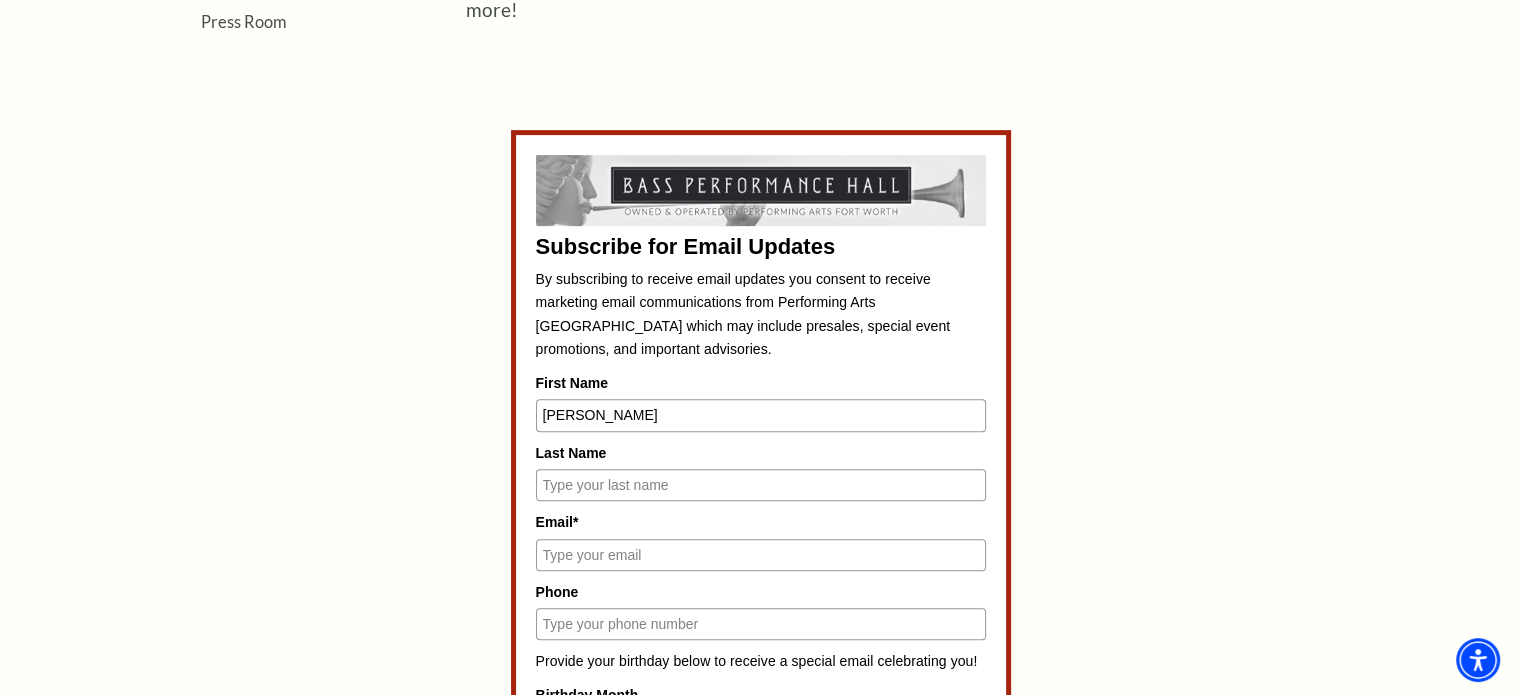 click on "Last Name" at bounding box center (761, 485) 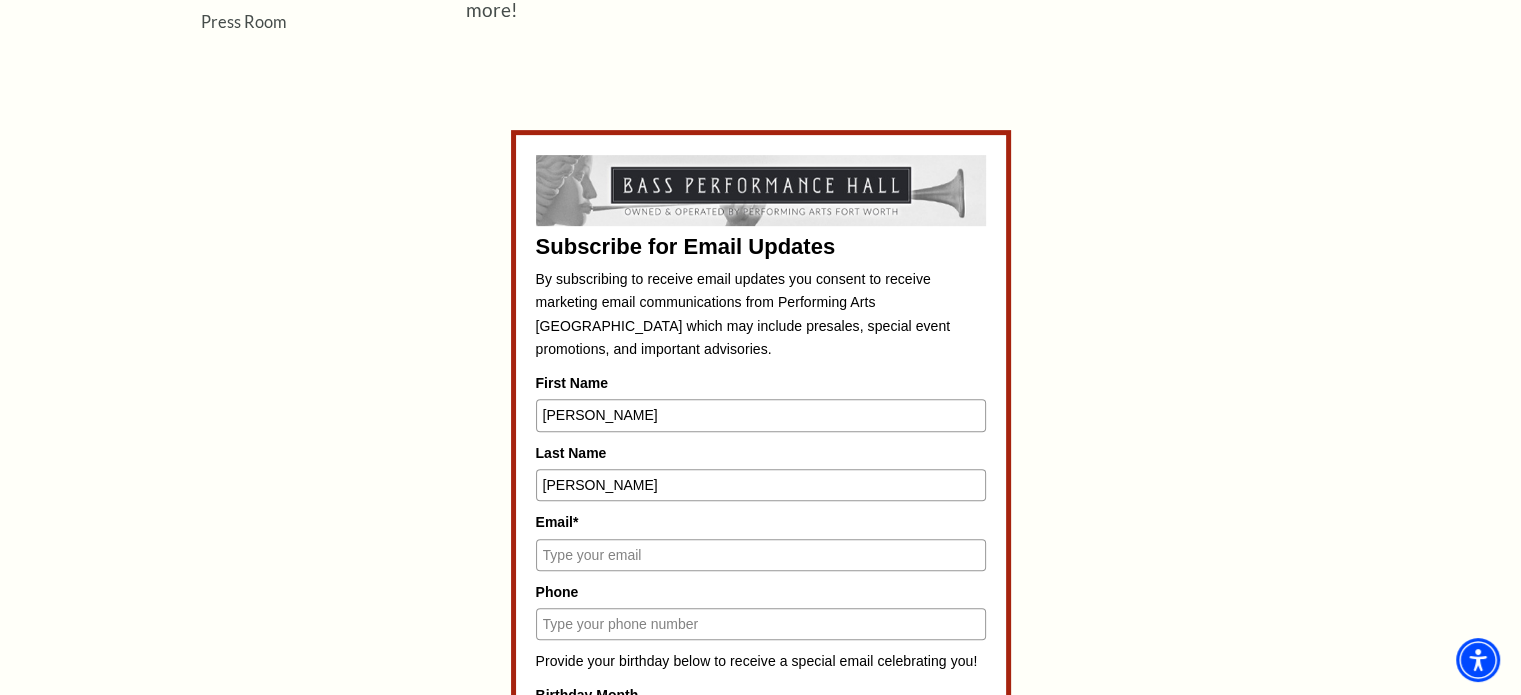 click on "Email*" at bounding box center [761, 555] 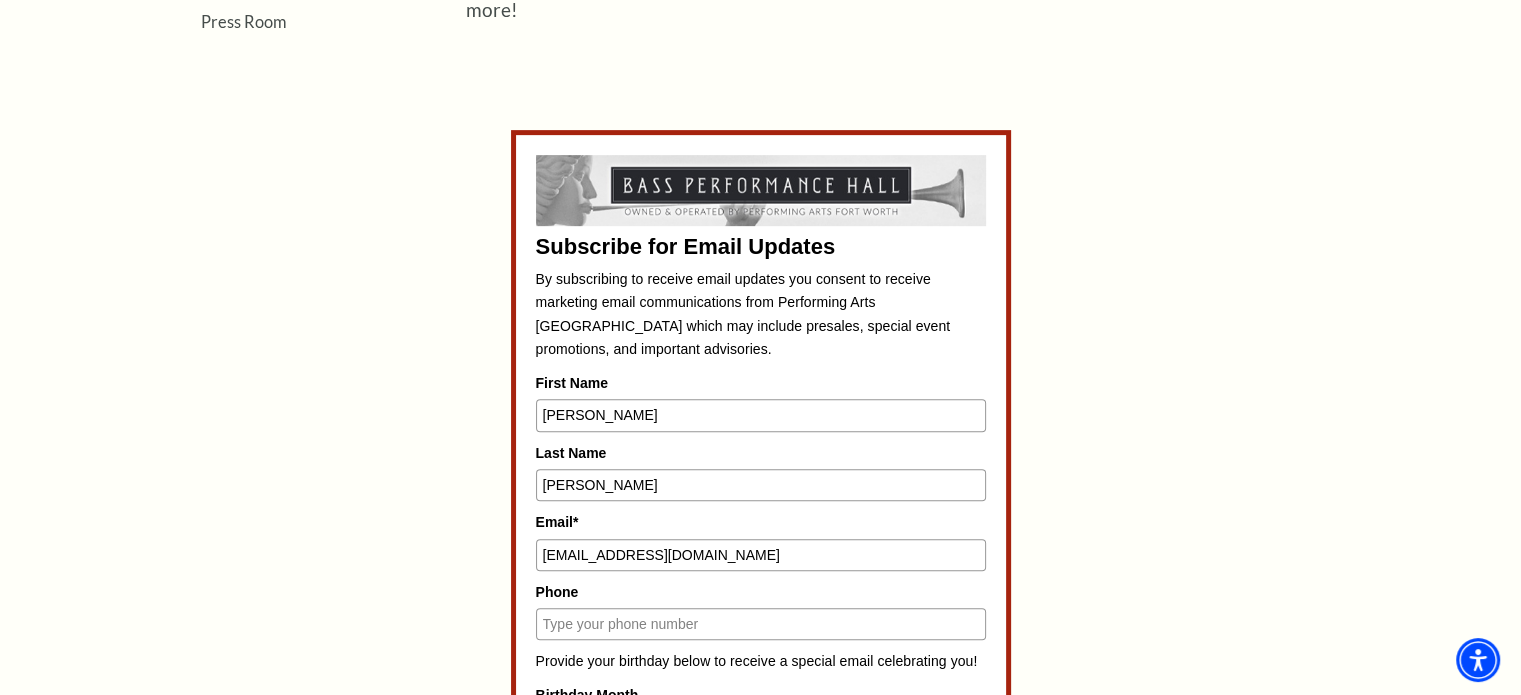 click on "Phone" at bounding box center (761, 624) 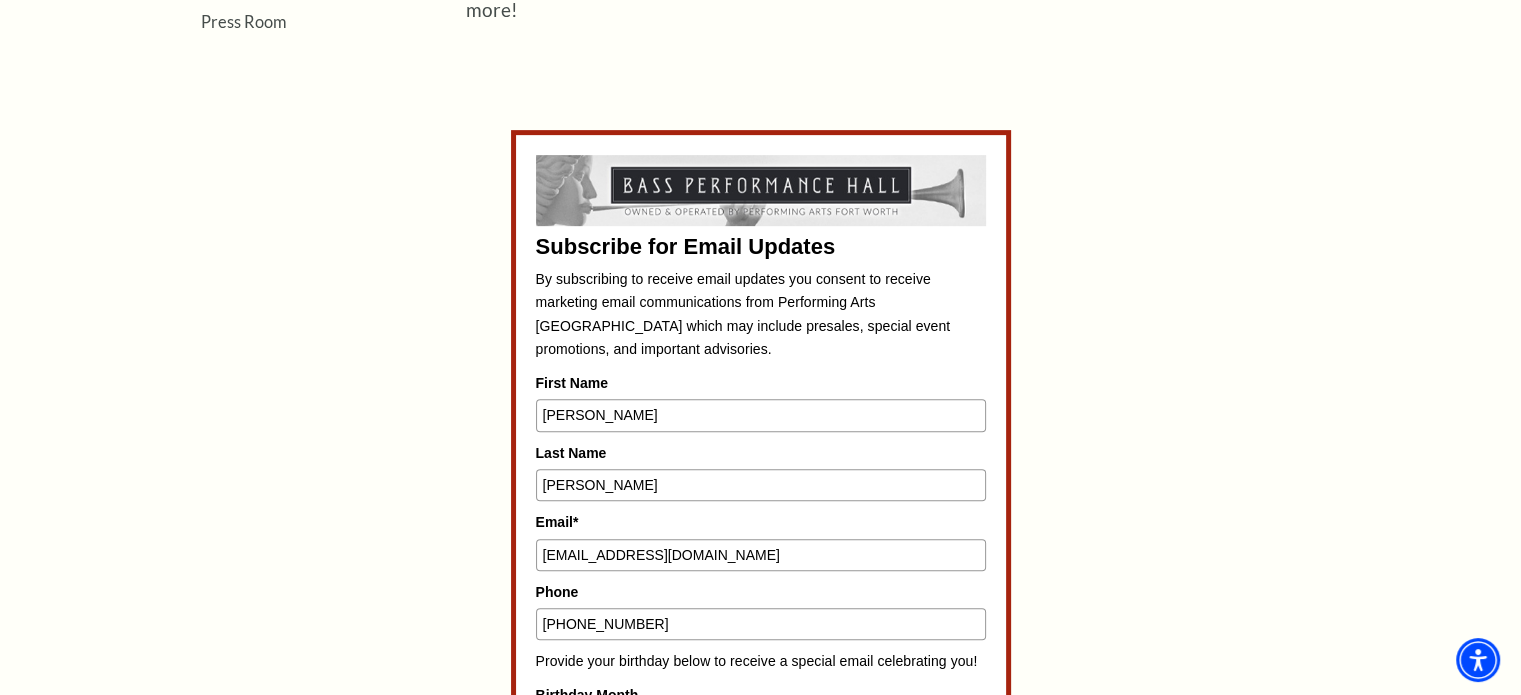 scroll, scrollTop: 1000, scrollLeft: 0, axis: vertical 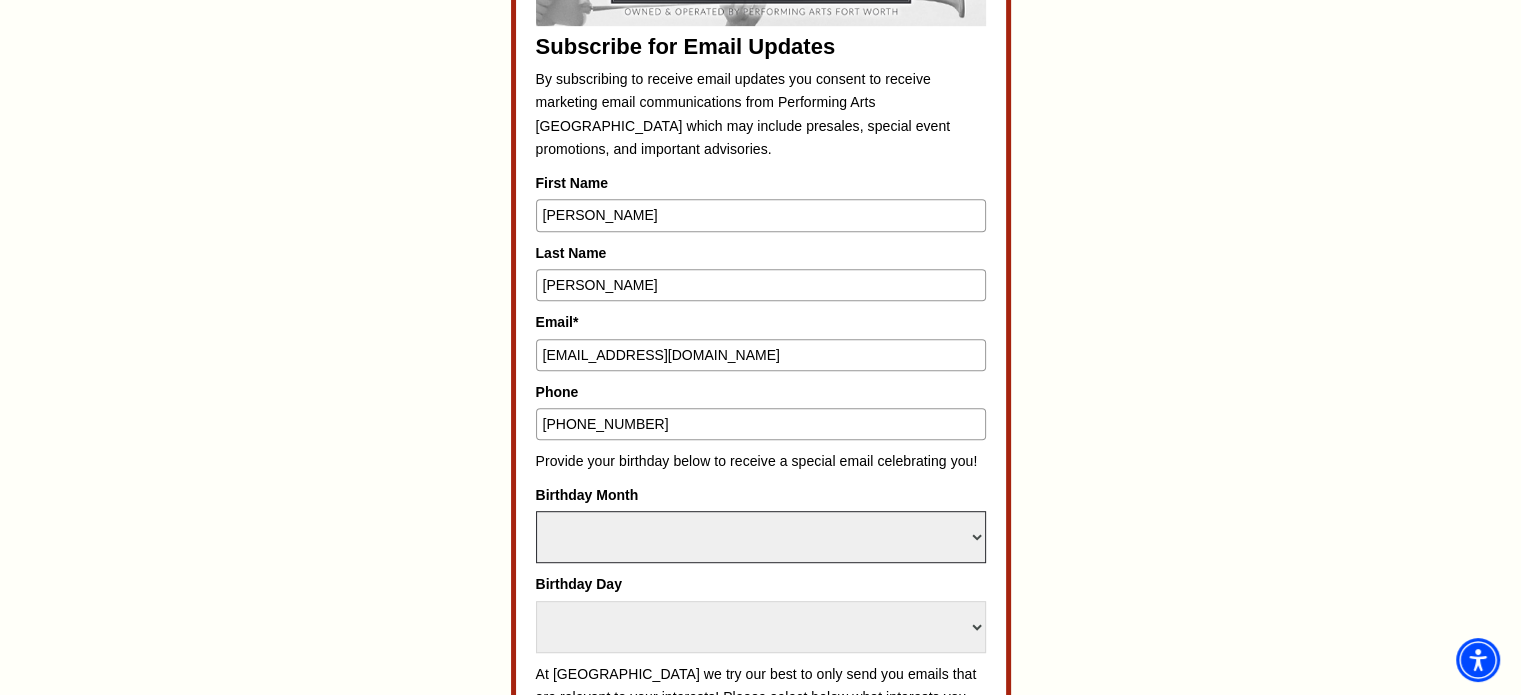click on "Select Month
January
February
March
April
May
June
July
August
September
October
November
December" at bounding box center (761, 537) 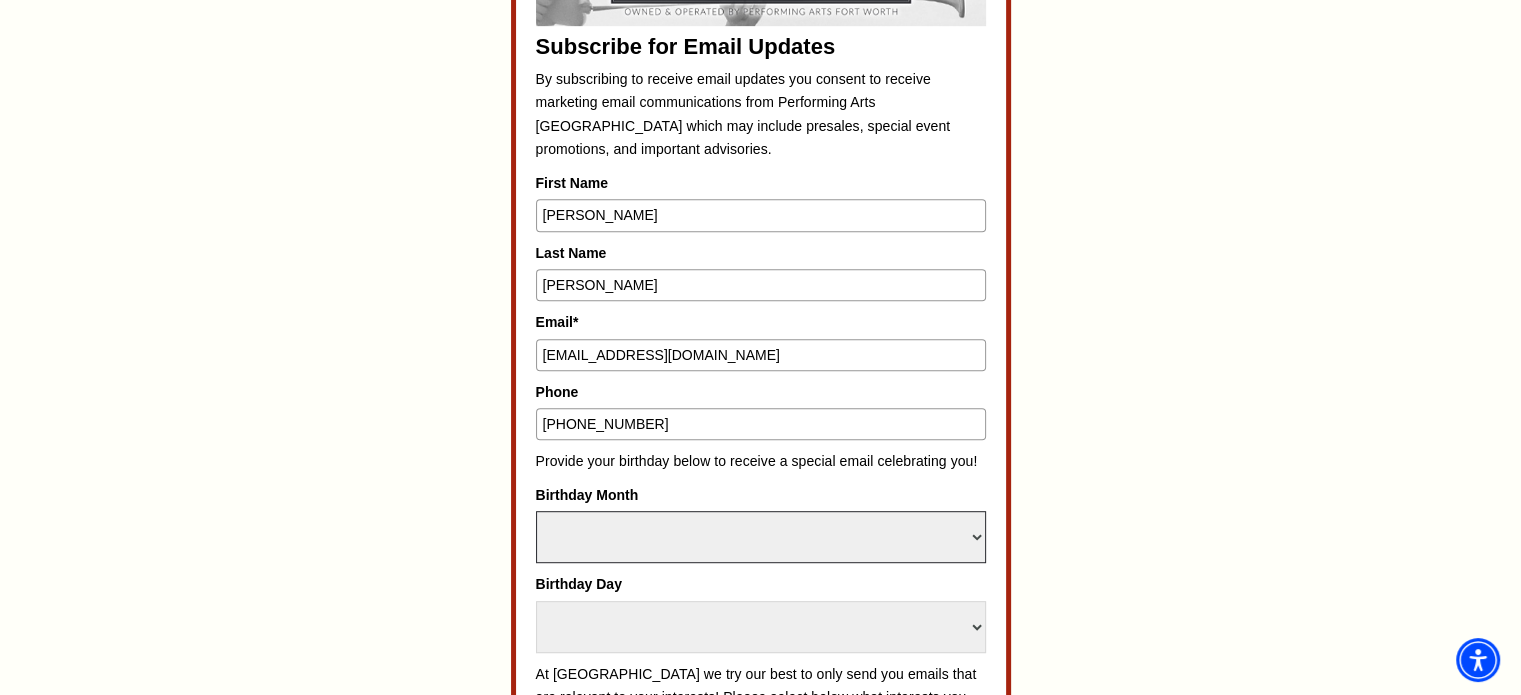 select on "November" 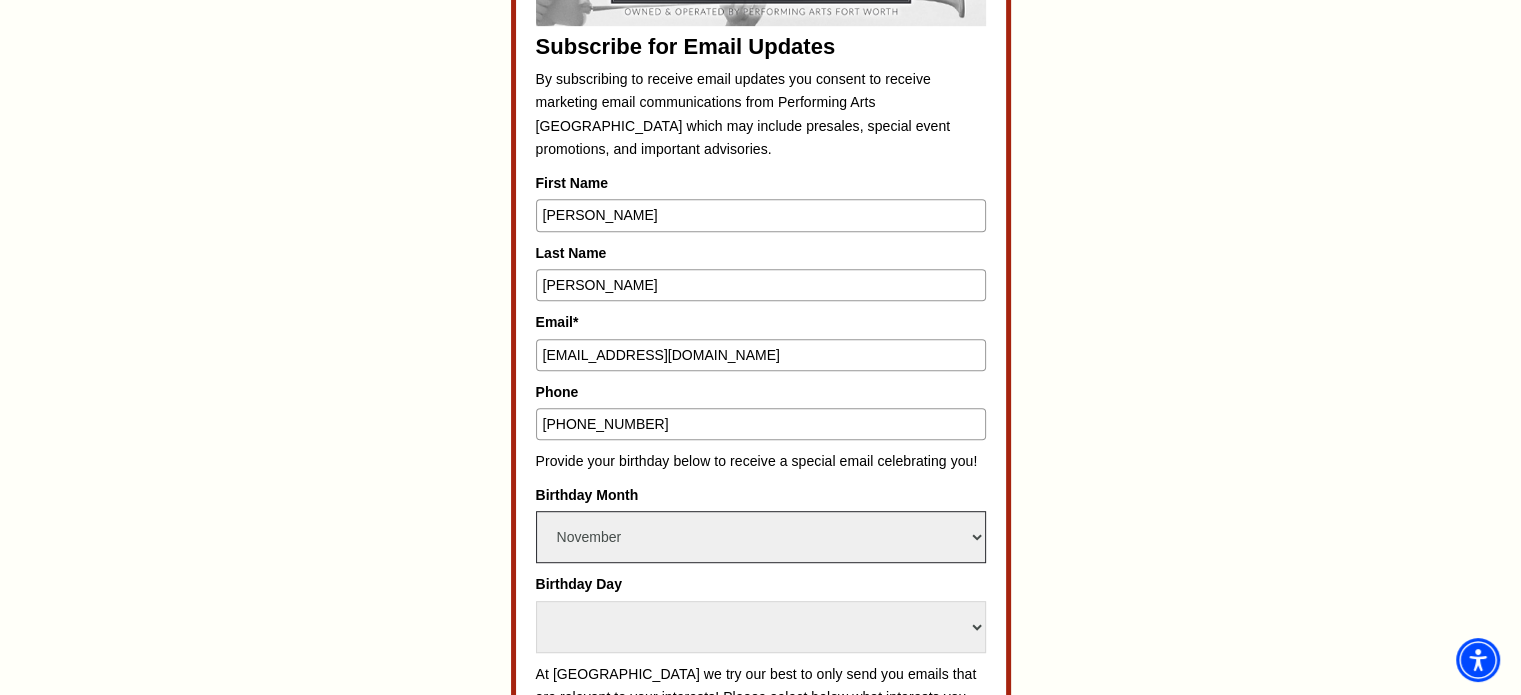 click on "Select Month
January
February
March
April
May
June
July
August
September
October
November
December" at bounding box center (761, 537) 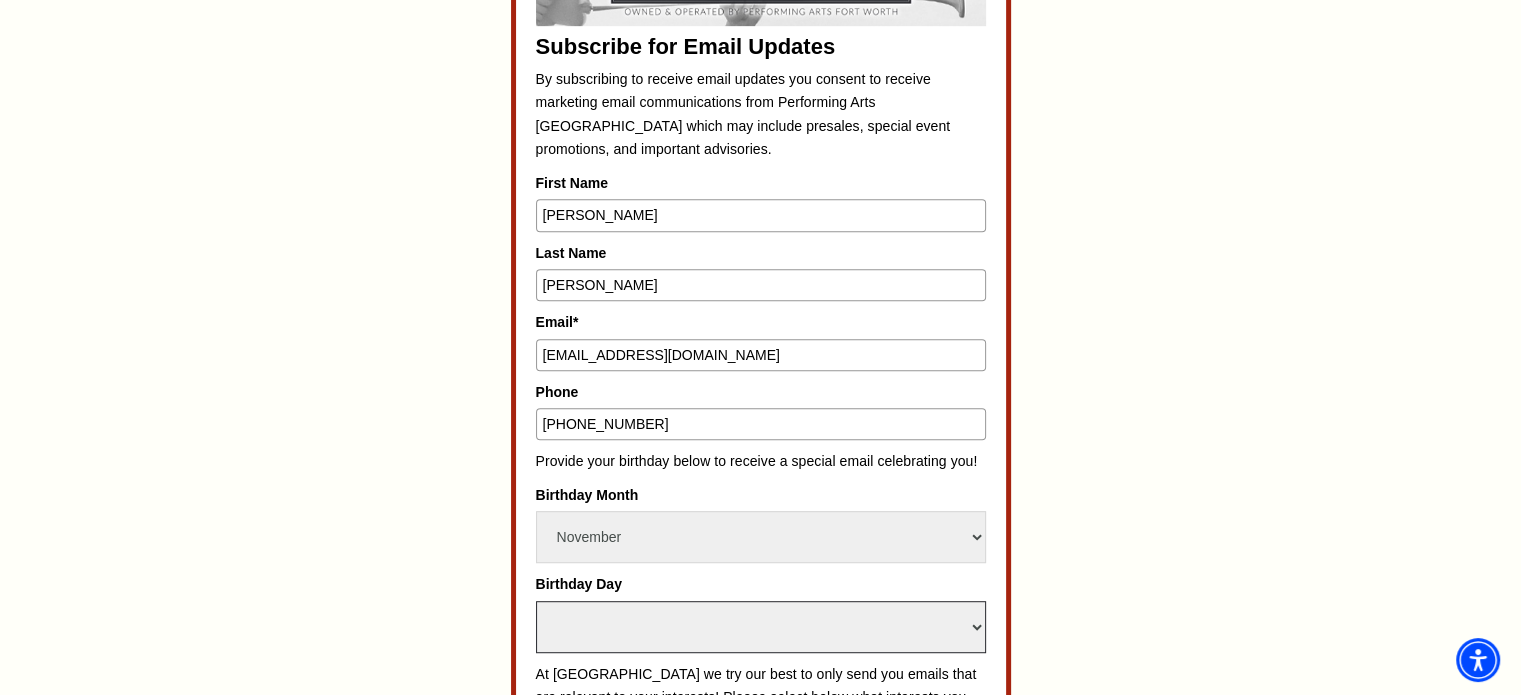 click on "Select Day
1
2
3
4
5
6
7
8
9
10
11
12
13
14
15
16
17
18
19
20
21
22
23
24
25
26
27
28
29
30
31" at bounding box center (761, 627) 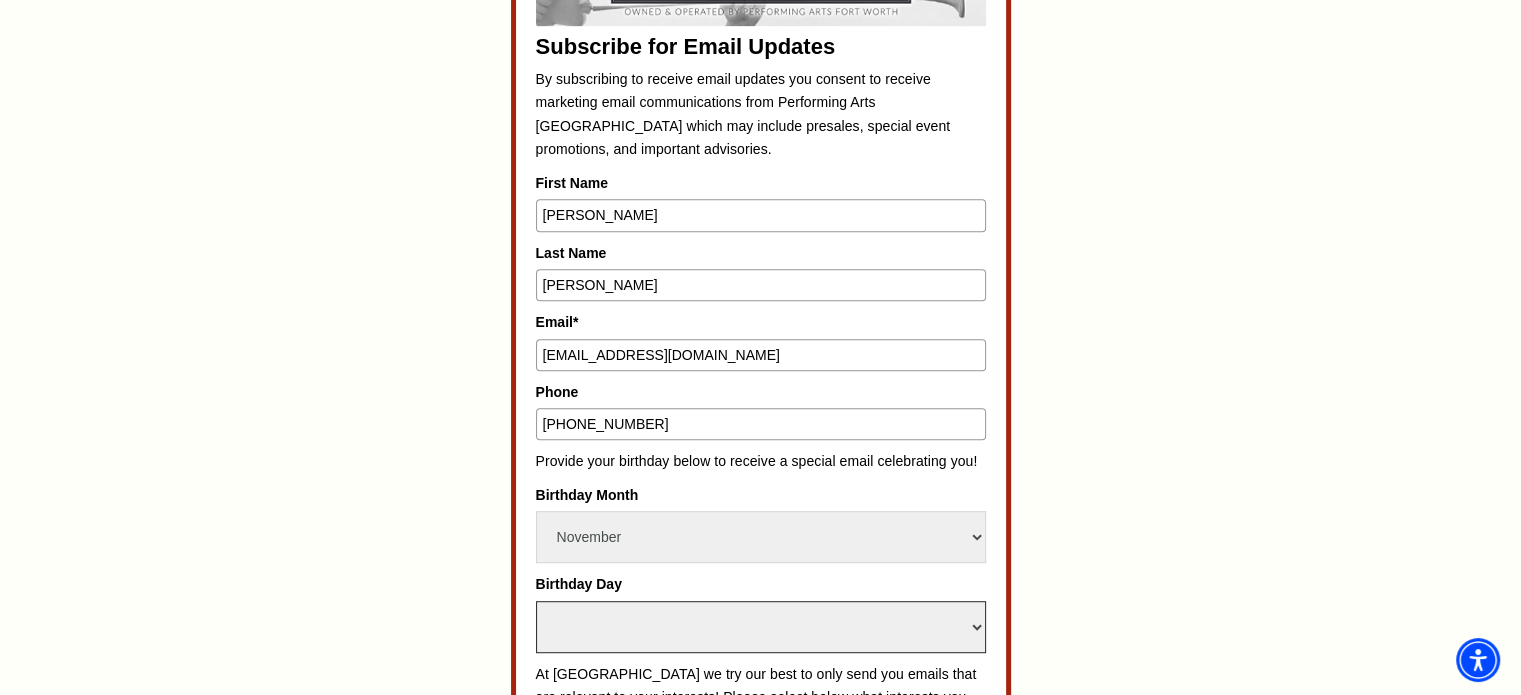 select on "3" 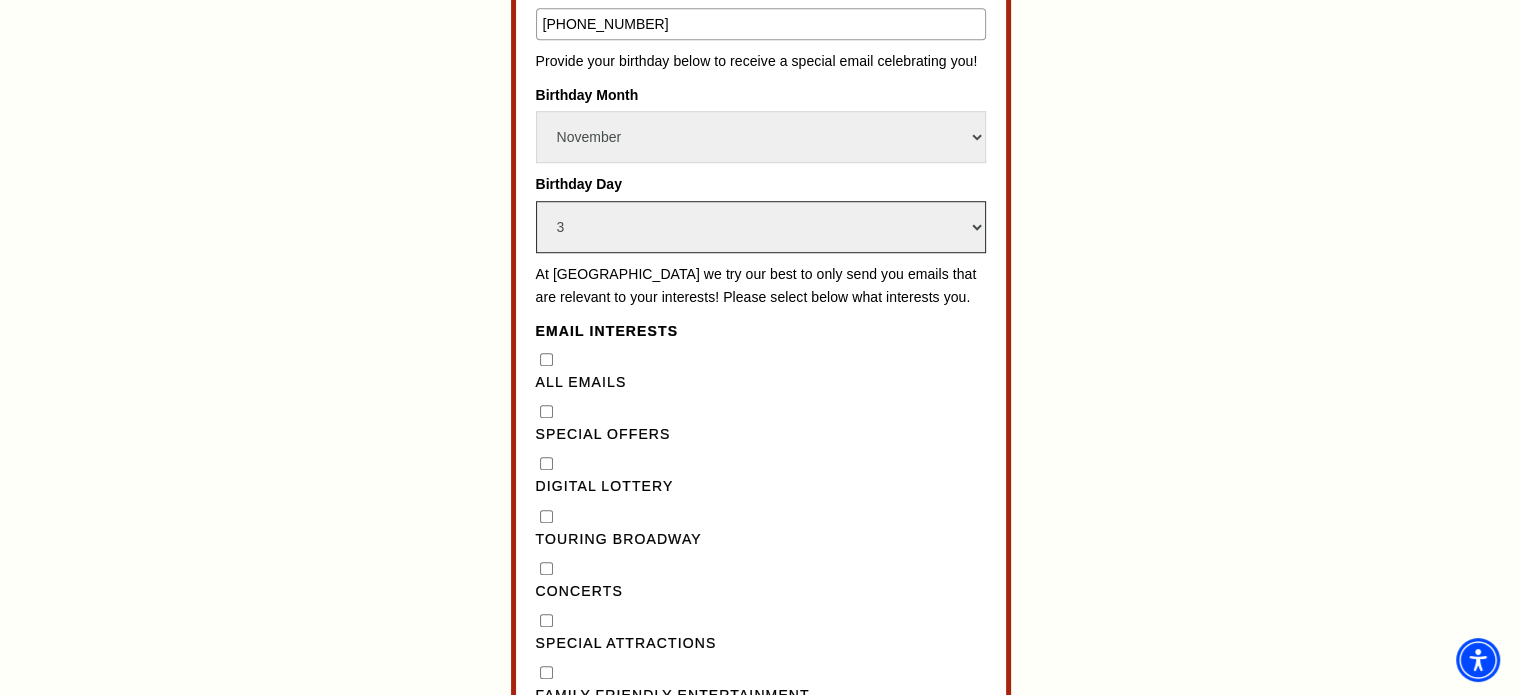 scroll, scrollTop: 1500, scrollLeft: 0, axis: vertical 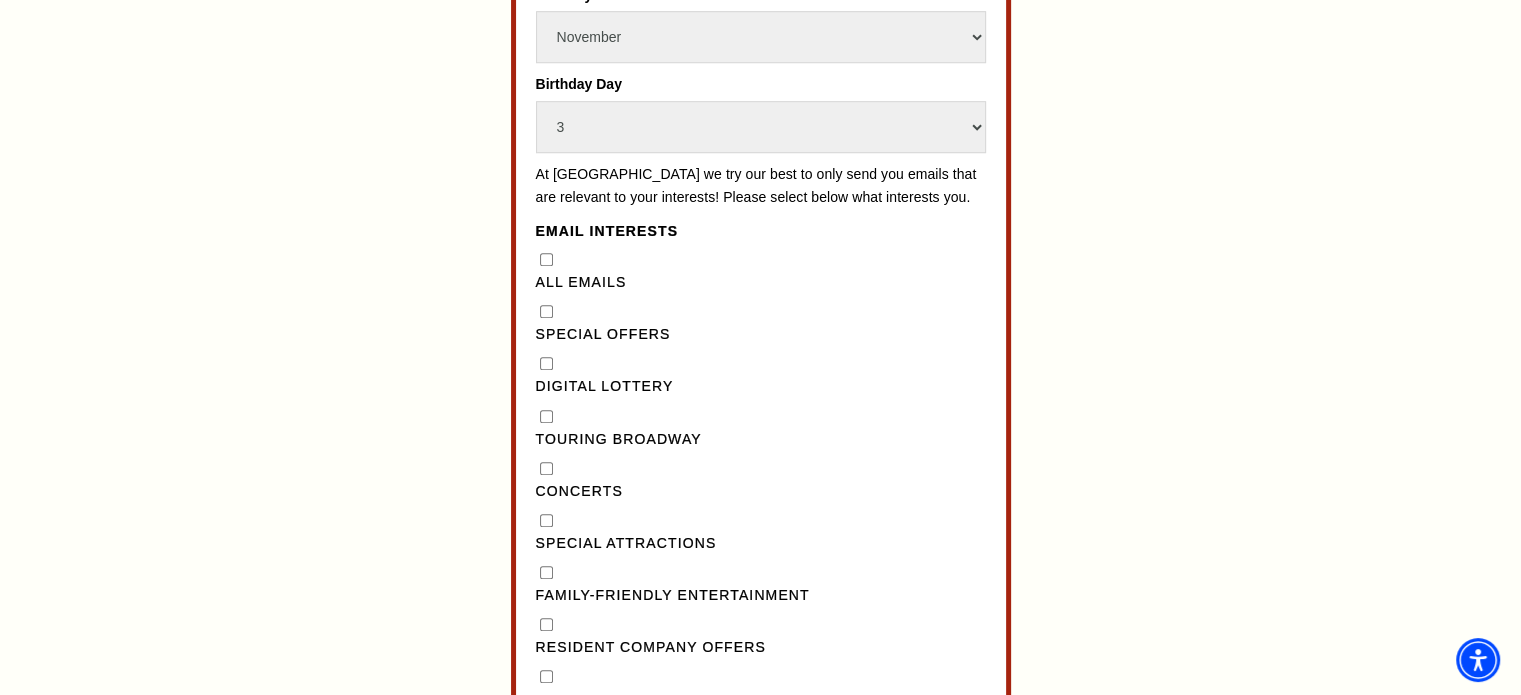 click on "Special Offers" at bounding box center (546, 311) 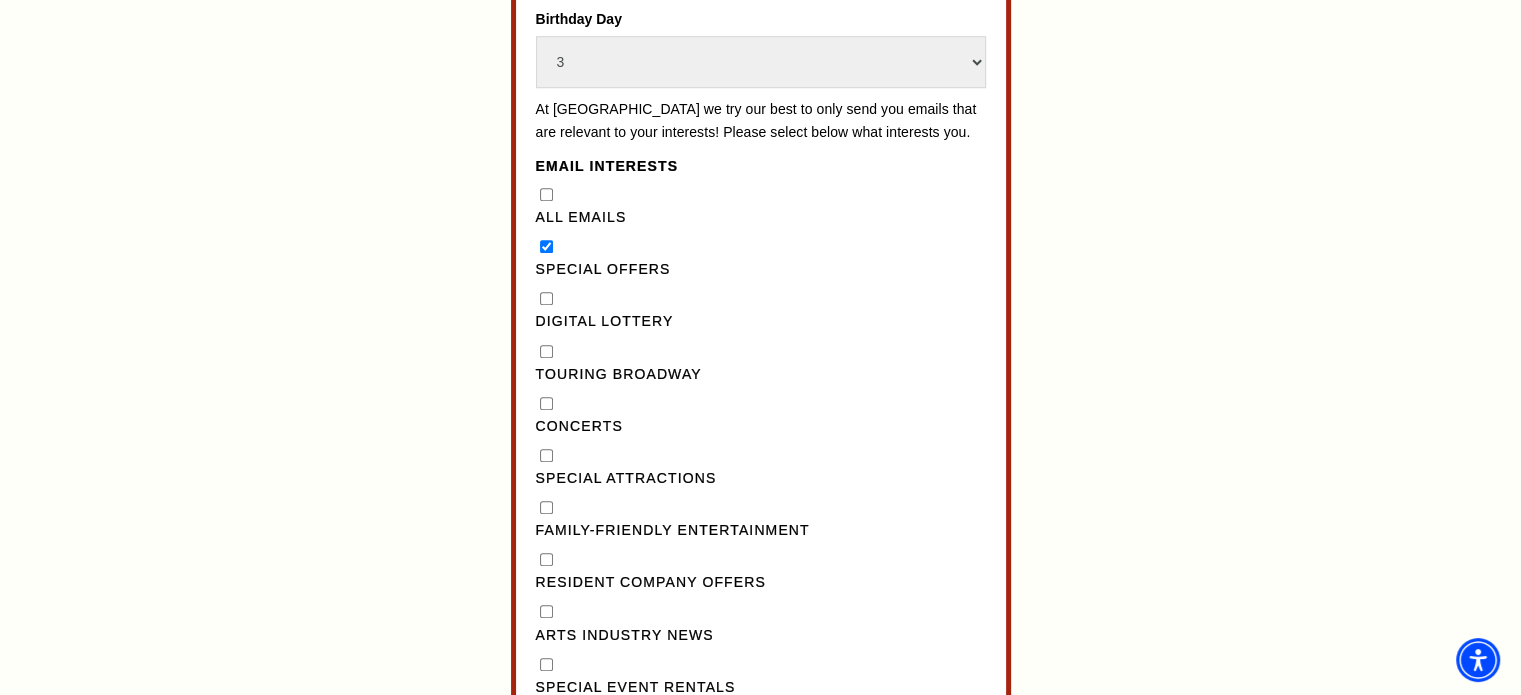 scroll, scrollTop: 1600, scrollLeft: 0, axis: vertical 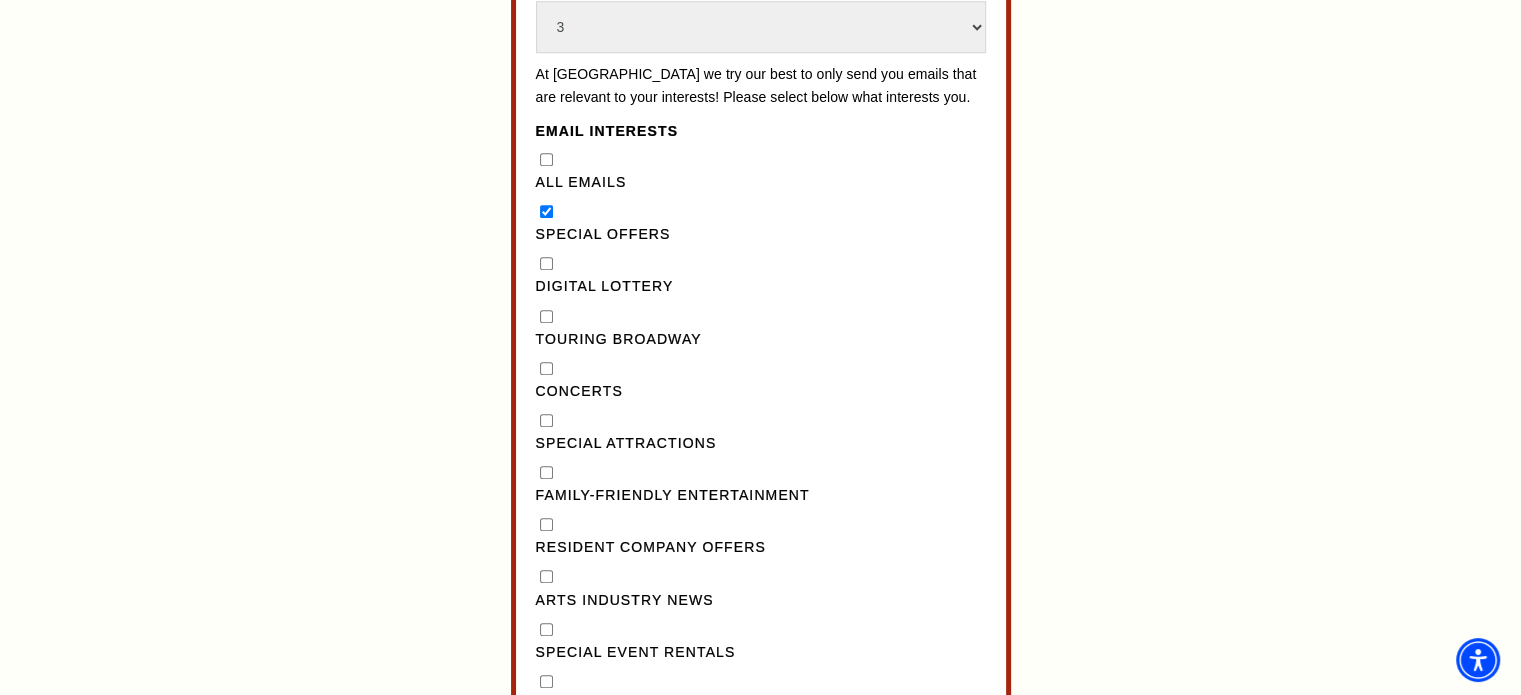 click on "Digital Lottery" at bounding box center (546, 263) 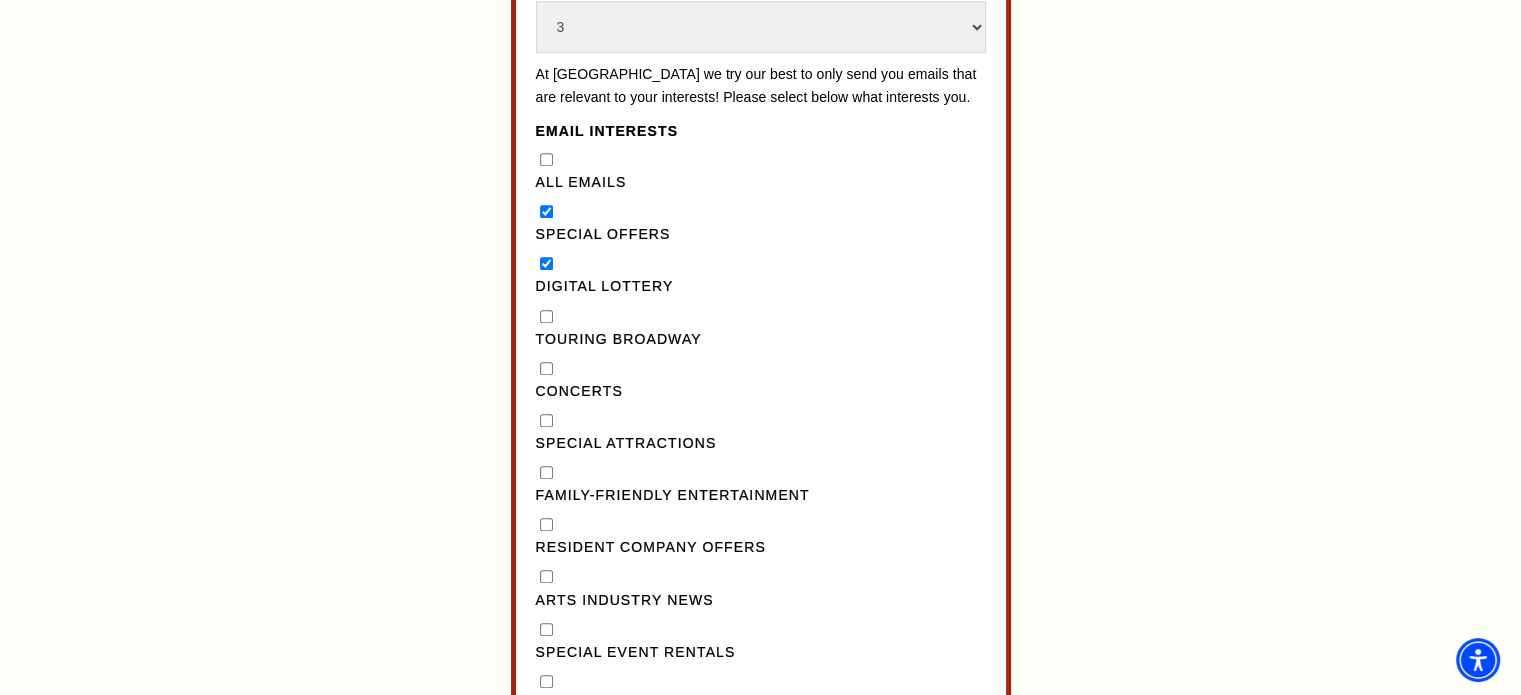 scroll, scrollTop: 1700, scrollLeft: 0, axis: vertical 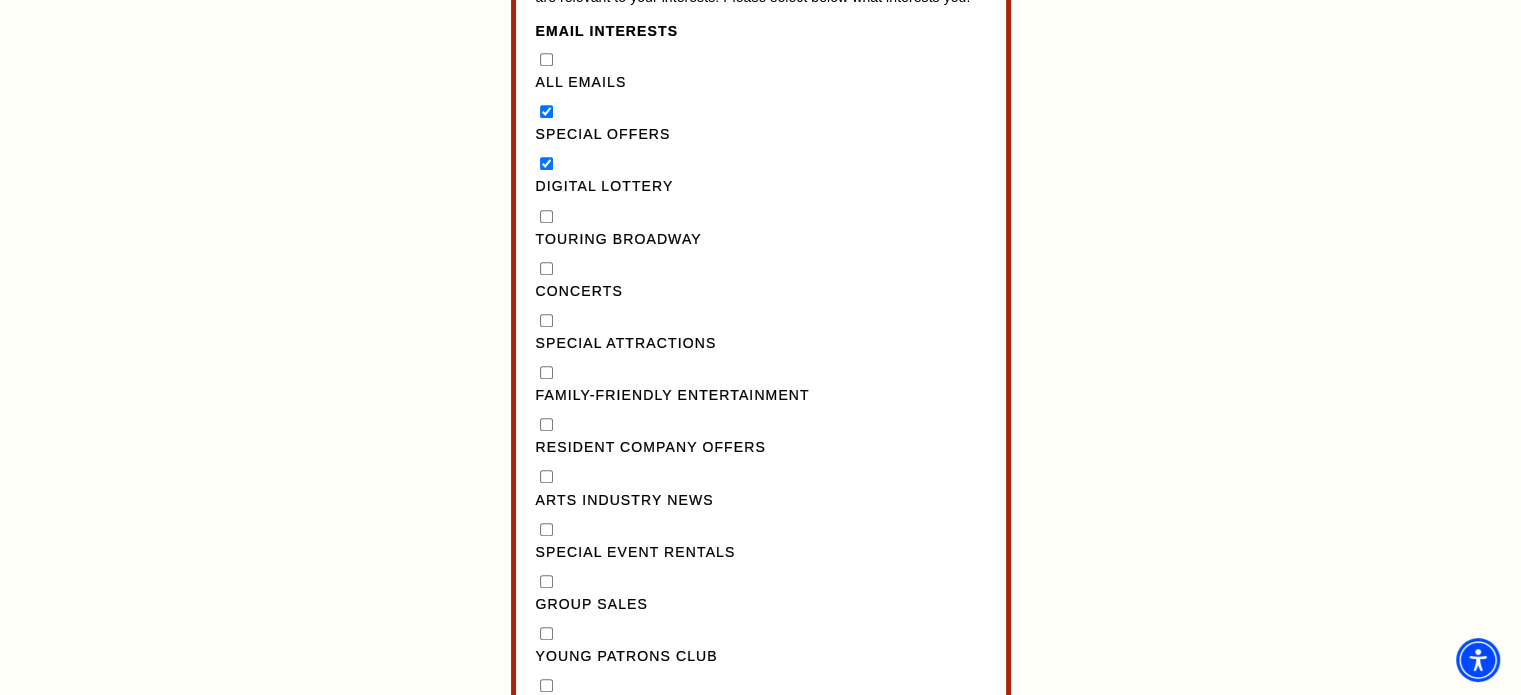 click on "Family-Friendly Entertainment" at bounding box center [546, 372] 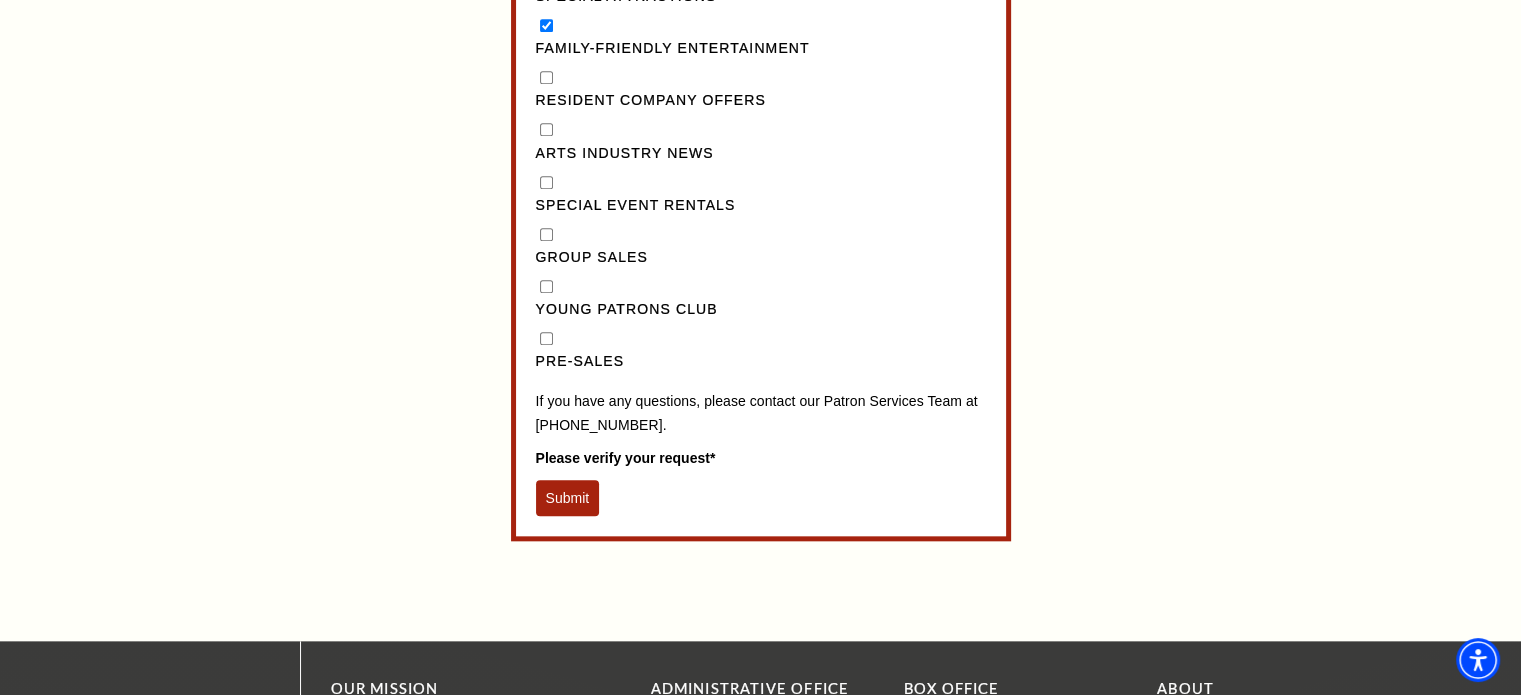 scroll, scrollTop: 2100, scrollLeft: 0, axis: vertical 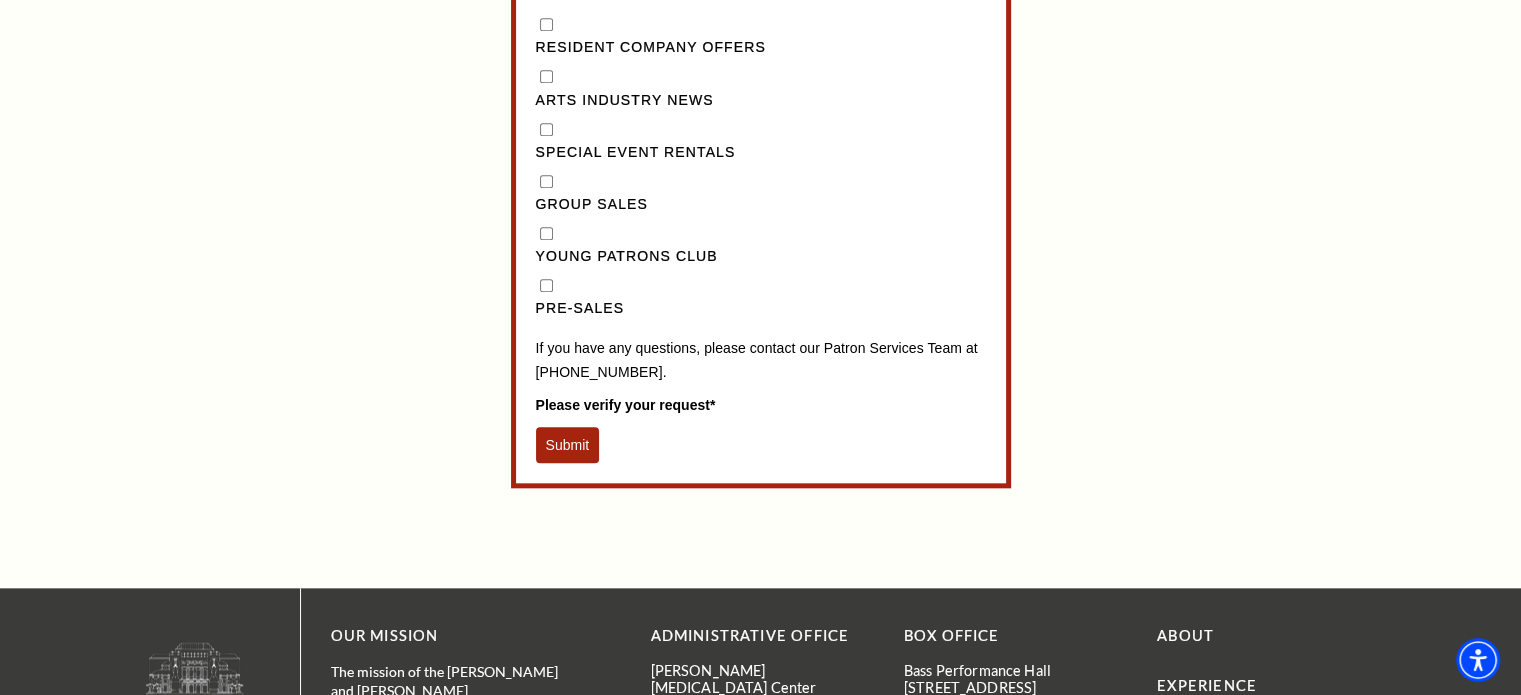 click on "Submit" at bounding box center [568, 445] 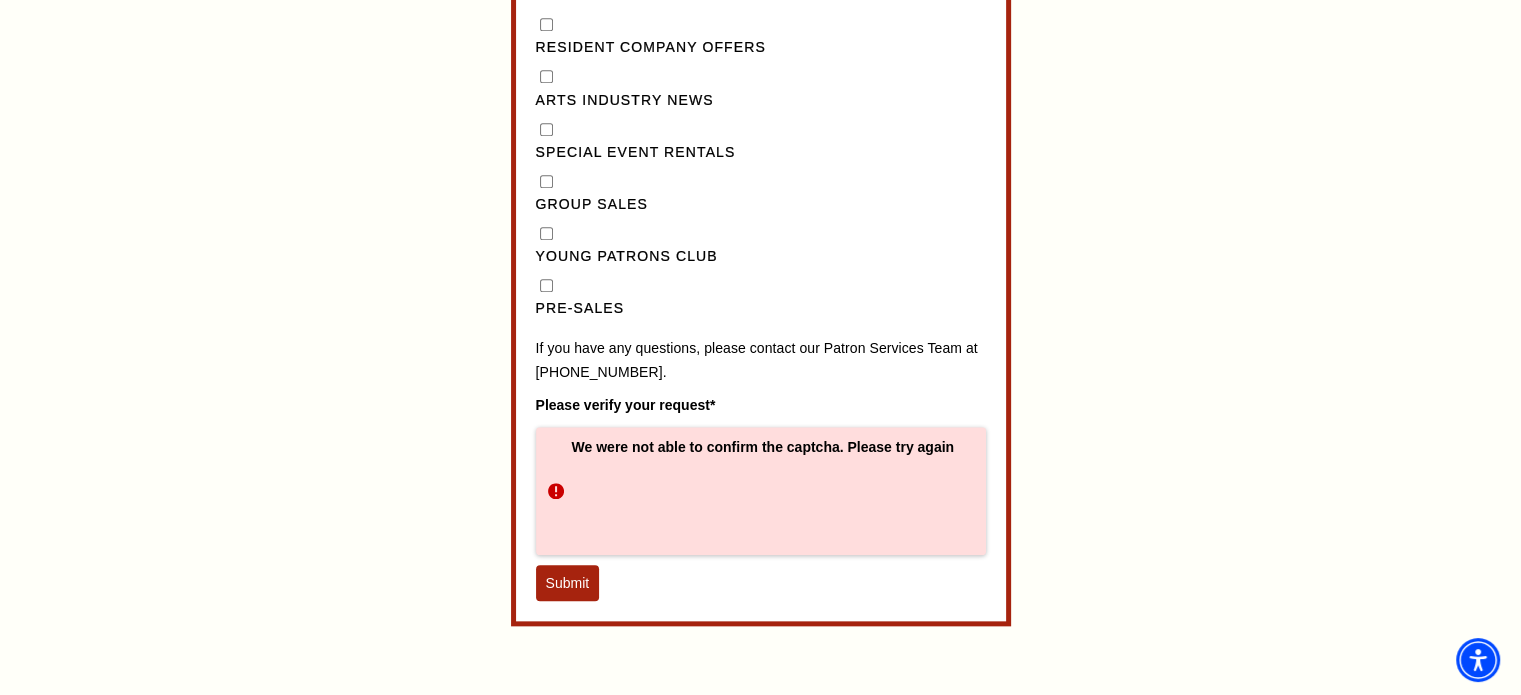 click on "Submit" at bounding box center [568, 583] 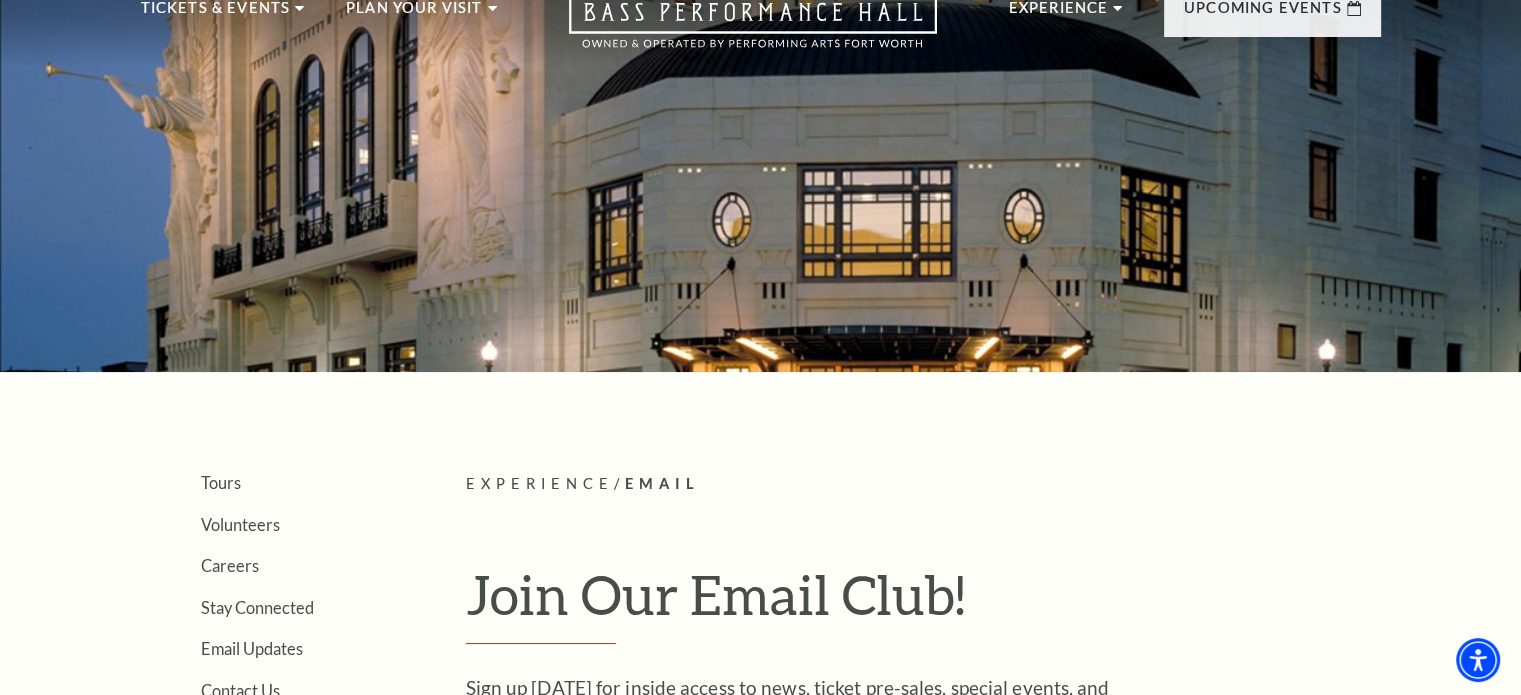 scroll, scrollTop: 0, scrollLeft: 0, axis: both 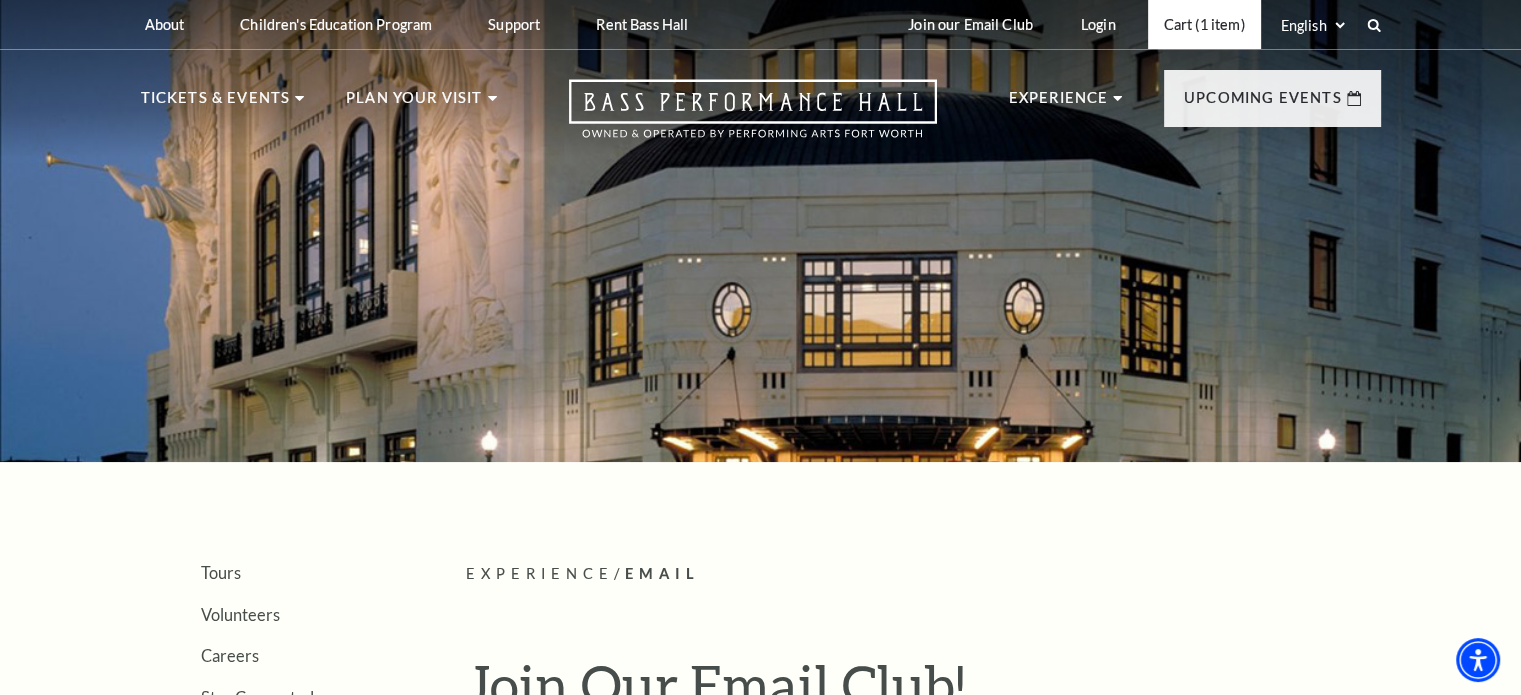 click on "Cart (1 item)" at bounding box center [1204, 24] 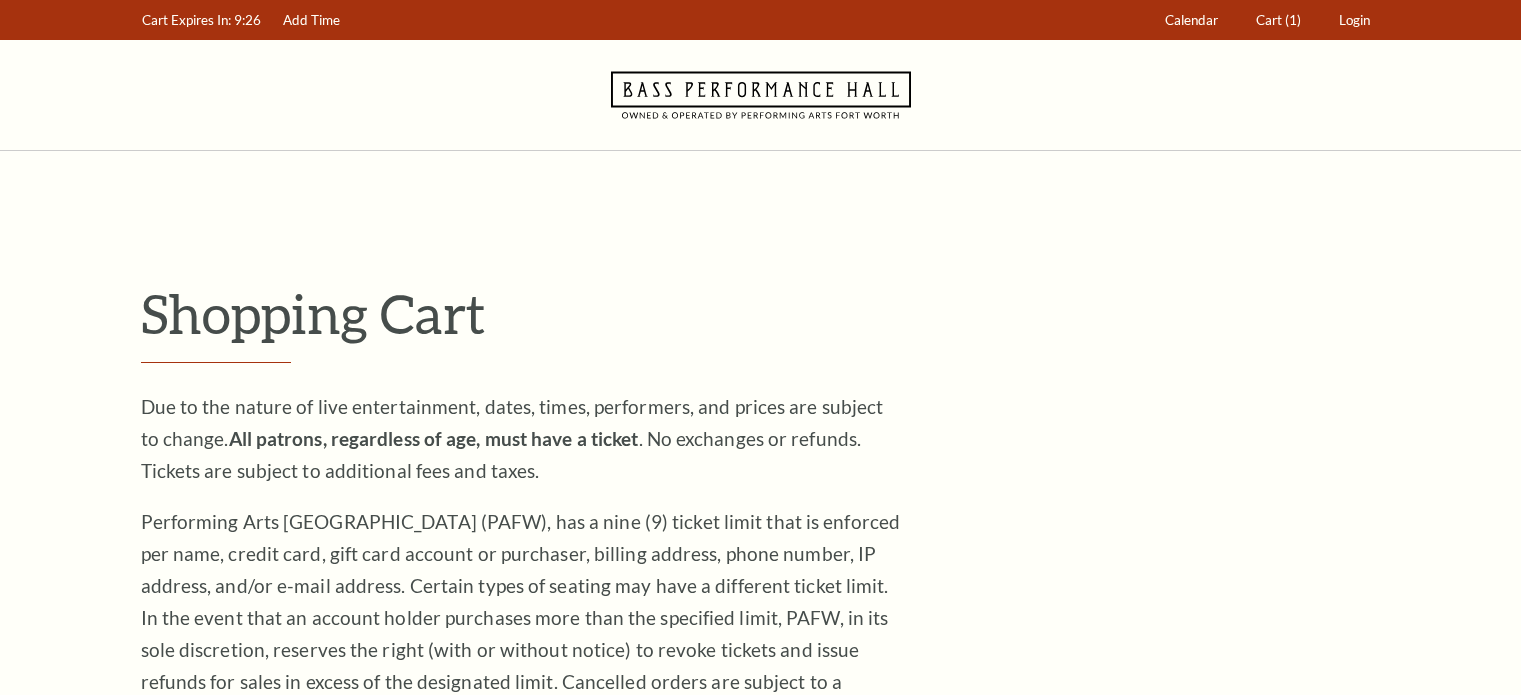 scroll, scrollTop: 0, scrollLeft: 0, axis: both 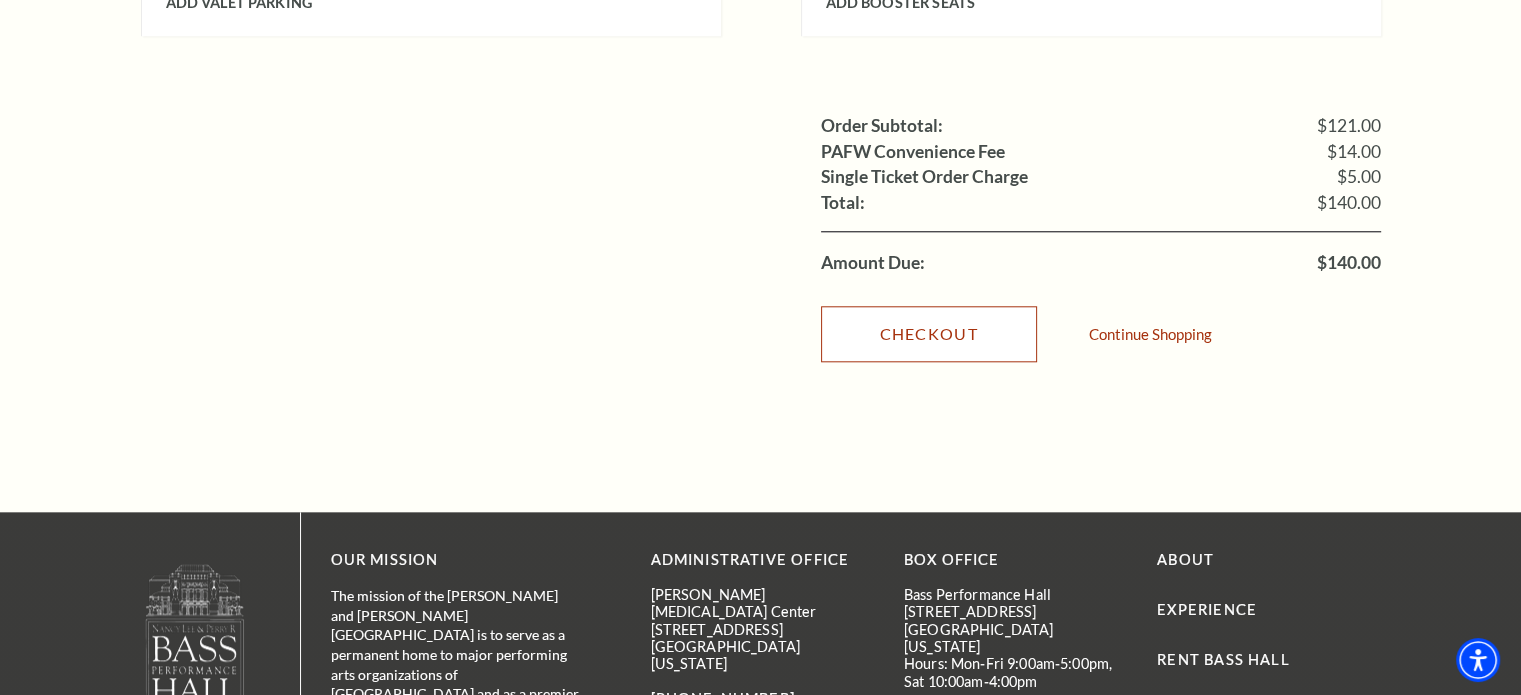 click on "Checkout" at bounding box center [929, 334] 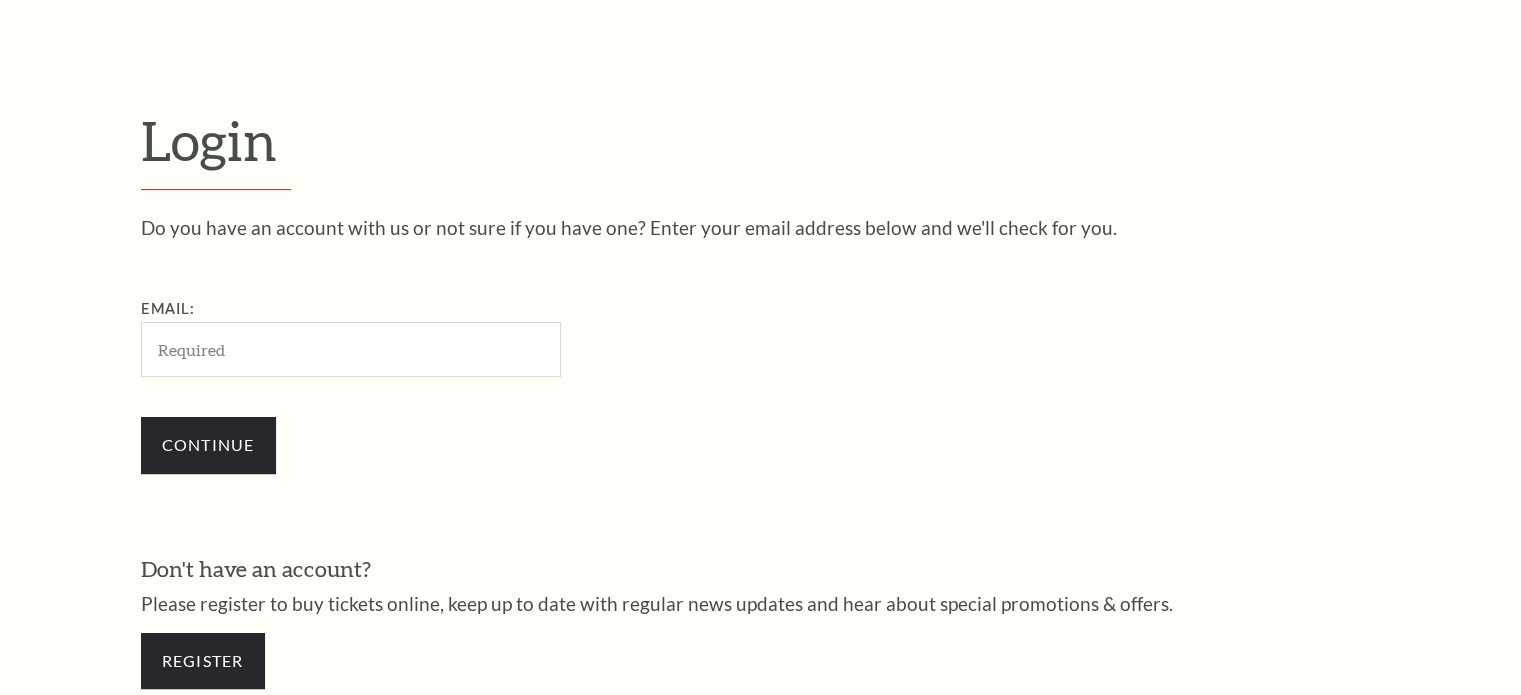 scroll, scrollTop: 0, scrollLeft: 0, axis: both 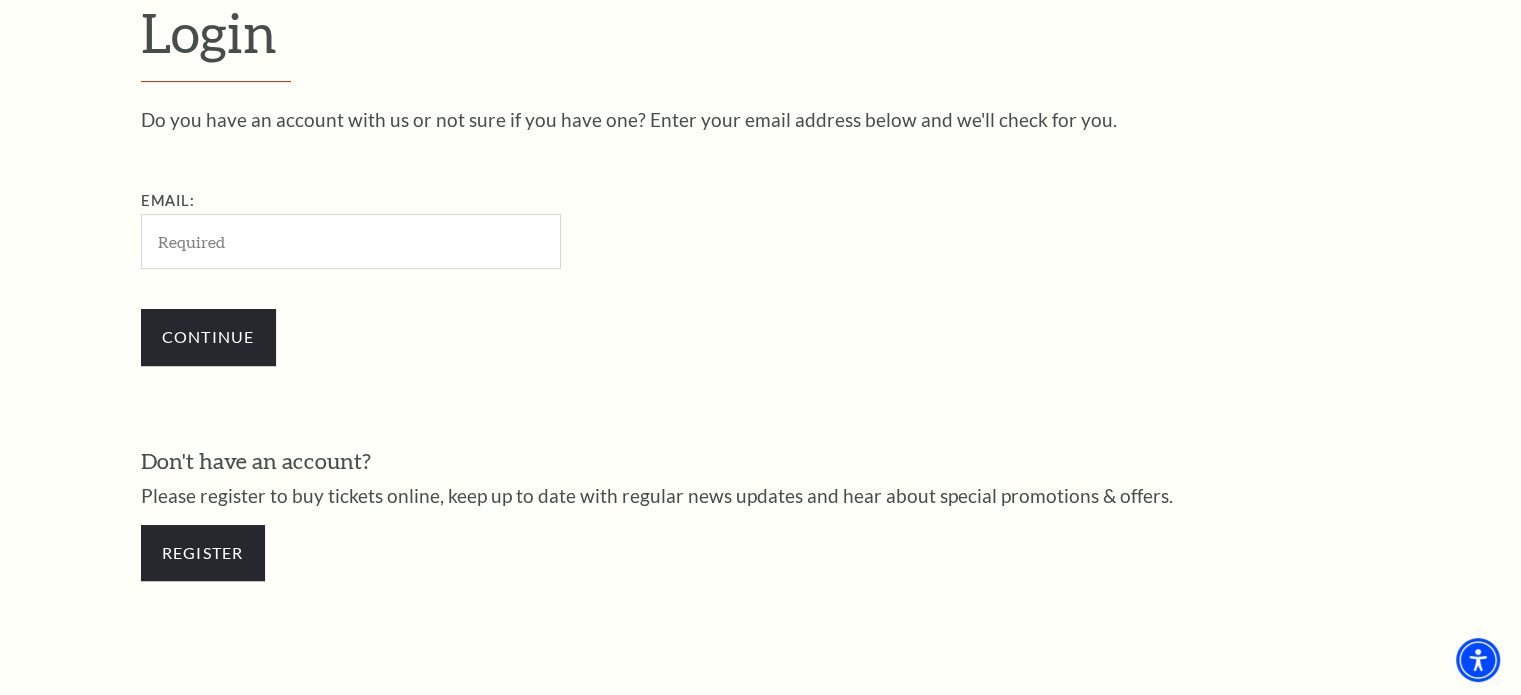 click on "Email:" at bounding box center (351, 241) 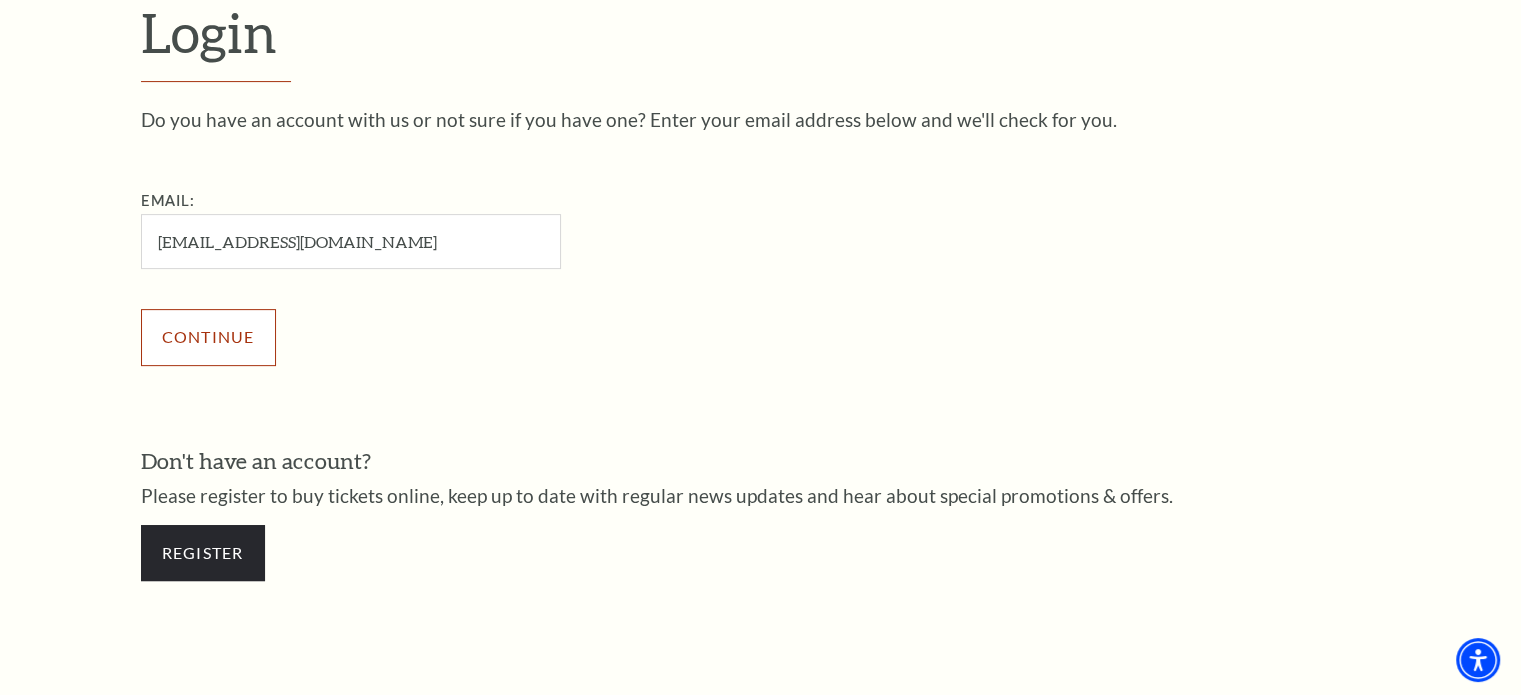 click on "Continue" at bounding box center [208, 337] 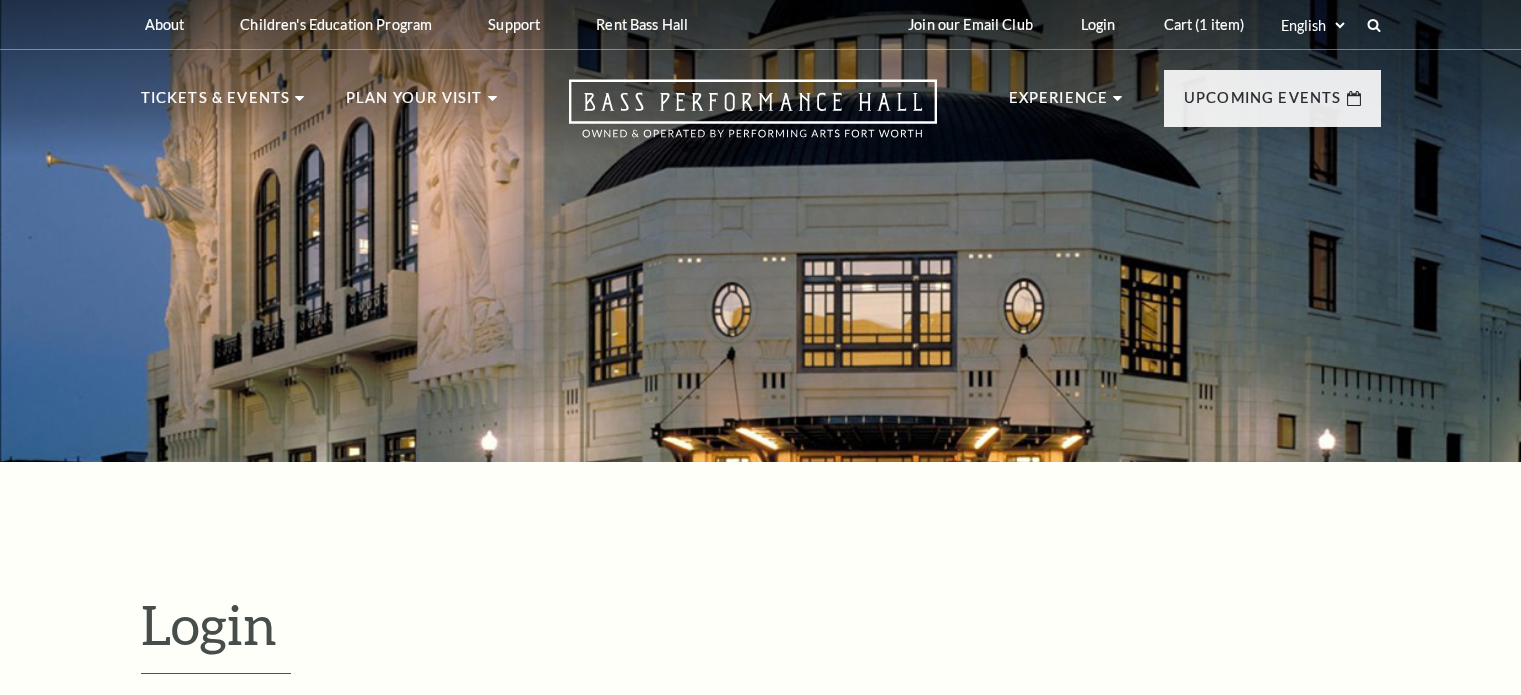 scroll, scrollTop: 504, scrollLeft: 0, axis: vertical 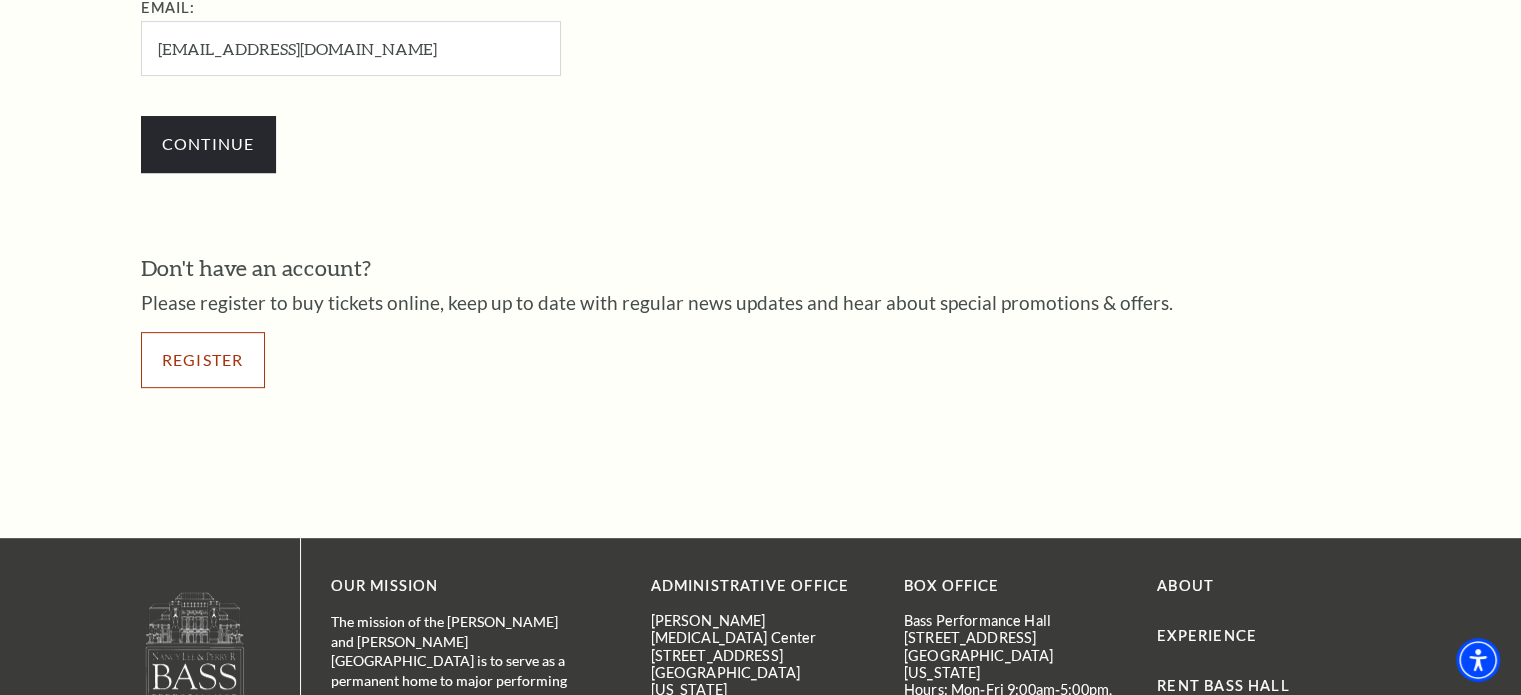 click on "Register" at bounding box center [203, 360] 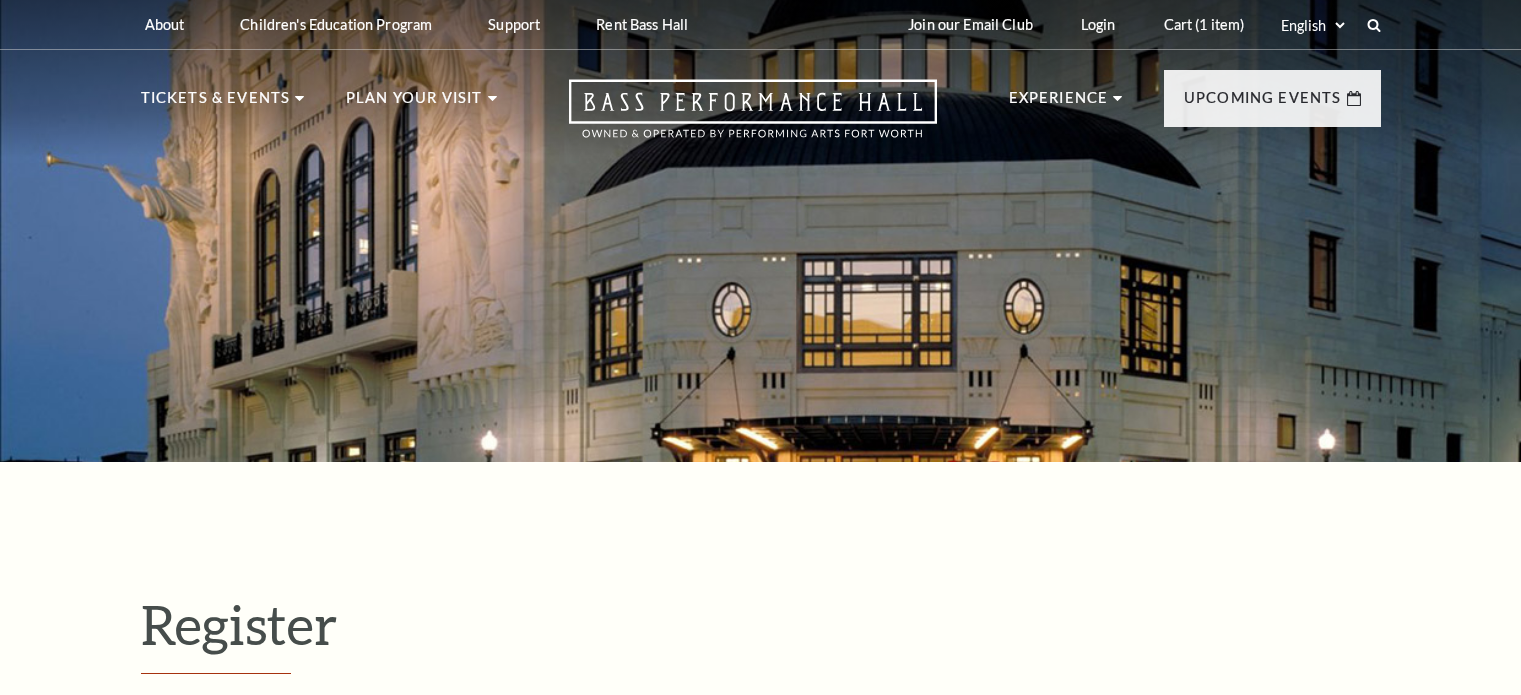 select on "1" 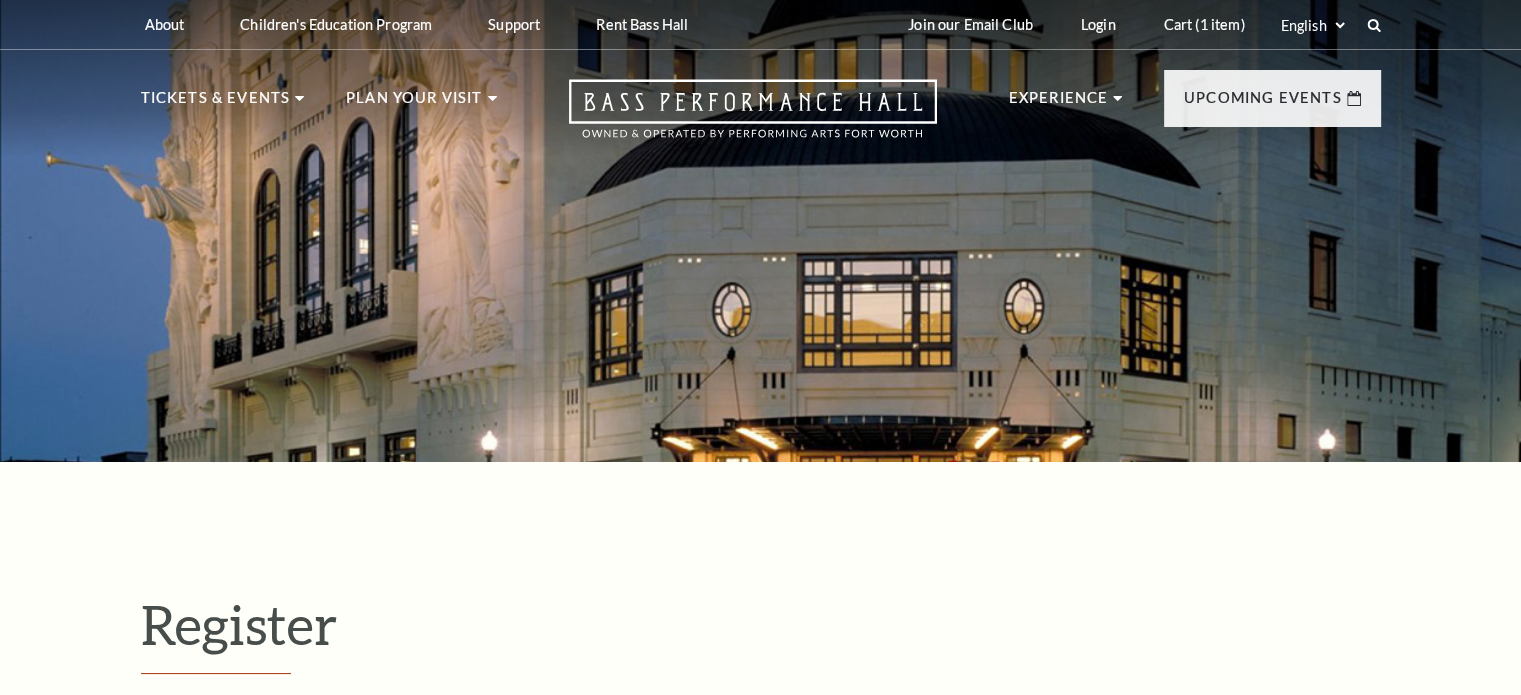 scroll, scrollTop: 0, scrollLeft: 0, axis: both 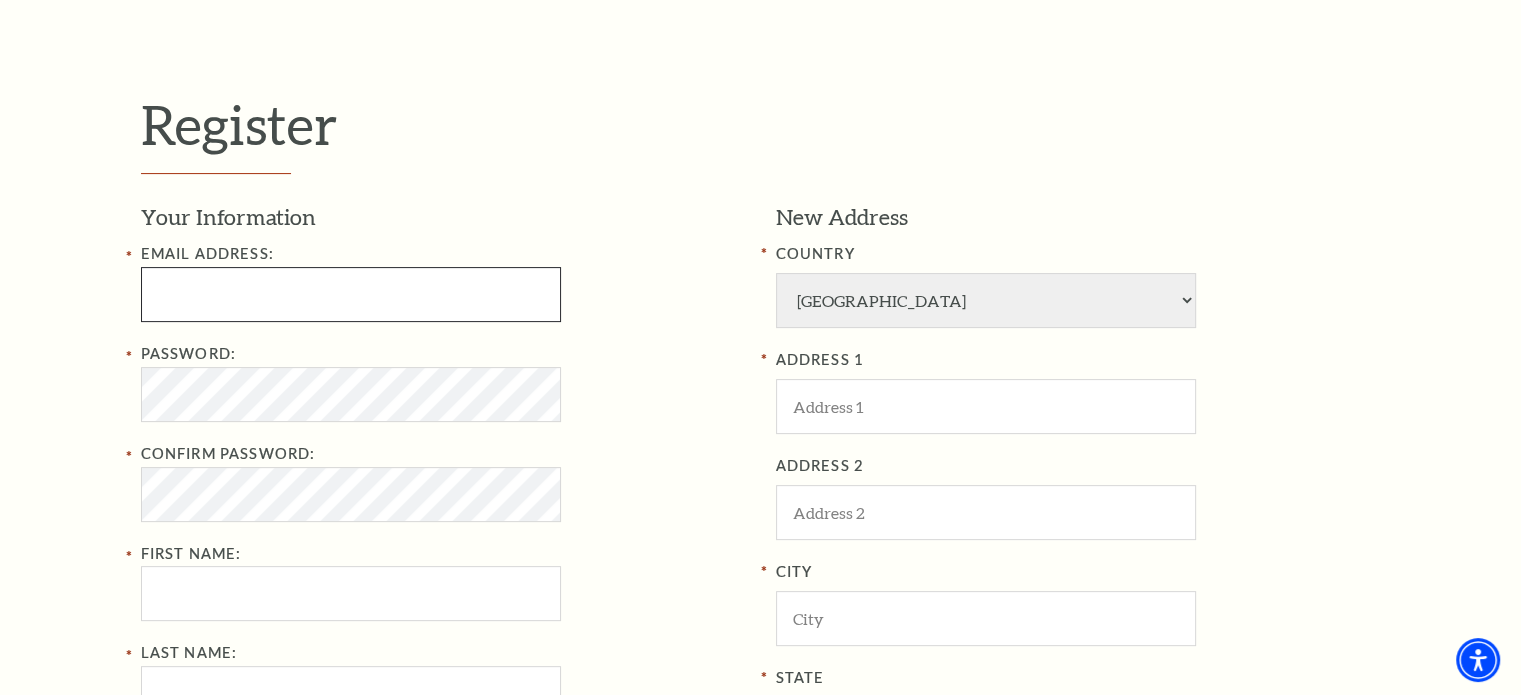 click at bounding box center (351, 294) 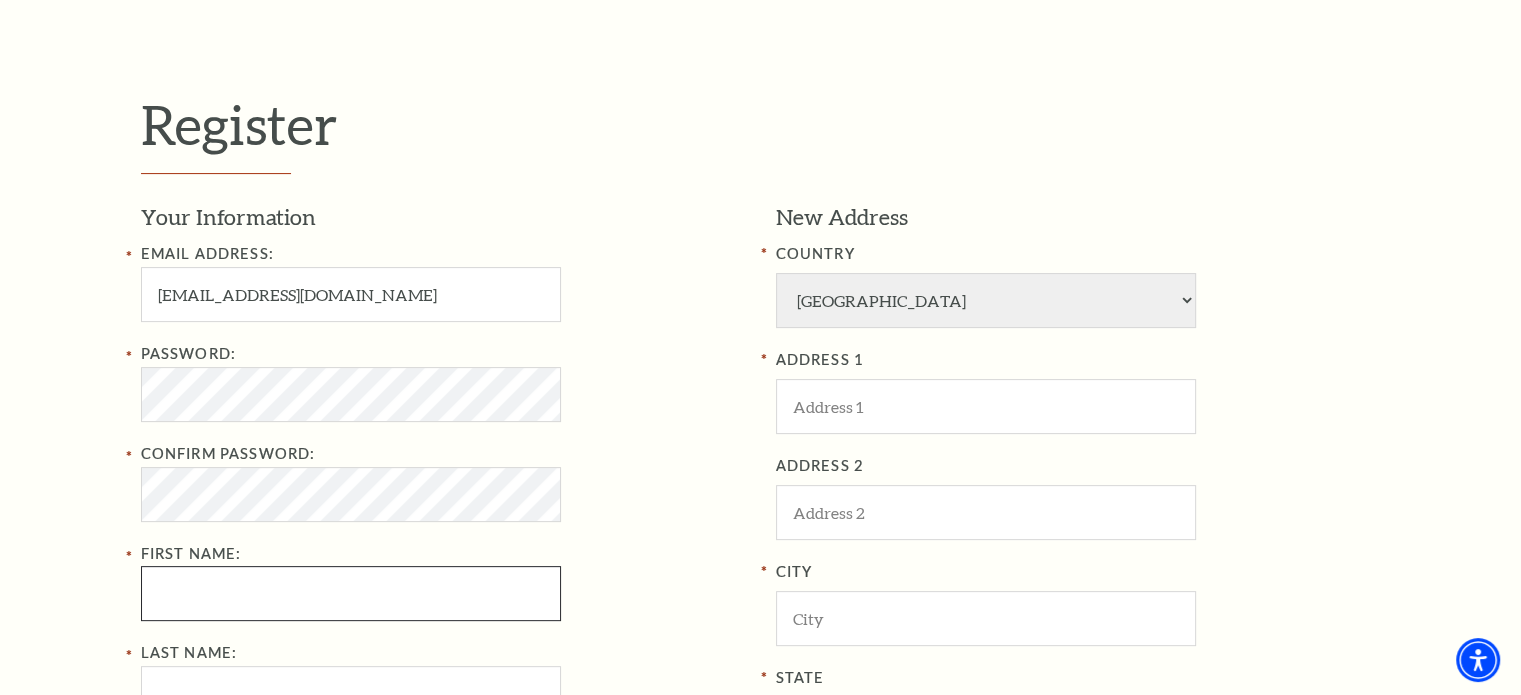 click on "First Name:" at bounding box center (351, 593) 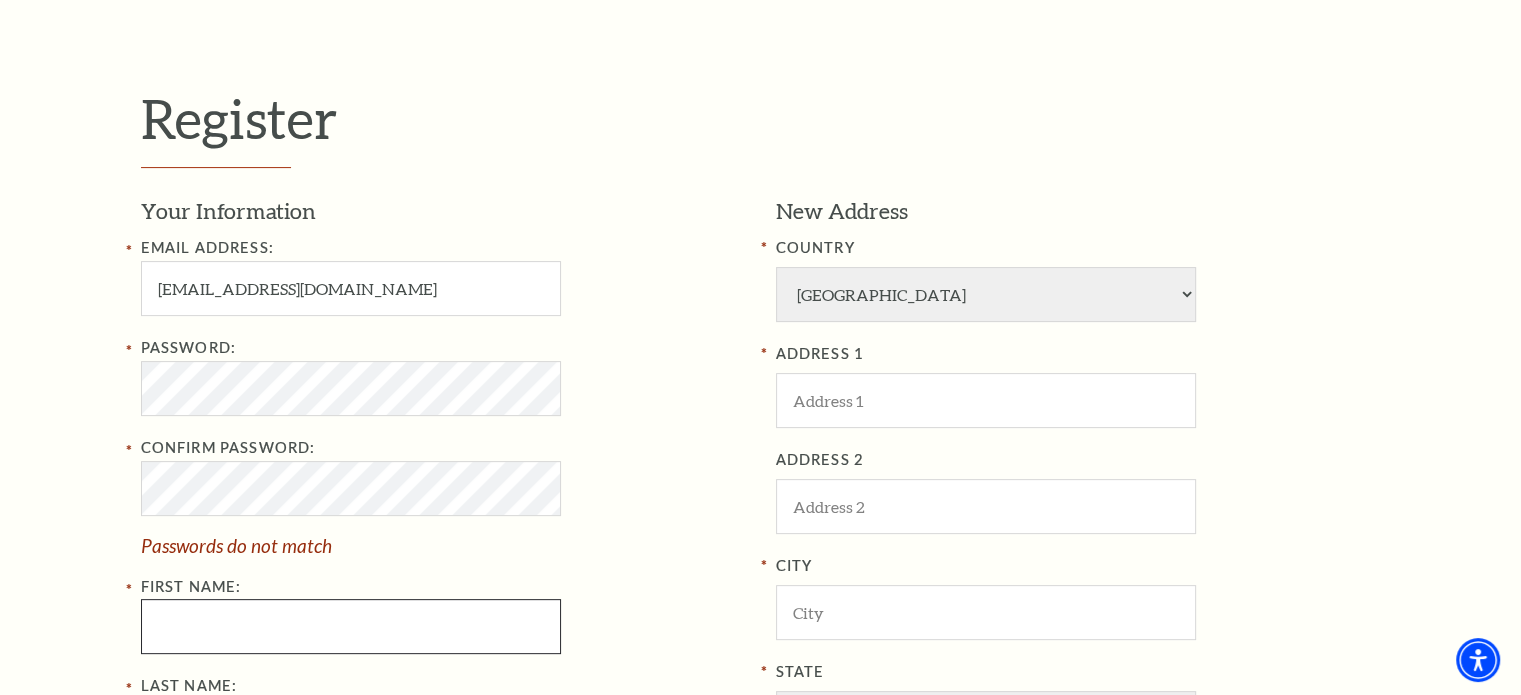 scroll, scrollTop: 500, scrollLeft: 0, axis: vertical 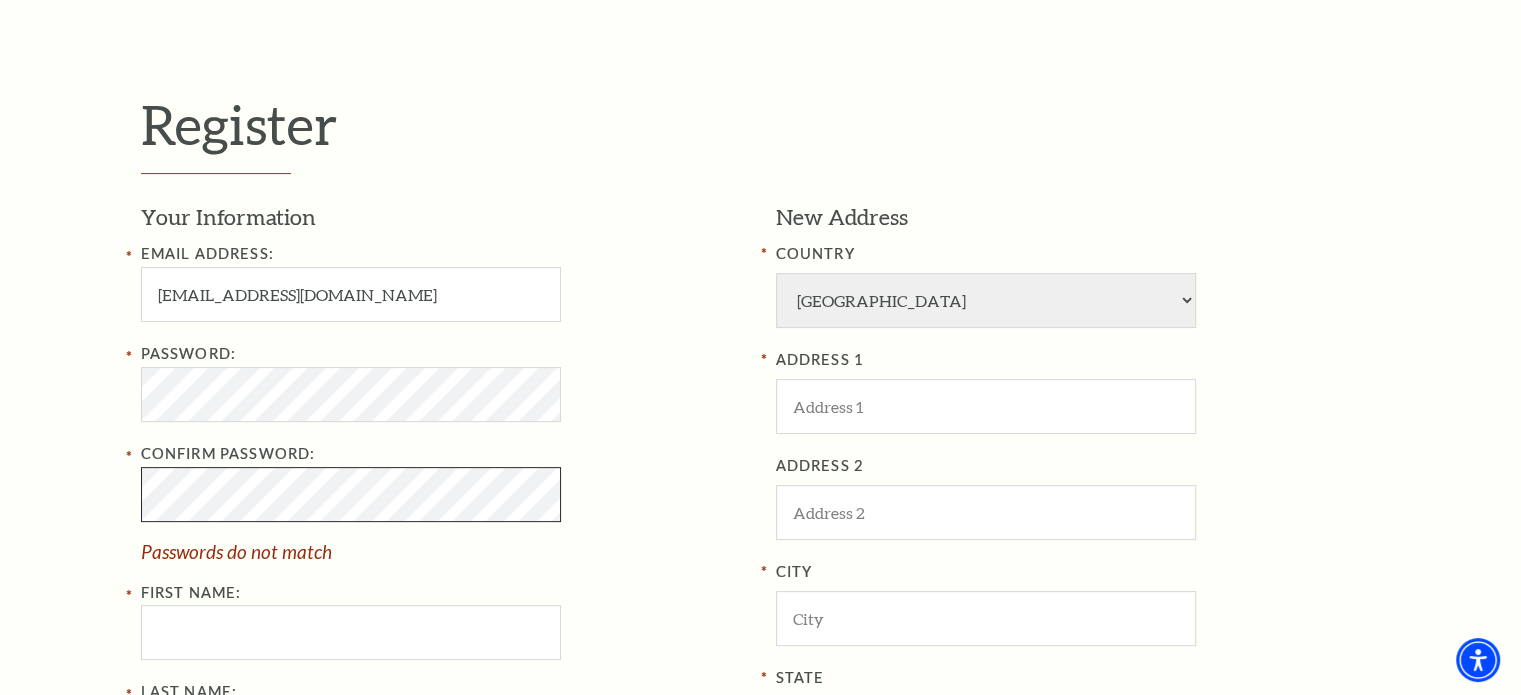 click on "Register
Your Information
Email Address:   bmcw51@sbcglobal.net     Password:       Confirm Password:     Passwords do not match   First Name:       Last Name:       Phone
New Address
COUNTRY   Afghanistan Albania Algeria Andorra Angola Antigua and Barbuda Argentina Aruba Australia Austria Azores Bahamas Bahrain Bangladesh Barbados Belgium Belize Benin Bermuda Bhutan Bolivia Botswana Brazil British Virgin Islnd Brunei Darussalam Bulgaria Burkina Faso Burma Burundi Cameroon Canada Canal Zone Canary Islands Cape Verde Cayman Islands Central African Rep Chad Channel Islands Chile Colombia Comoros Confed of Senegambia Congo Cook Islands Costa Rica Croatia Cuba Curacao Cyprus Czechoslovakia Dahomey Denmark Djibouti Dm People's Rp Korea USA" at bounding box center [760, 572] 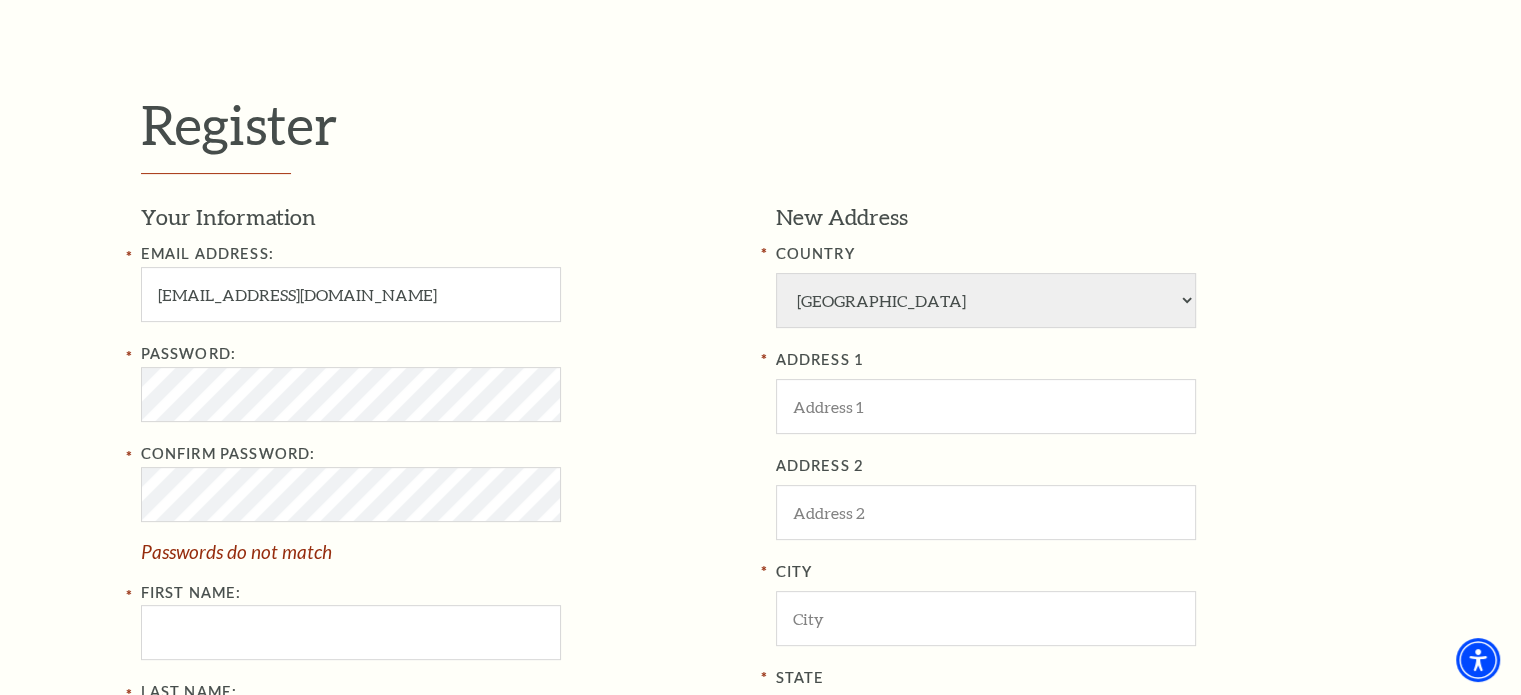 click on "Confirm Password:     Passwords do not match" at bounding box center [443, 501] 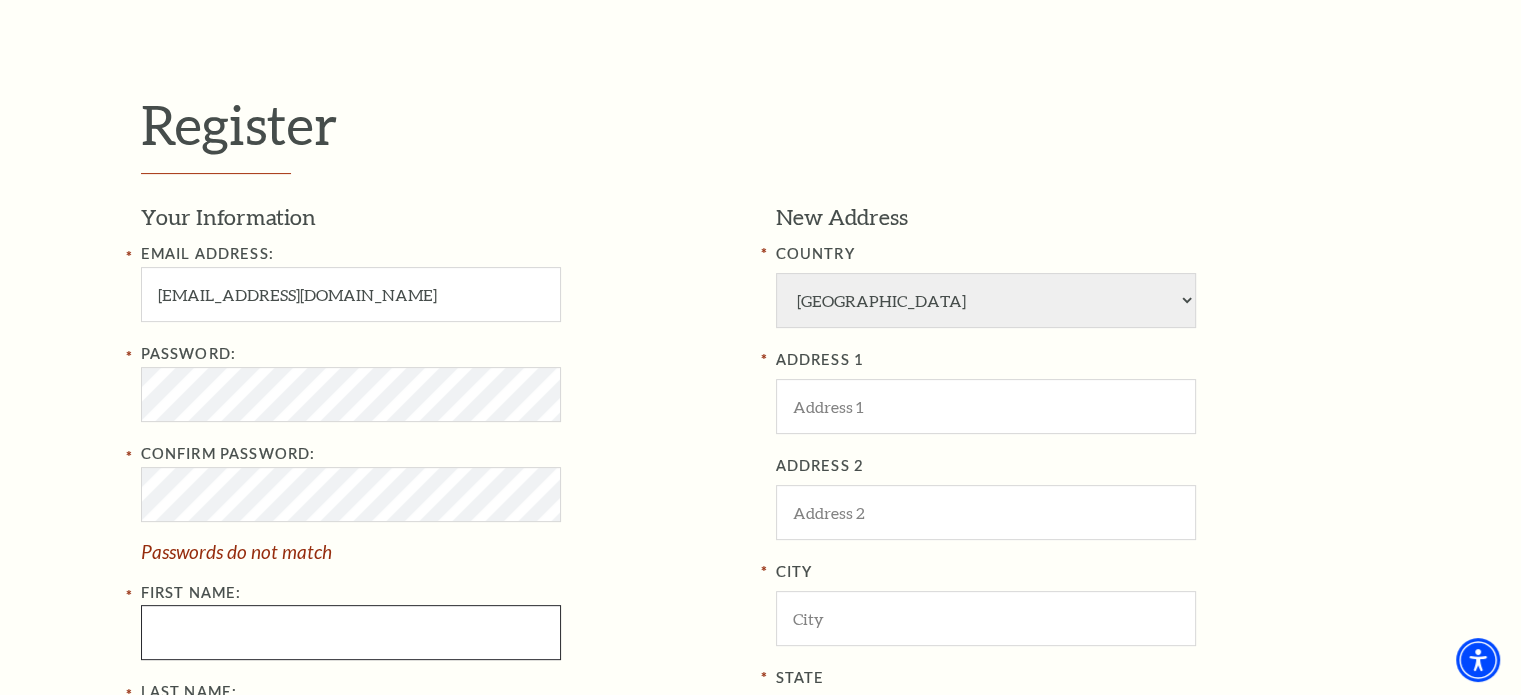 click on "First Name:" at bounding box center (351, 632) 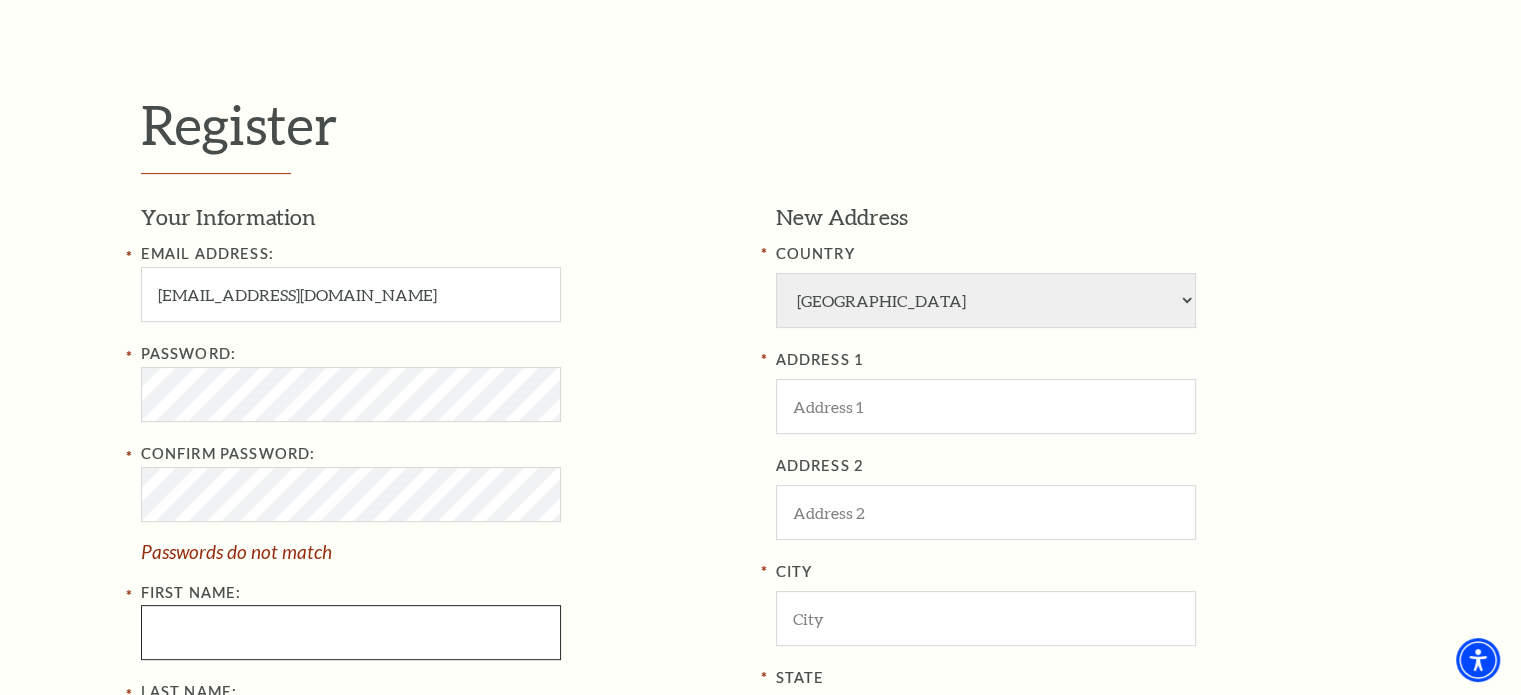 type on "Bernita" 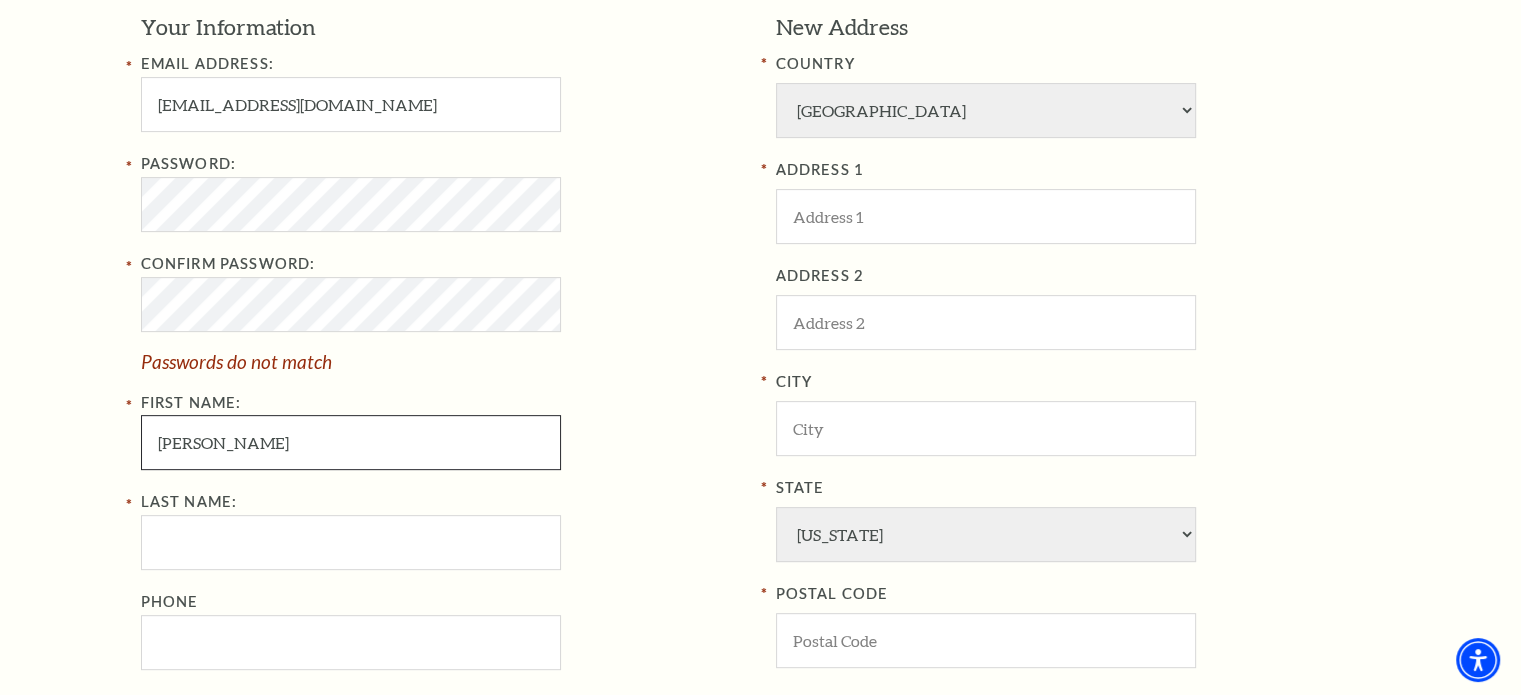 scroll, scrollTop: 700, scrollLeft: 0, axis: vertical 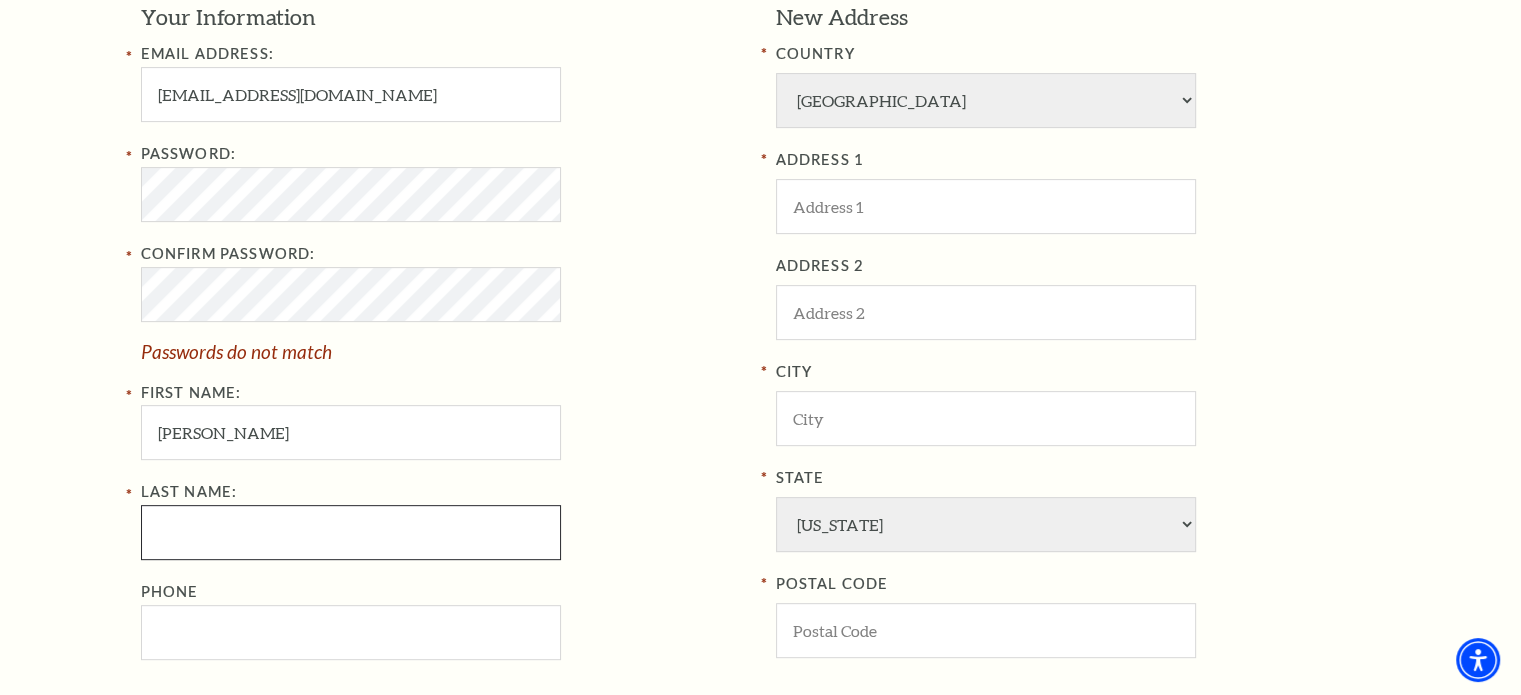 click on "Last Name:" at bounding box center [351, 532] 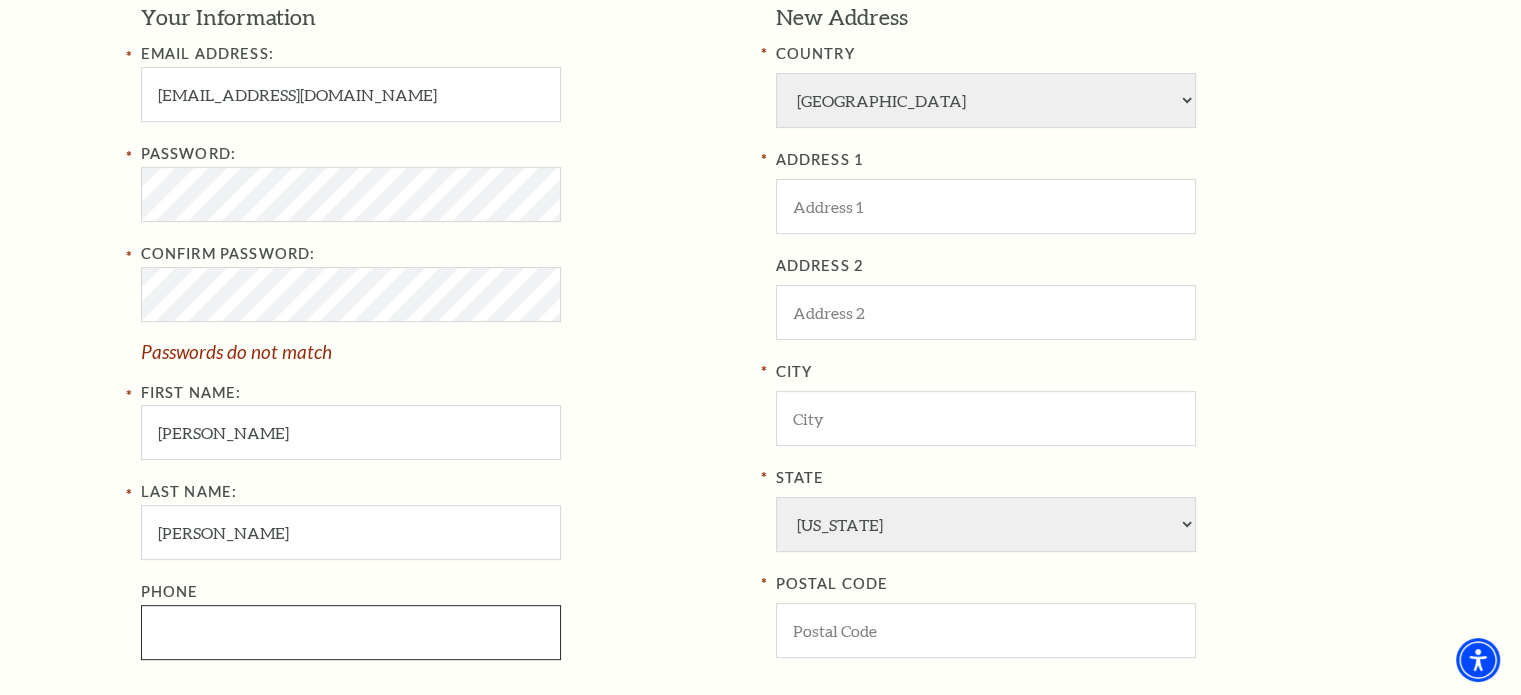 click on "Phone" at bounding box center [351, 632] 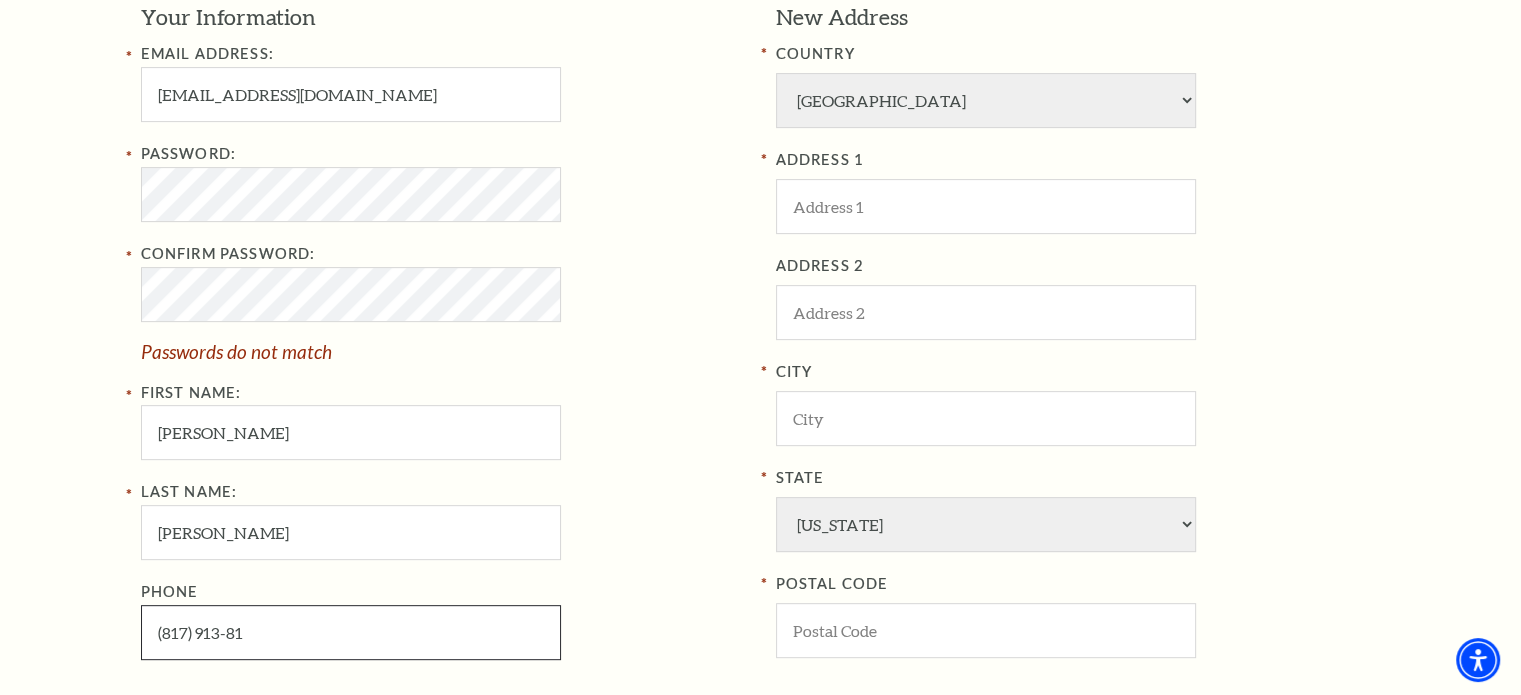 type on "(81-7) -91381" 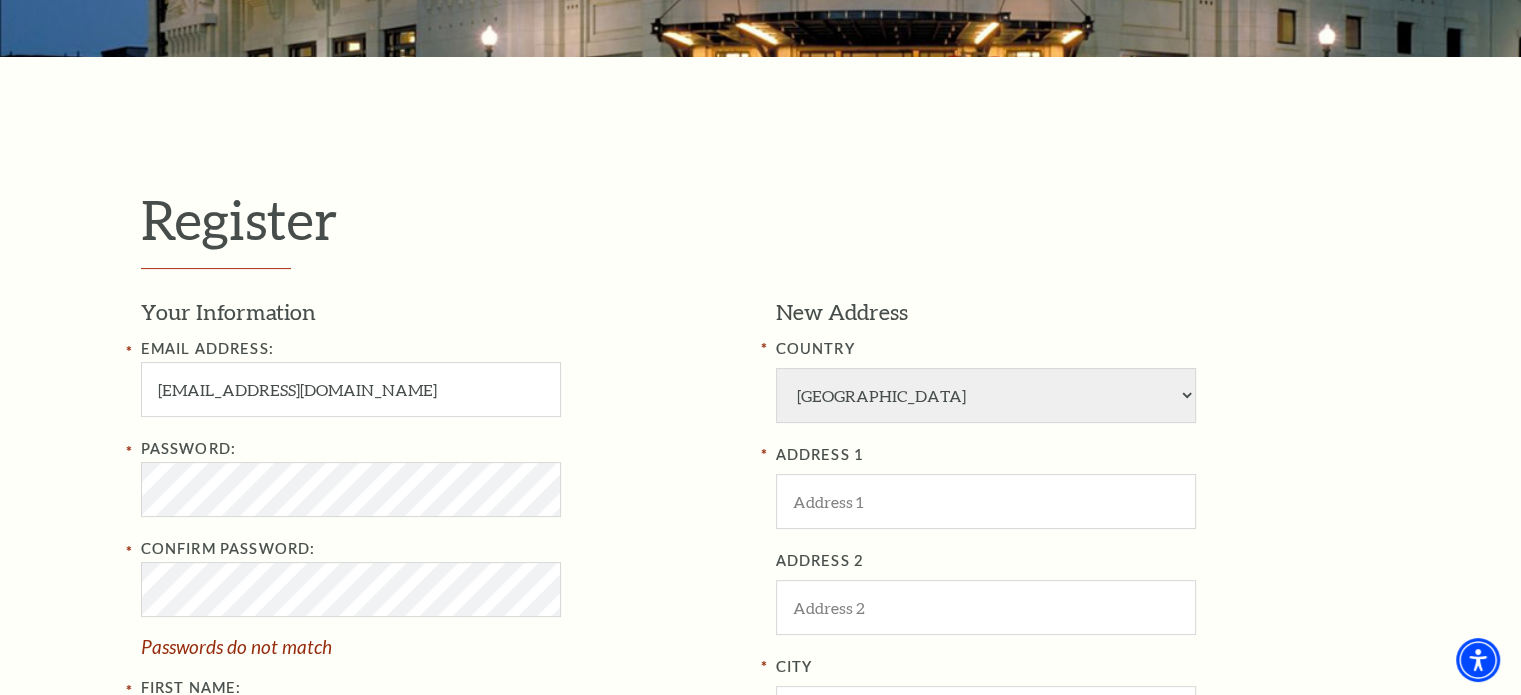 scroll, scrollTop: 400, scrollLeft: 0, axis: vertical 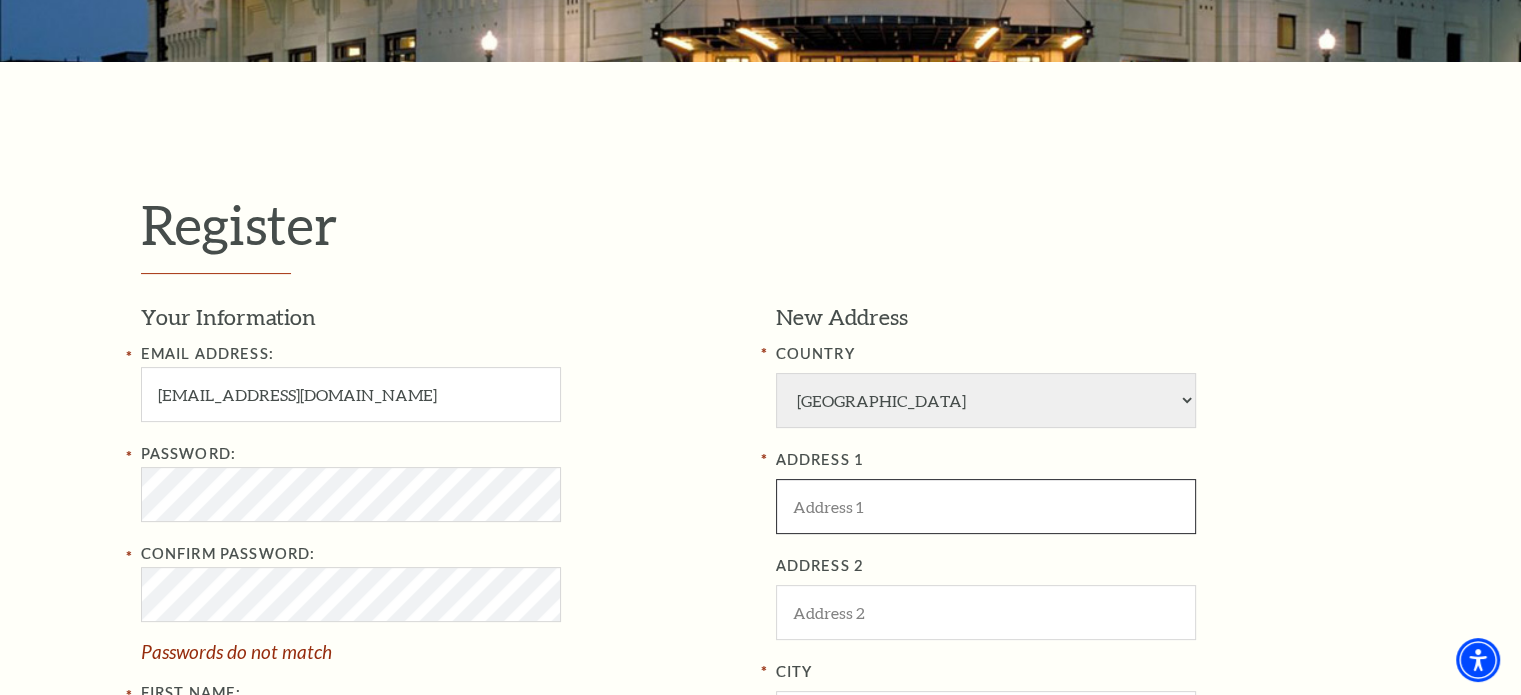 click at bounding box center [986, 506] 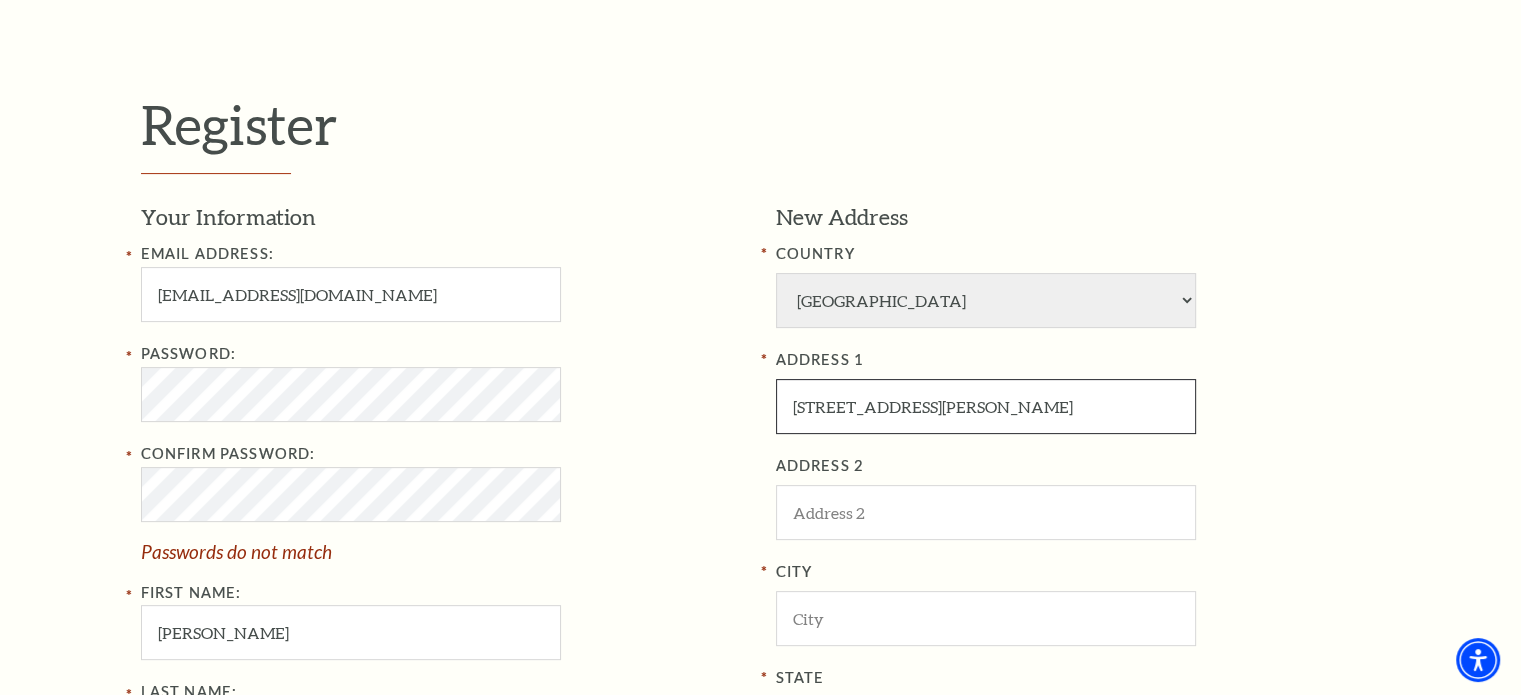 scroll, scrollTop: 700, scrollLeft: 0, axis: vertical 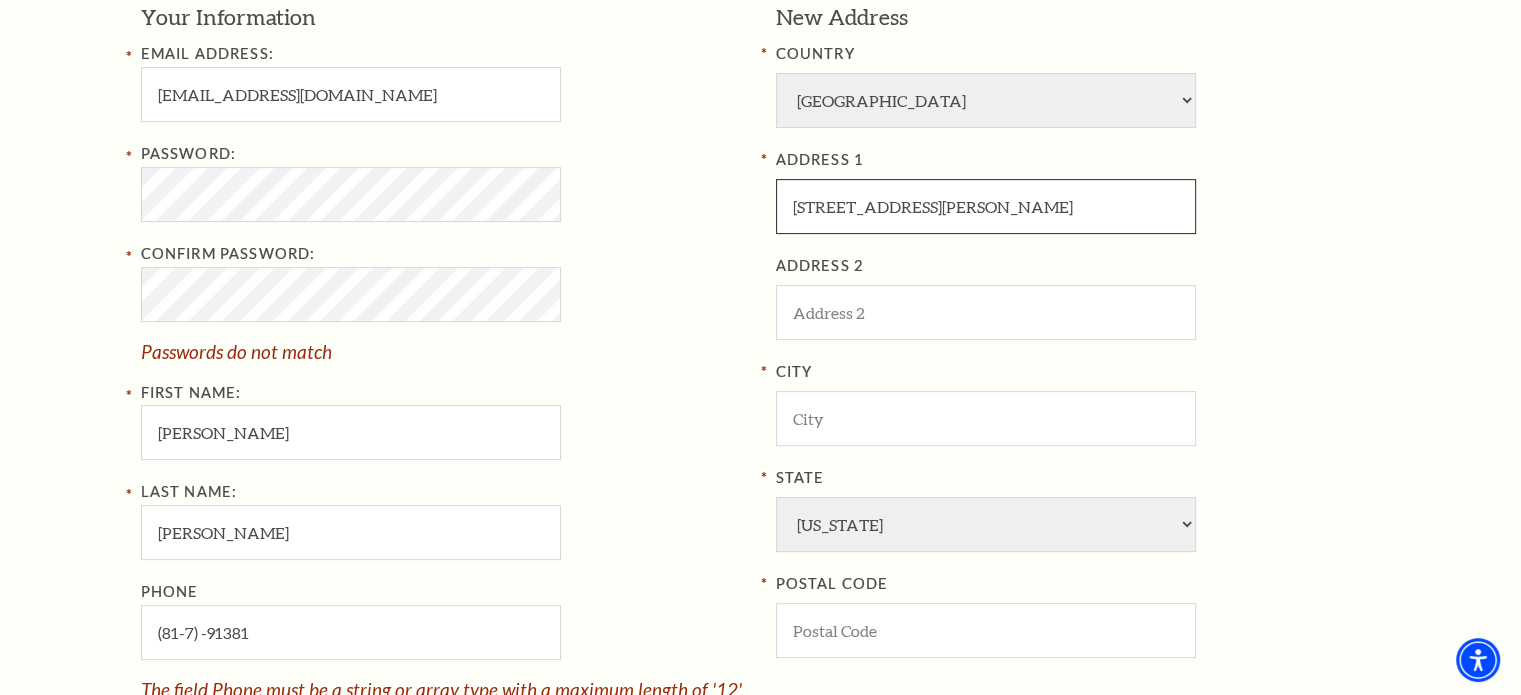 type on "1018 Byron Lane" 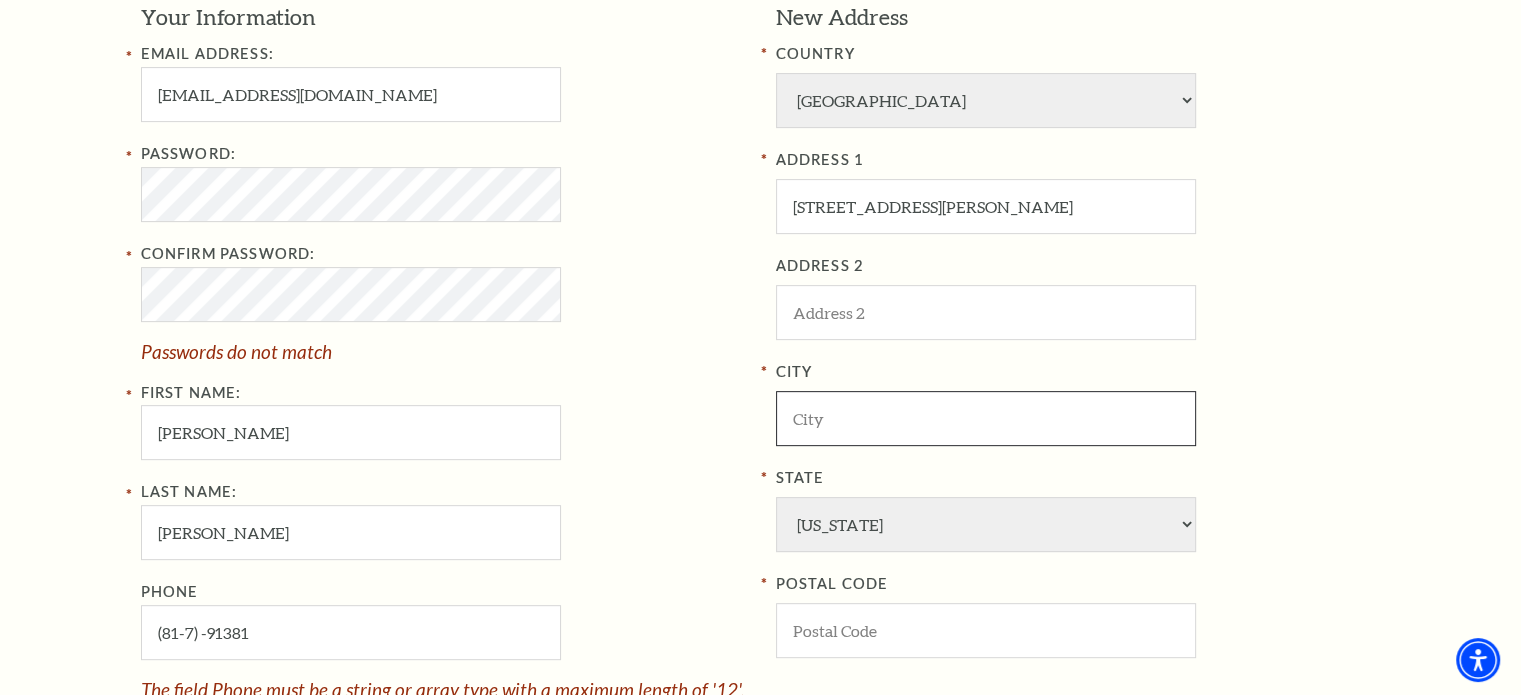 click at bounding box center (986, 418) 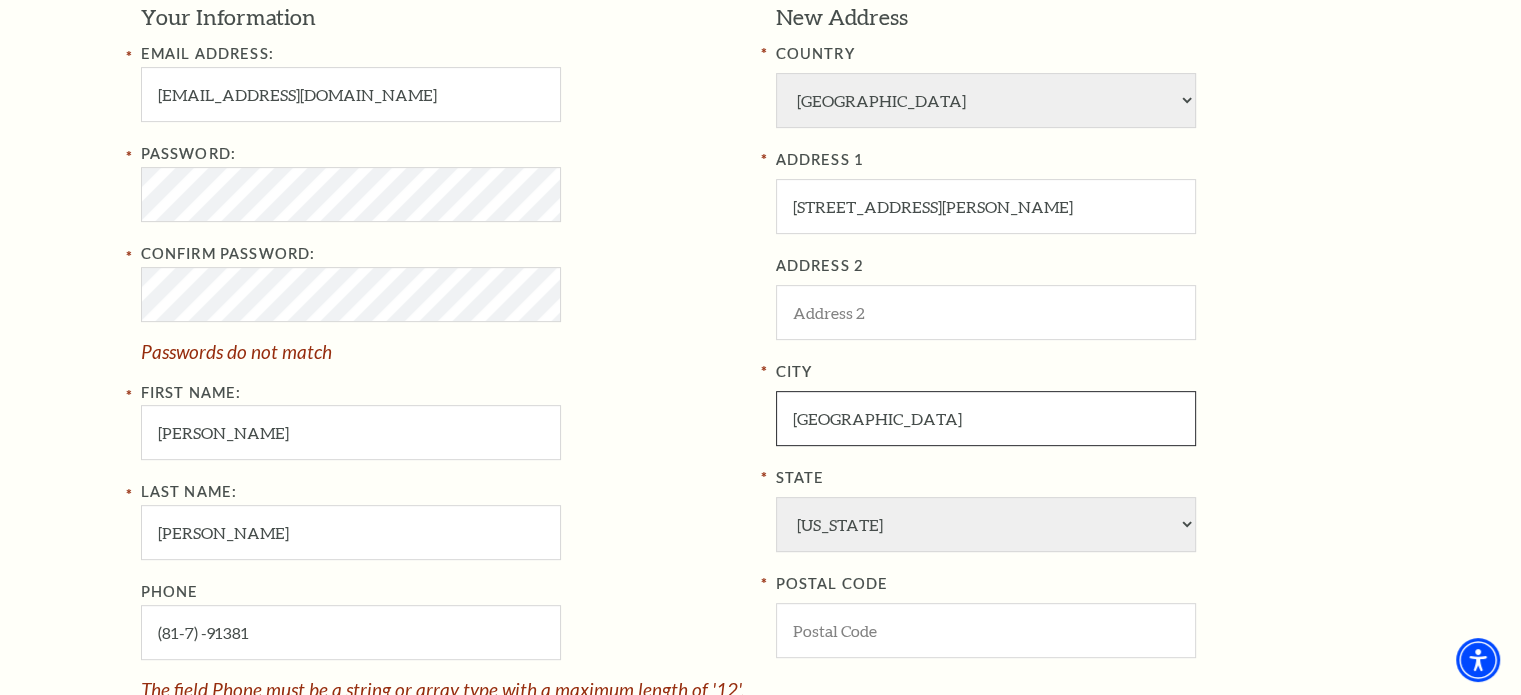 type on "Arlington" 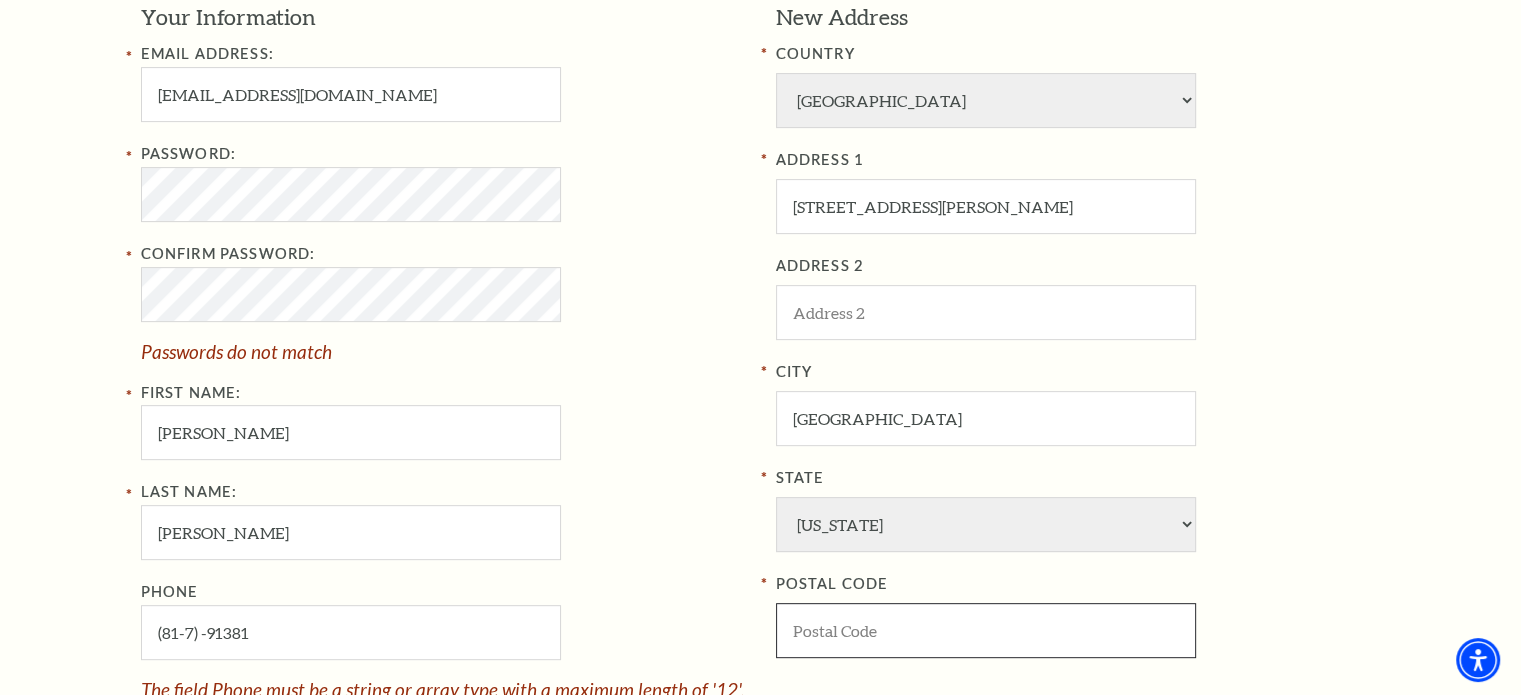 click at bounding box center (986, 630) 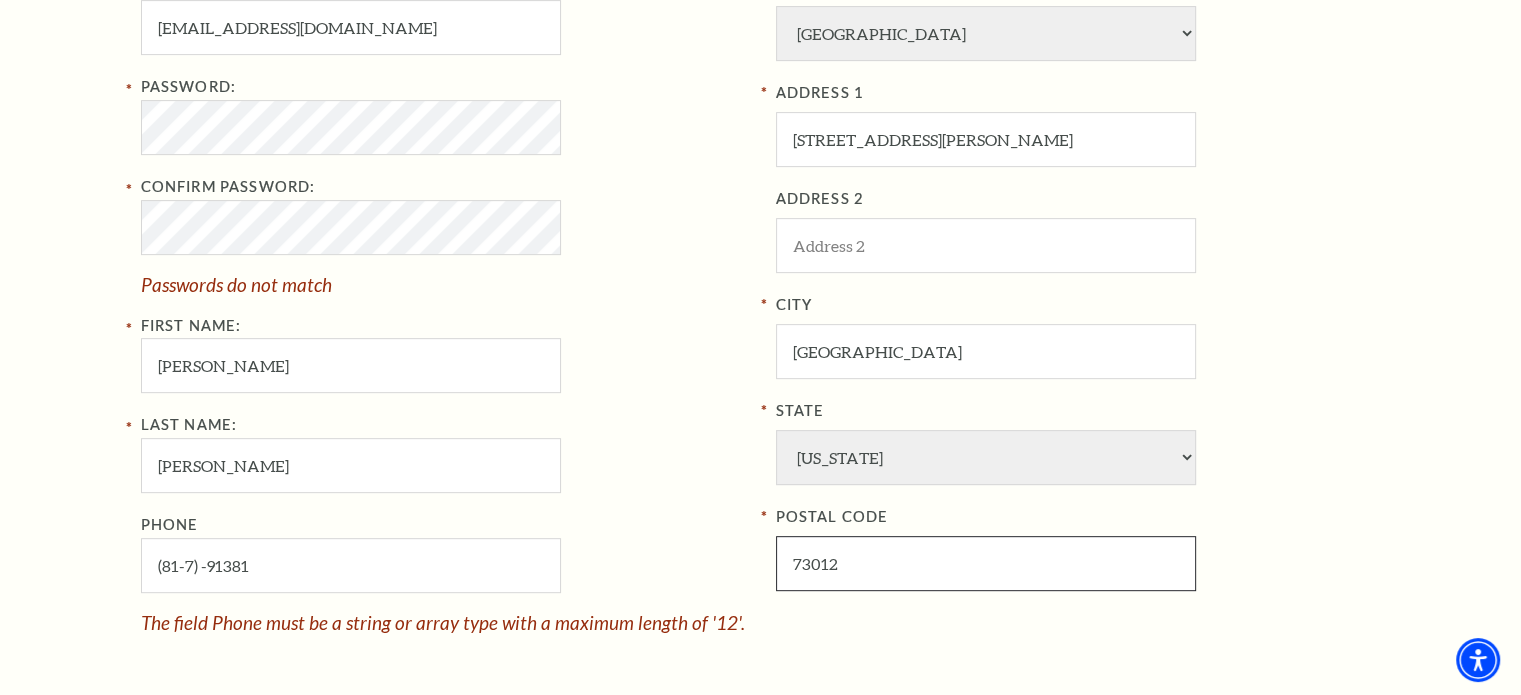 scroll, scrollTop: 800, scrollLeft: 0, axis: vertical 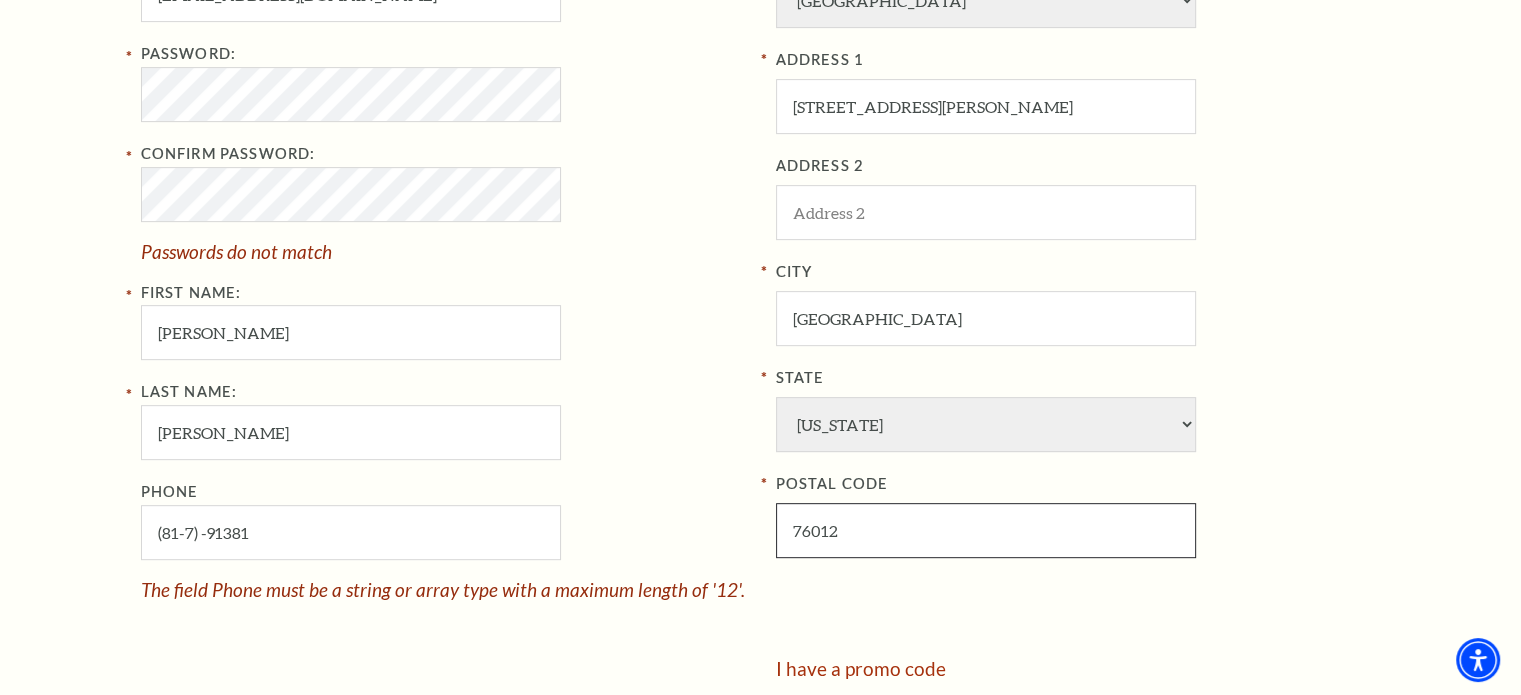 type on "76012" 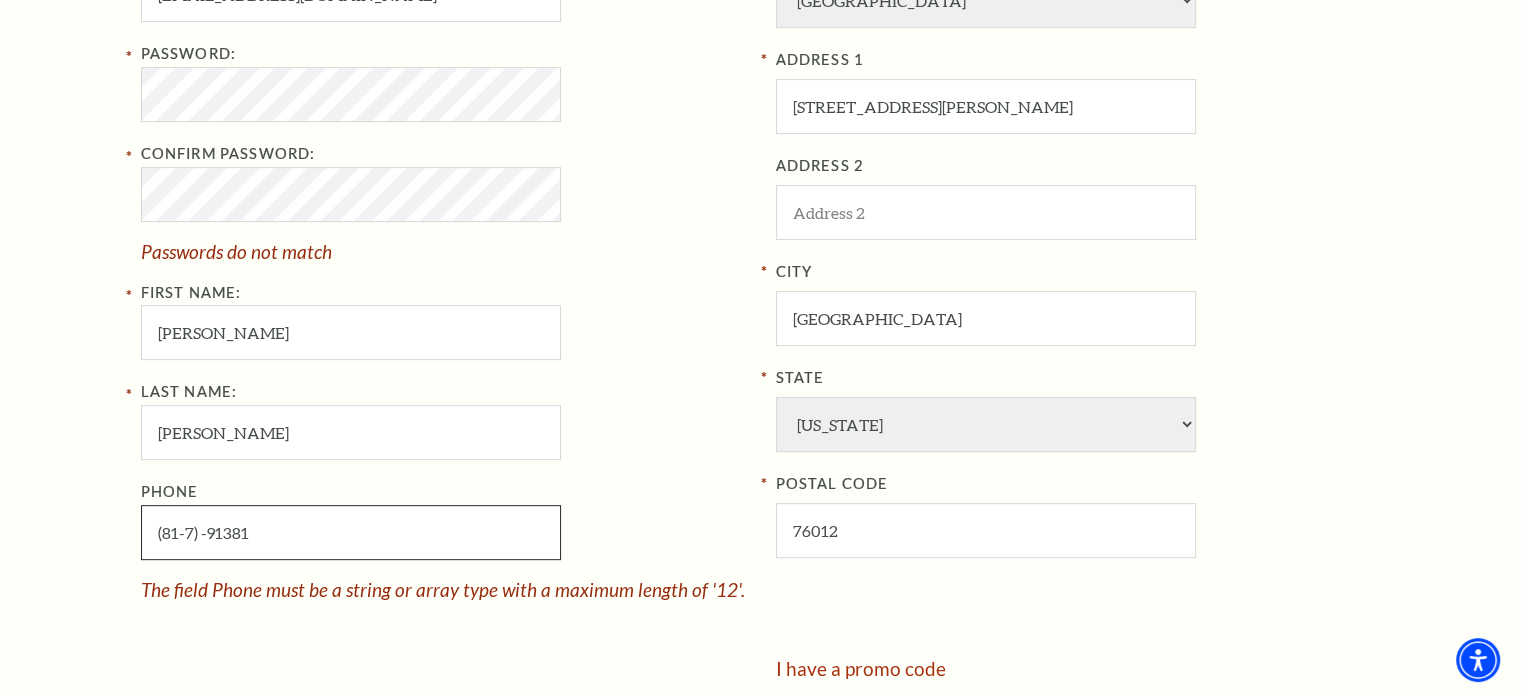 click on "(81-7) -91381" at bounding box center (351, 532) 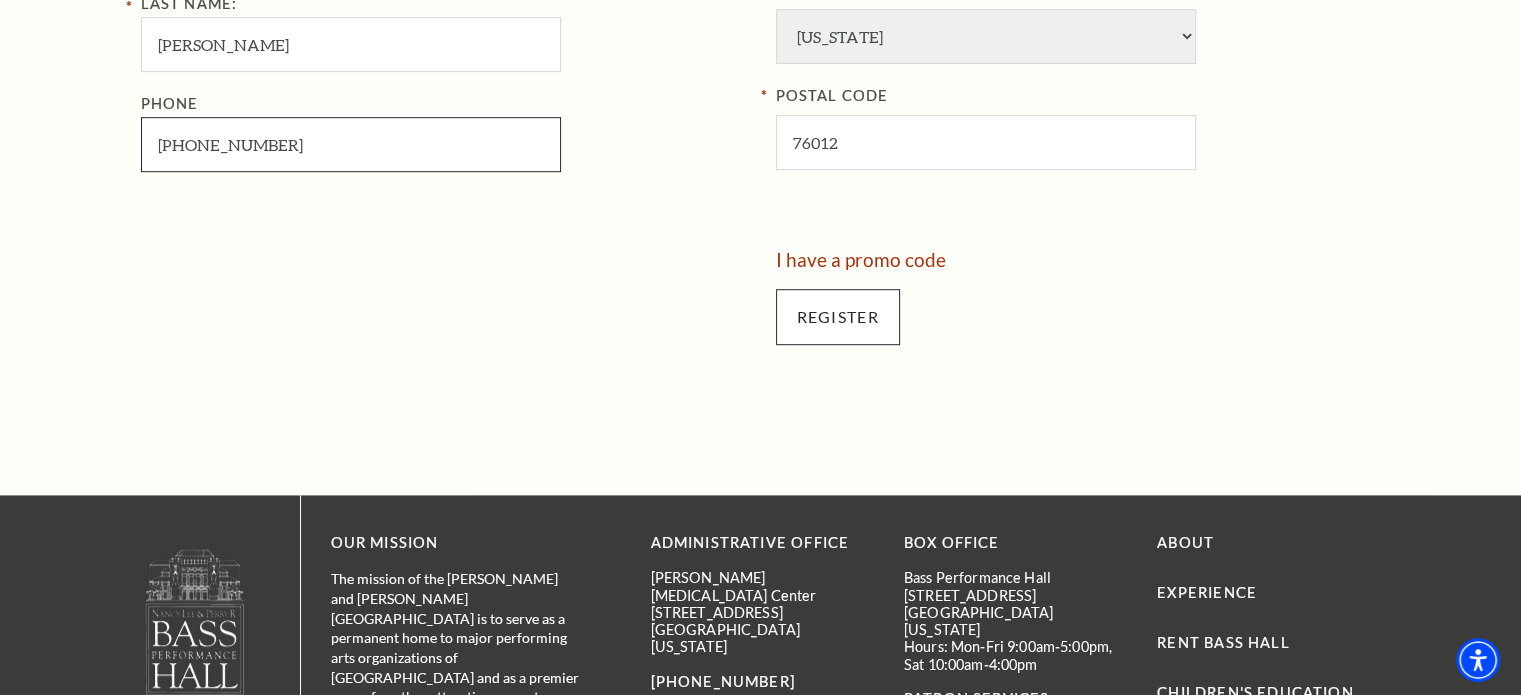scroll, scrollTop: 1200, scrollLeft: 0, axis: vertical 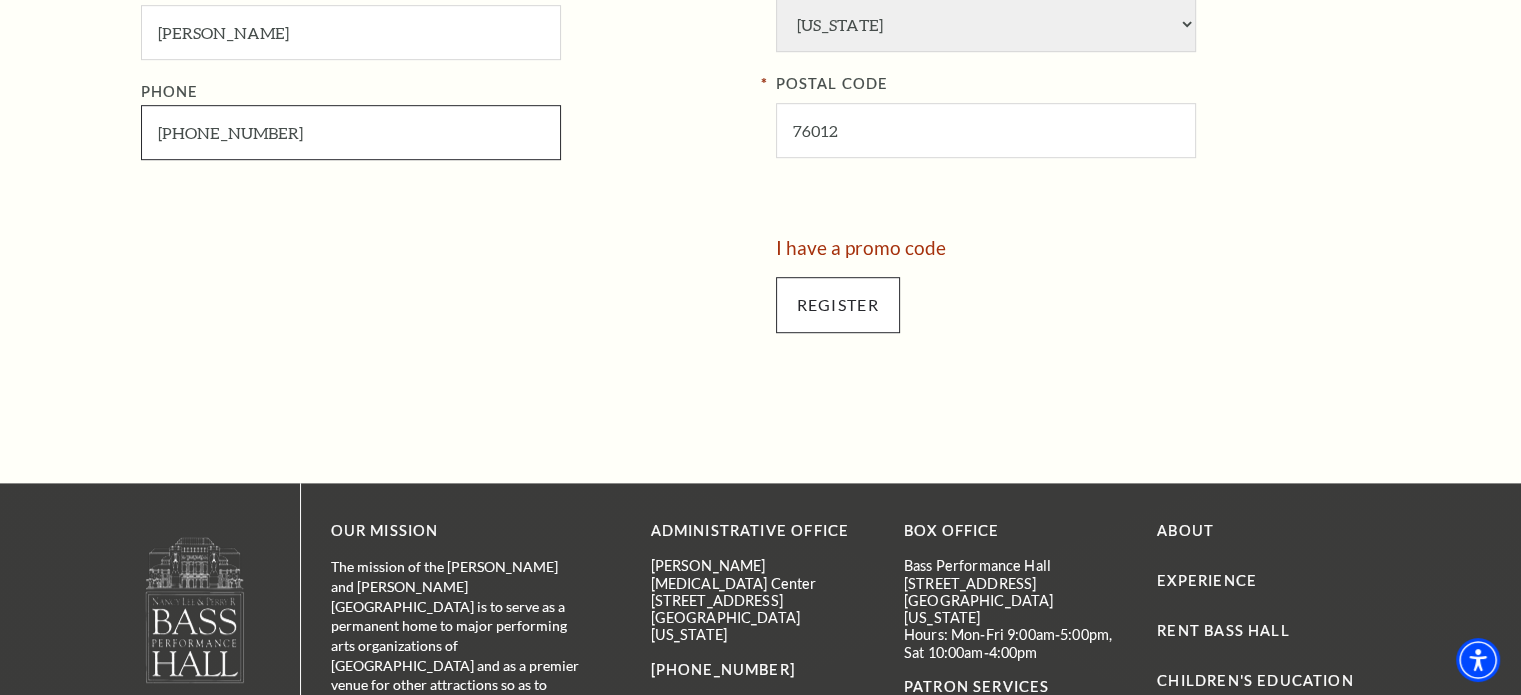 type on "817-913-8152" 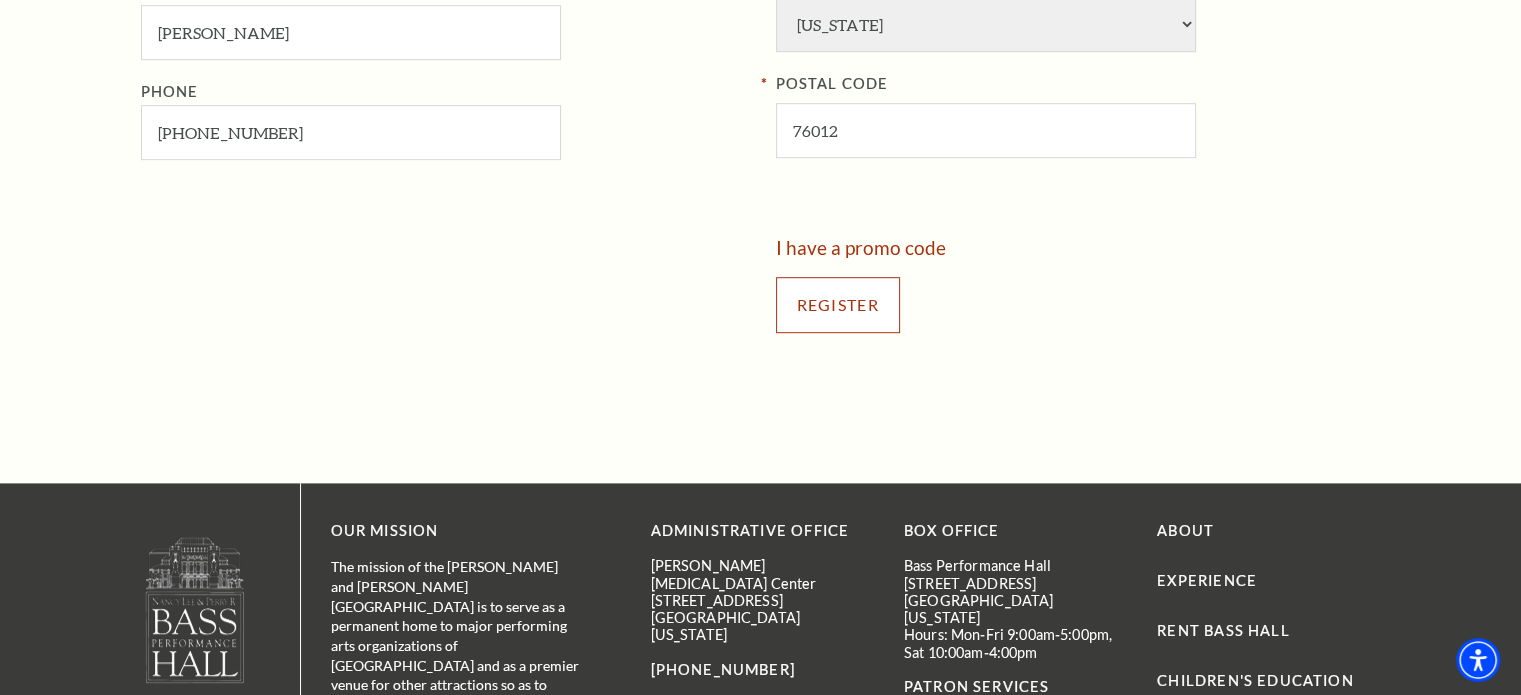 click on "Register" at bounding box center (838, 305) 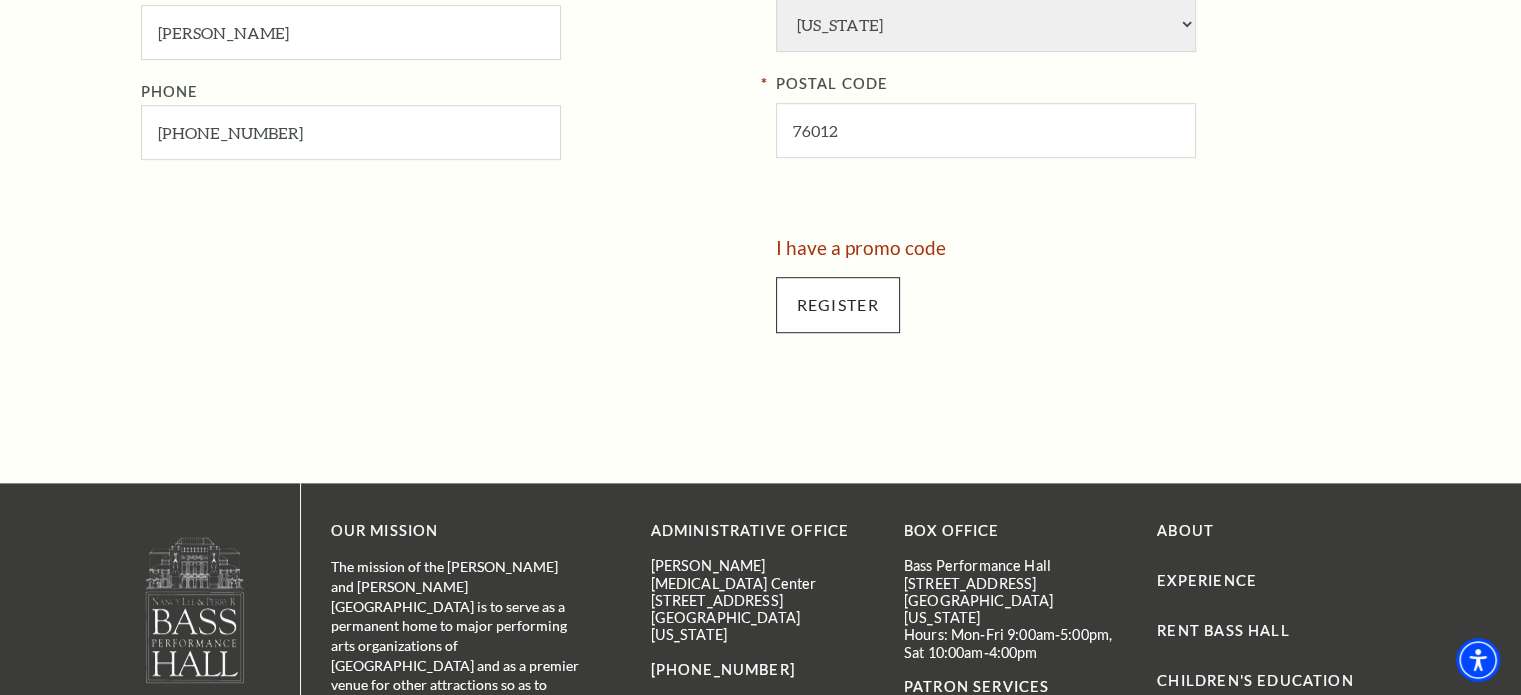 scroll, scrollTop: 645, scrollLeft: 0, axis: vertical 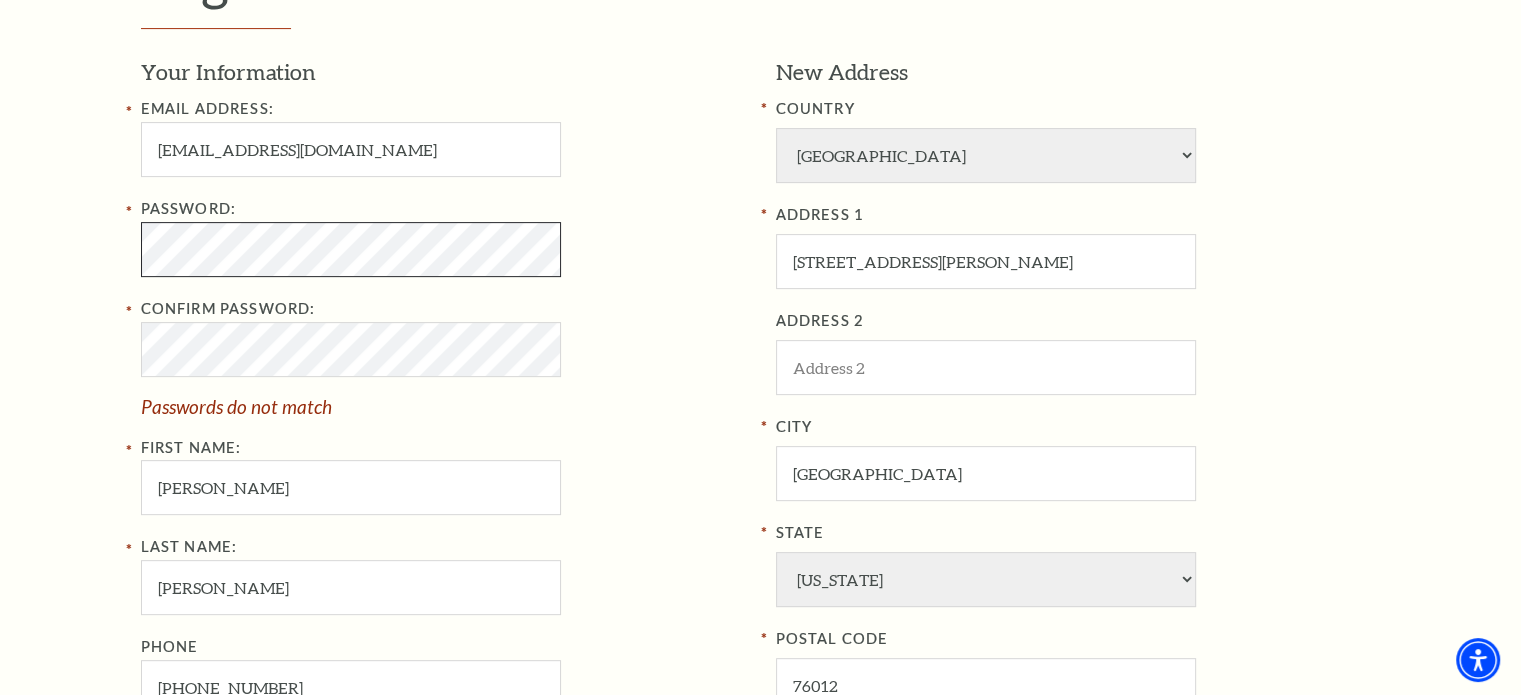 click on "Register
Your Information
Email Address:   bmcw51@sbcglobal.net     Password:       Confirm Password:     Passwords do not match   First Name:   Bernita     Last Name:   McWilliams     Phone   817-913-8152
New Address
COUNTRY   Afghanistan Albania Algeria Andorra Angola Antigua and Barbuda Argentina Aruba Australia Austria Azores Bahamas Bahrain Bangladesh Barbados Belgium Belize Benin Bermuda Bhutan Bolivia Botswana Brazil British Virgin Islnd Brunei Darussalam Bulgaria Burkina Faso Burma Burundi Cameroon Canada Canal Zone Canary Islands Cape Verde Cayman Islands Central African Rep Chad Channel Islands Chile Colombia Comoros Confed of Senegambia Congo Cook Islands Costa Rica Croatia Cuba Curacao Cyprus Czechoslovakia Dahomey Denmark" at bounding box center [760, 427] 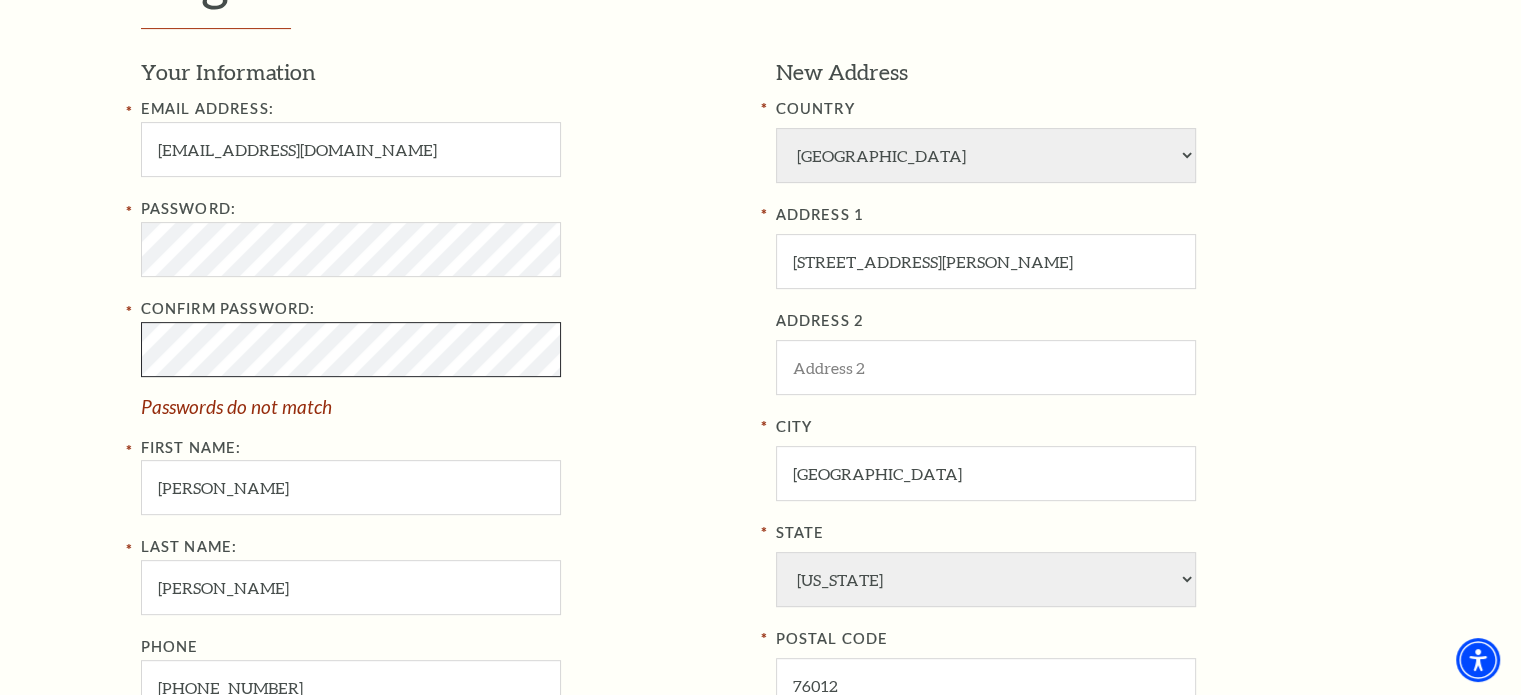 click on "Register
Your Information
Email Address:   bmcw51@sbcglobal.net     Password:       Confirm Password:     Passwords do not match   First Name:   Bernita     Last Name:   McWilliams     Phone   817-913-8152
New Address
COUNTRY   Afghanistan Albania Algeria Andorra Angola Antigua and Barbuda Argentina Aruba Australia Austria Azores Bahamas Bahrain Bangladesh Barbados Belgium Belize Benin Bermuda Bhutan Bolivia Botswana Brazil British Virgin Islnd Brunei Darussalam Bulgaria Burkina Faso Burma Burundi Cameroon Canada Canal Zone Canary Islands Cape Verde Cayman Islands Central African Rep Chad Channel Islands Chile Colombia Comoros Confed of Senegambia Congo Cook Islands Costa Rica Croatia Cuba Curacao Cyprus Czechoslovakia Dahomey Denmark" at bounding box center (760, 427) 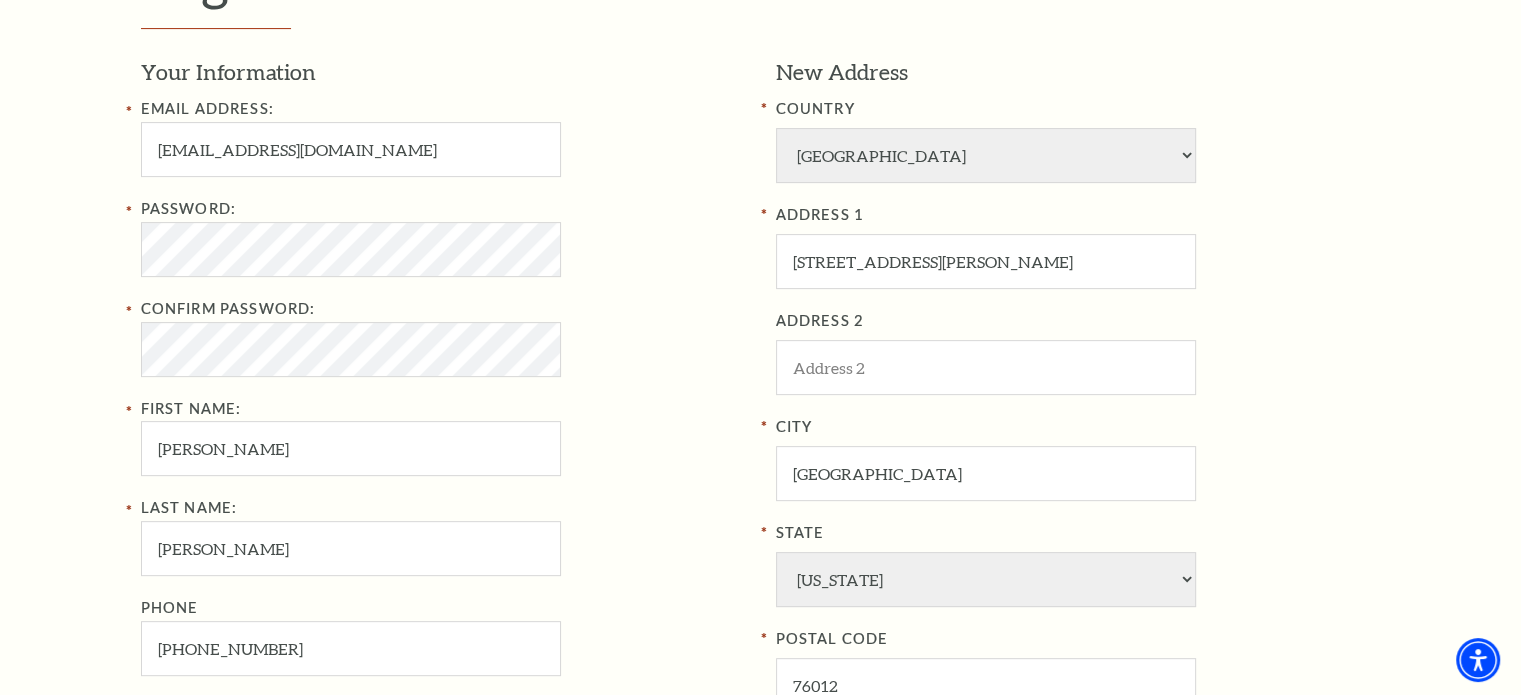 click on "Last Name:   McWilliams     Phone   817-913-8152" at bounding box center (443, 586) 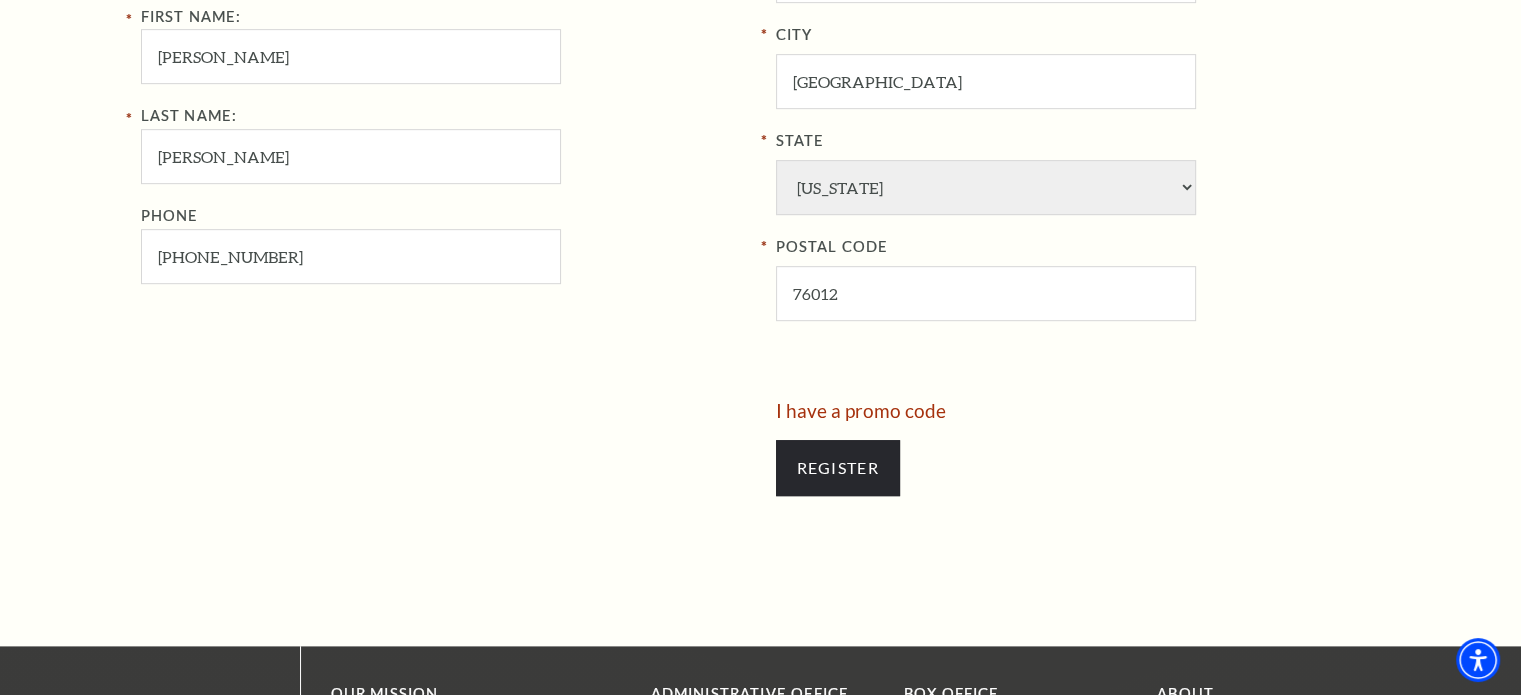 scroll, scrollTop: 1045, scrollLeft: 0, axis: vertical 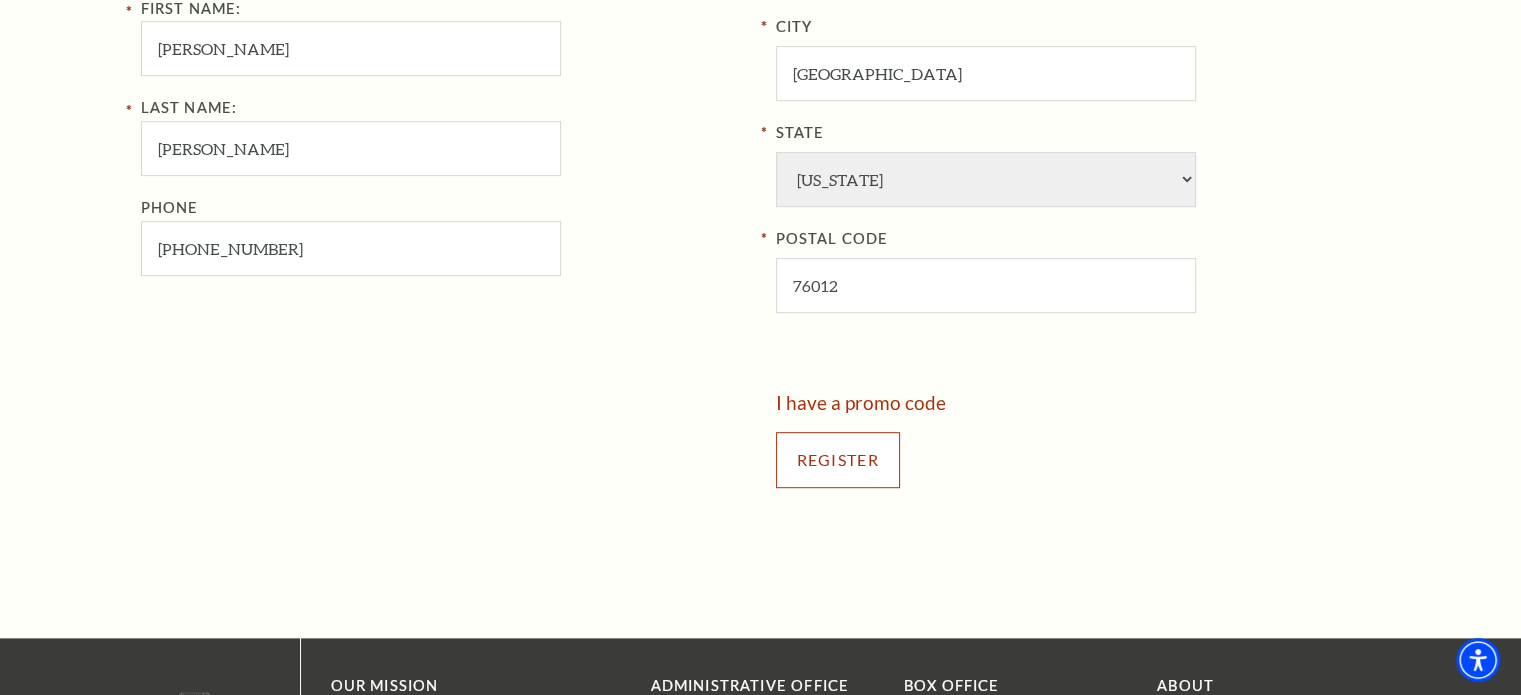 click on "Register" at bounding box center (838, 460) 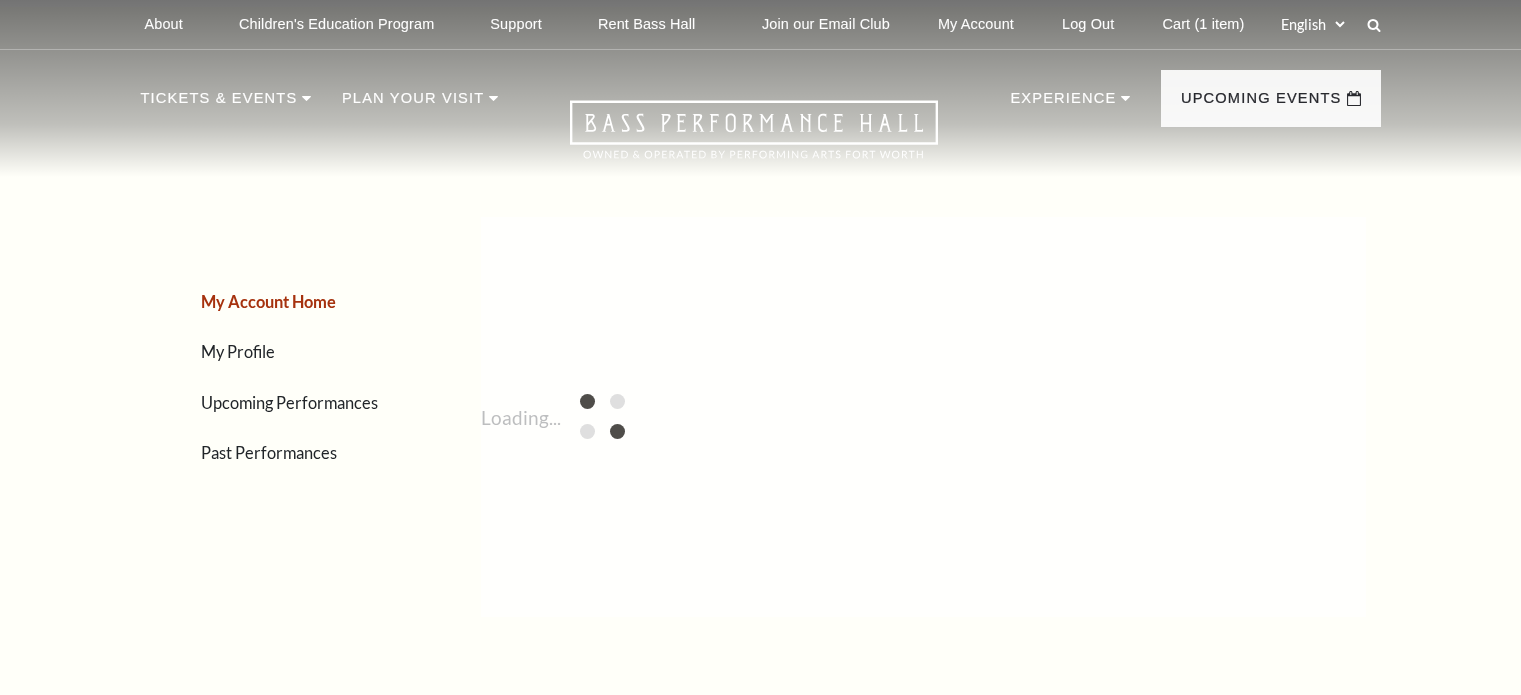 scroll, scrollTop: 0, scrollLeft: 0, axis: both 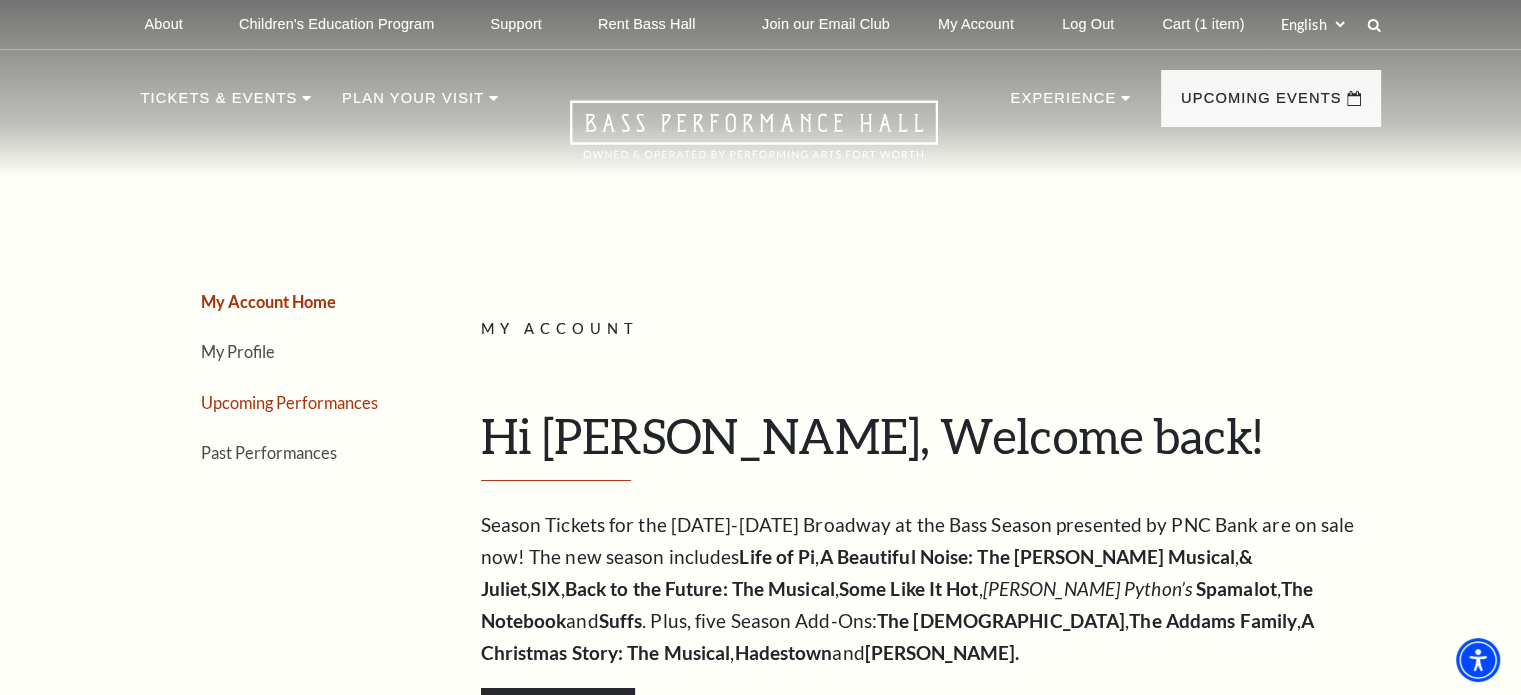 click on "Upcoming Performances" at bounding box center (289, 402) 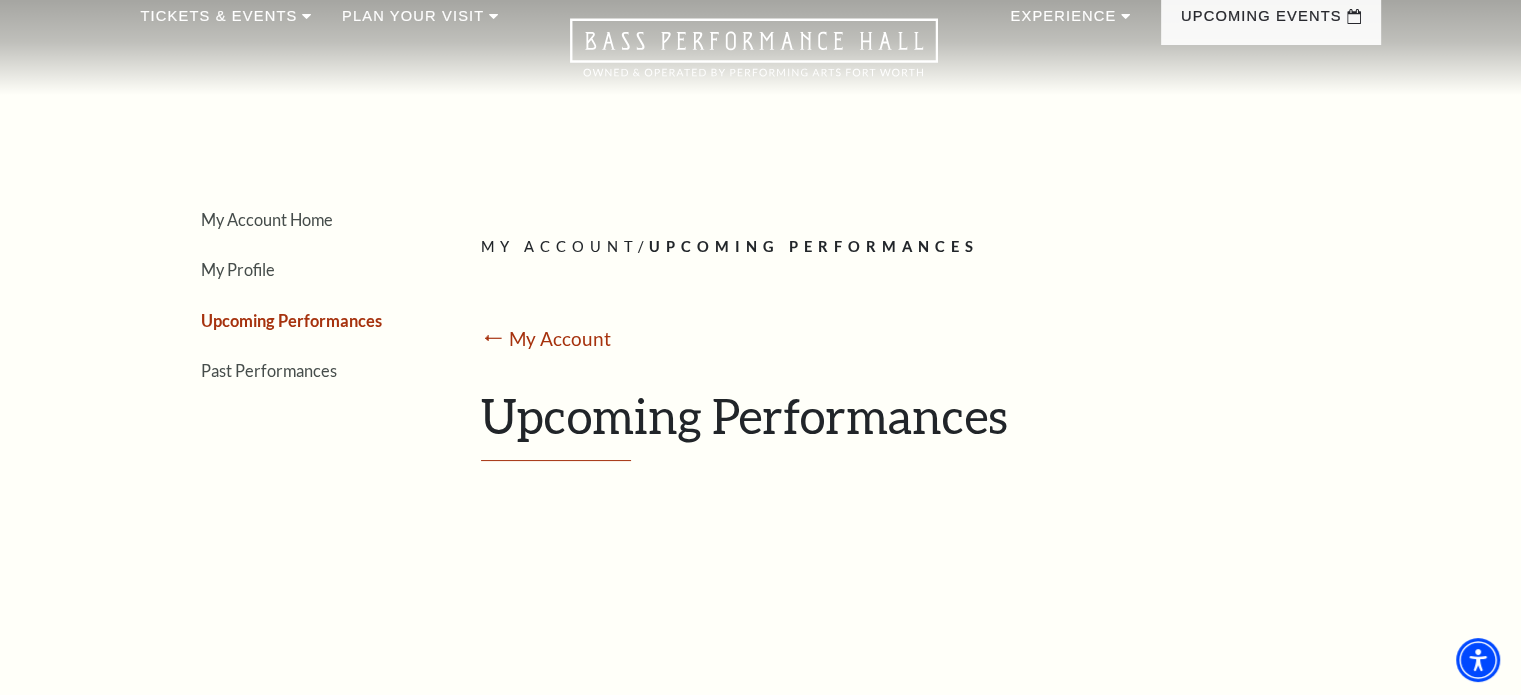 scroll, scrollTop: 0, scrollLeft: 0, axis: both 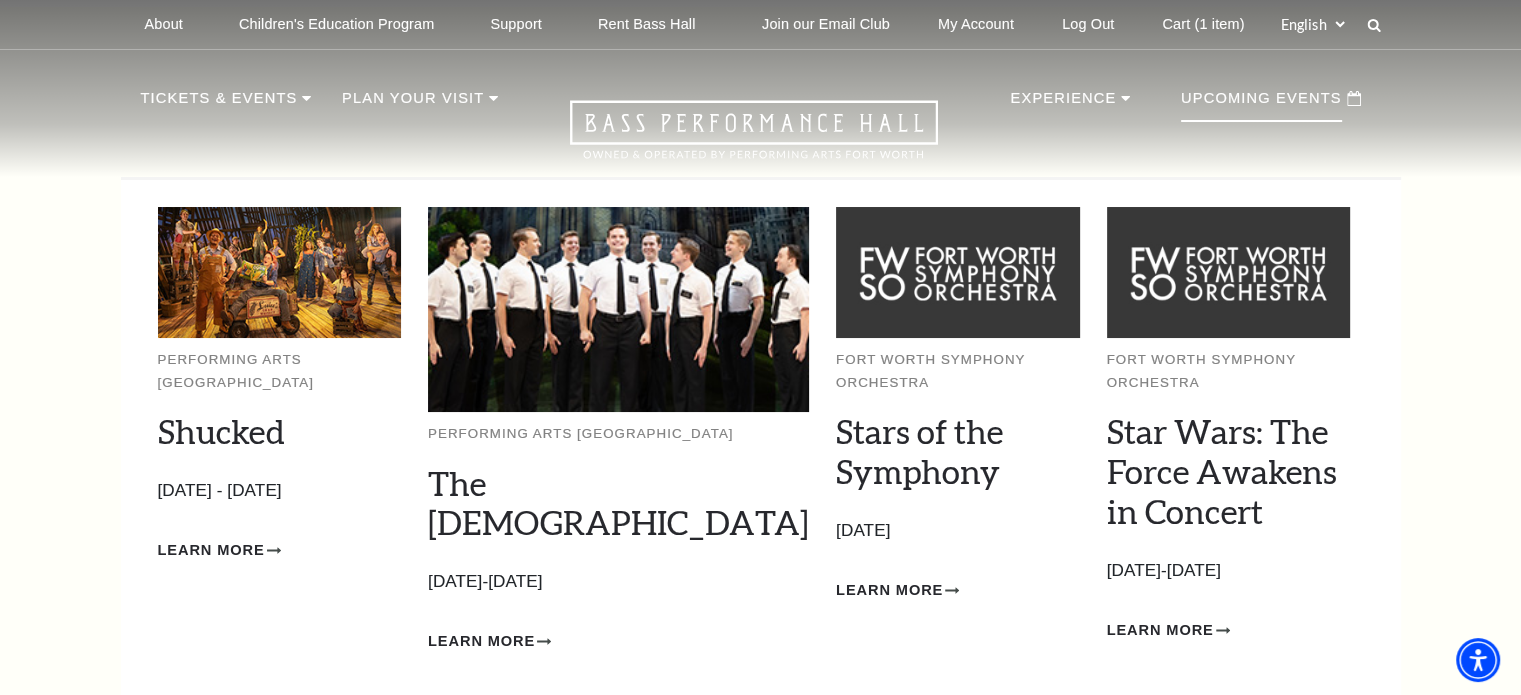 click on "Upcoming Events" at bounding box center (1261, 104) 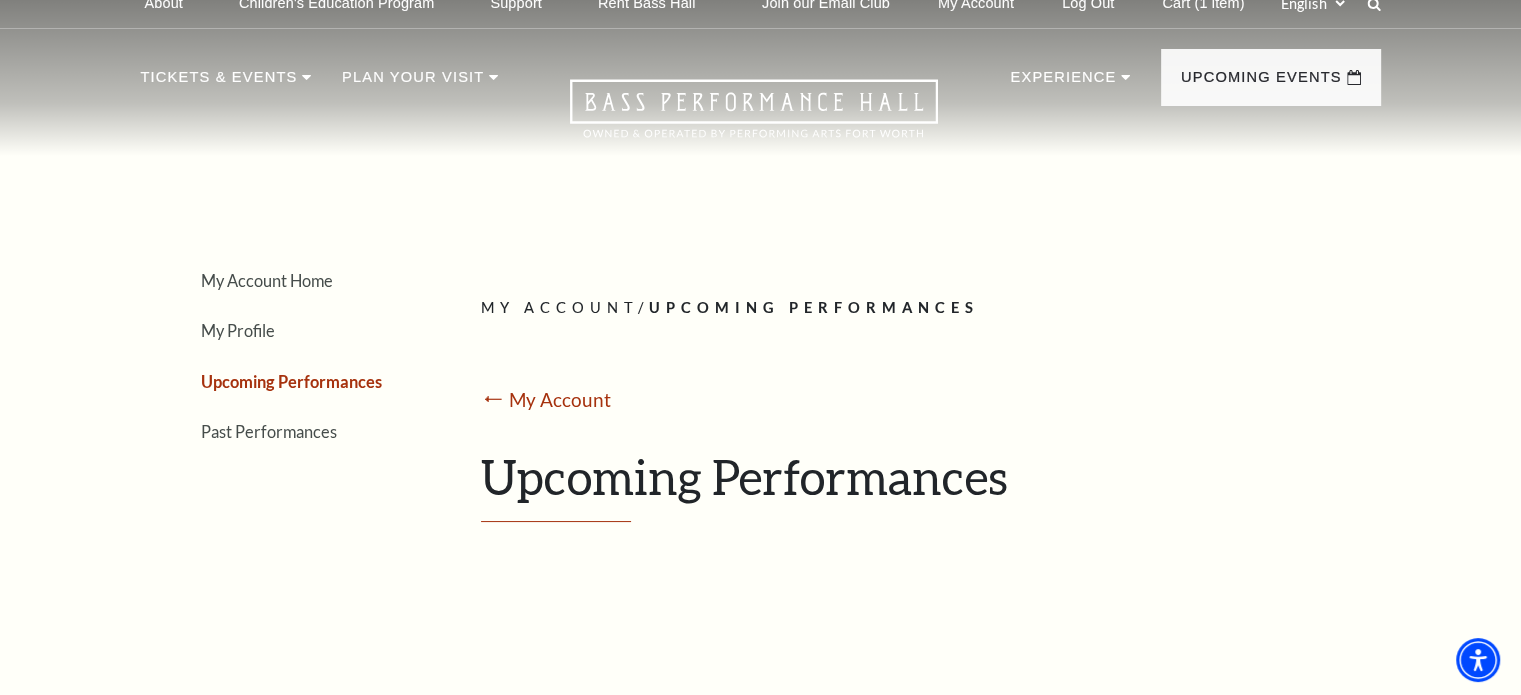 scroll, scrollTop: 0, scrollLeft: 0, axis: both 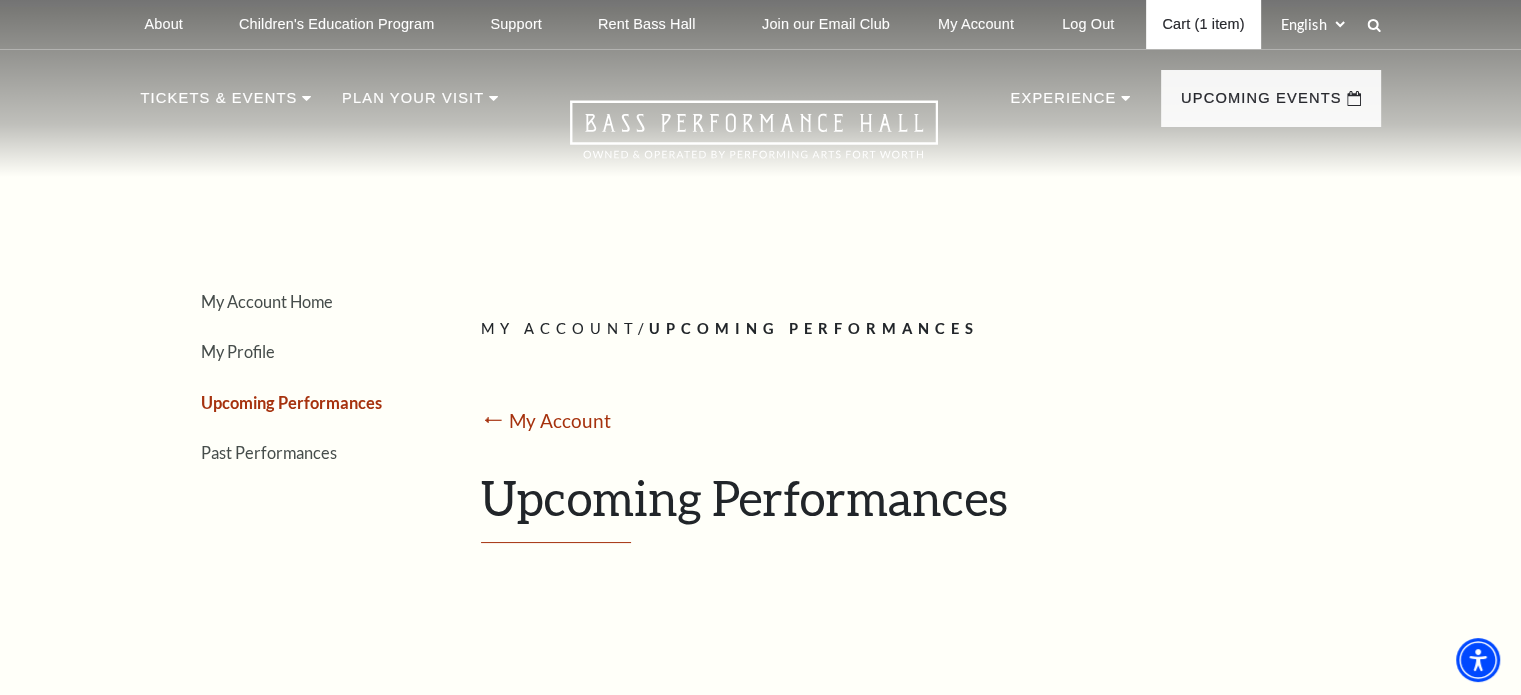 click on "Cart (1 item)" at bounding box center (1203, 24) 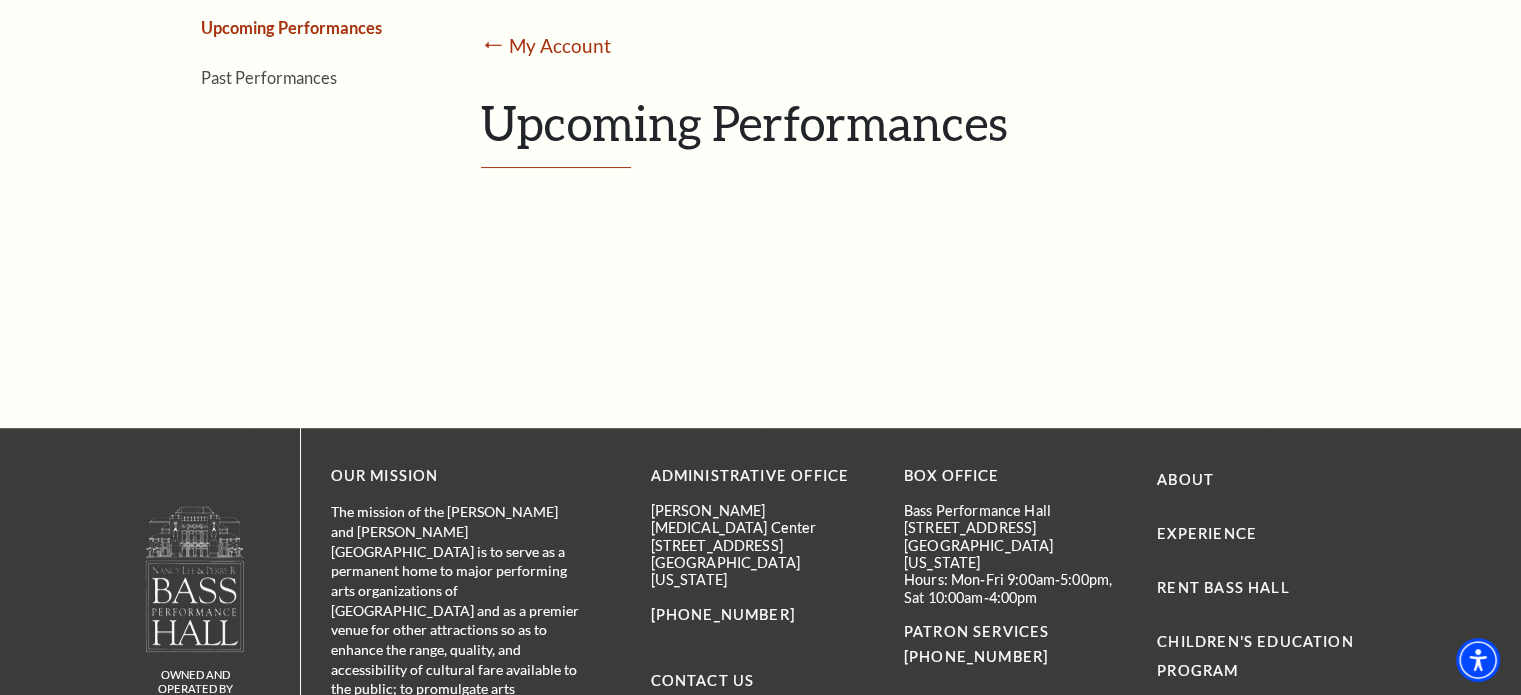 scroll, scrollTop: 282, scrollLeft: 0, axis: vertical 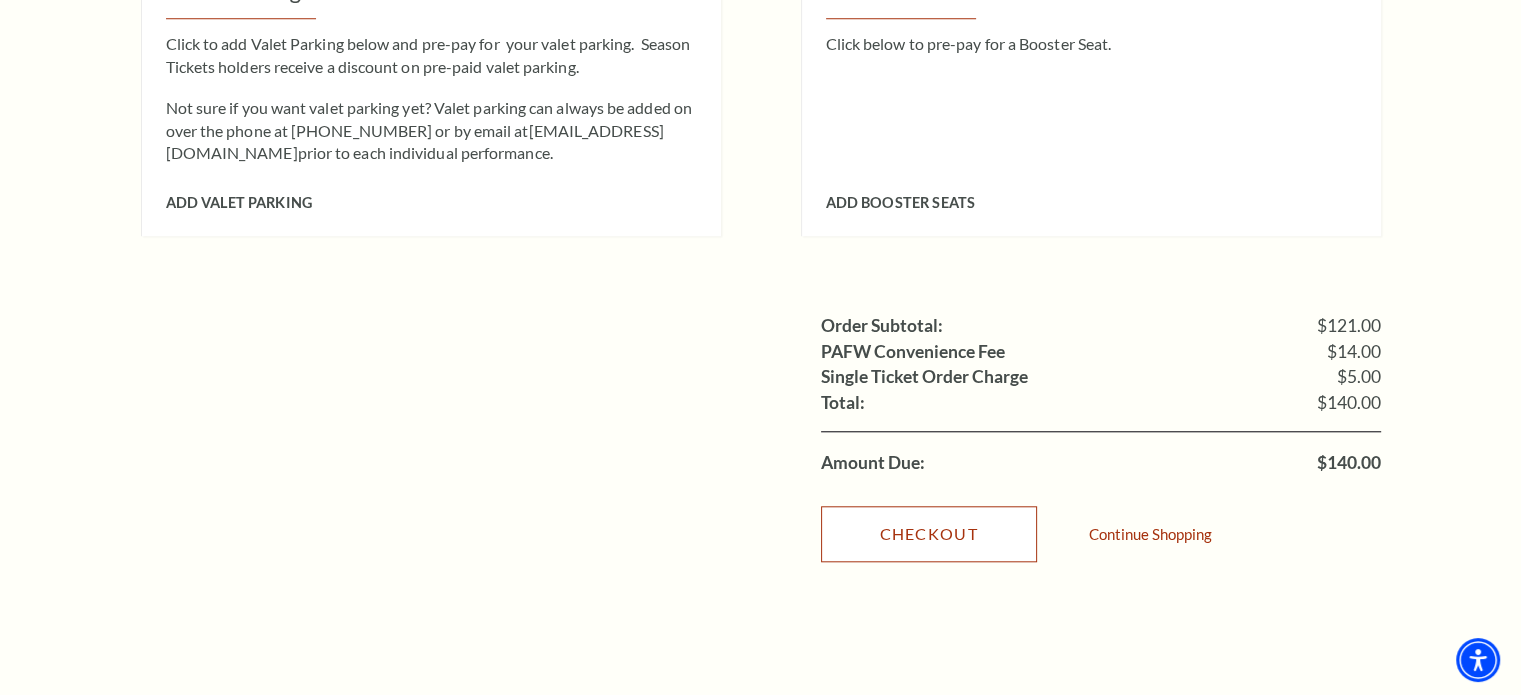 click on "Checkout" at bounding box center [929, 534] 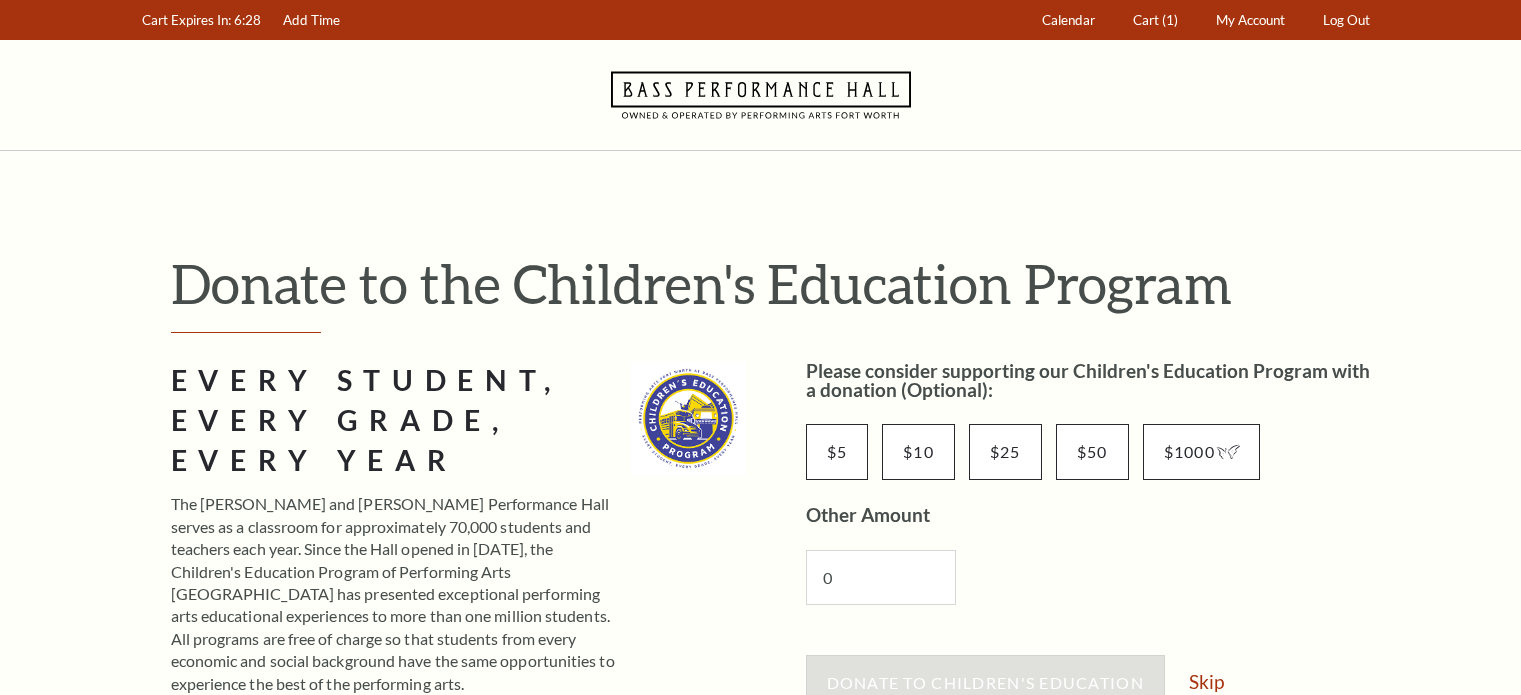 scroll, scrollTop: 0, scrollLeft: 0, axis: both 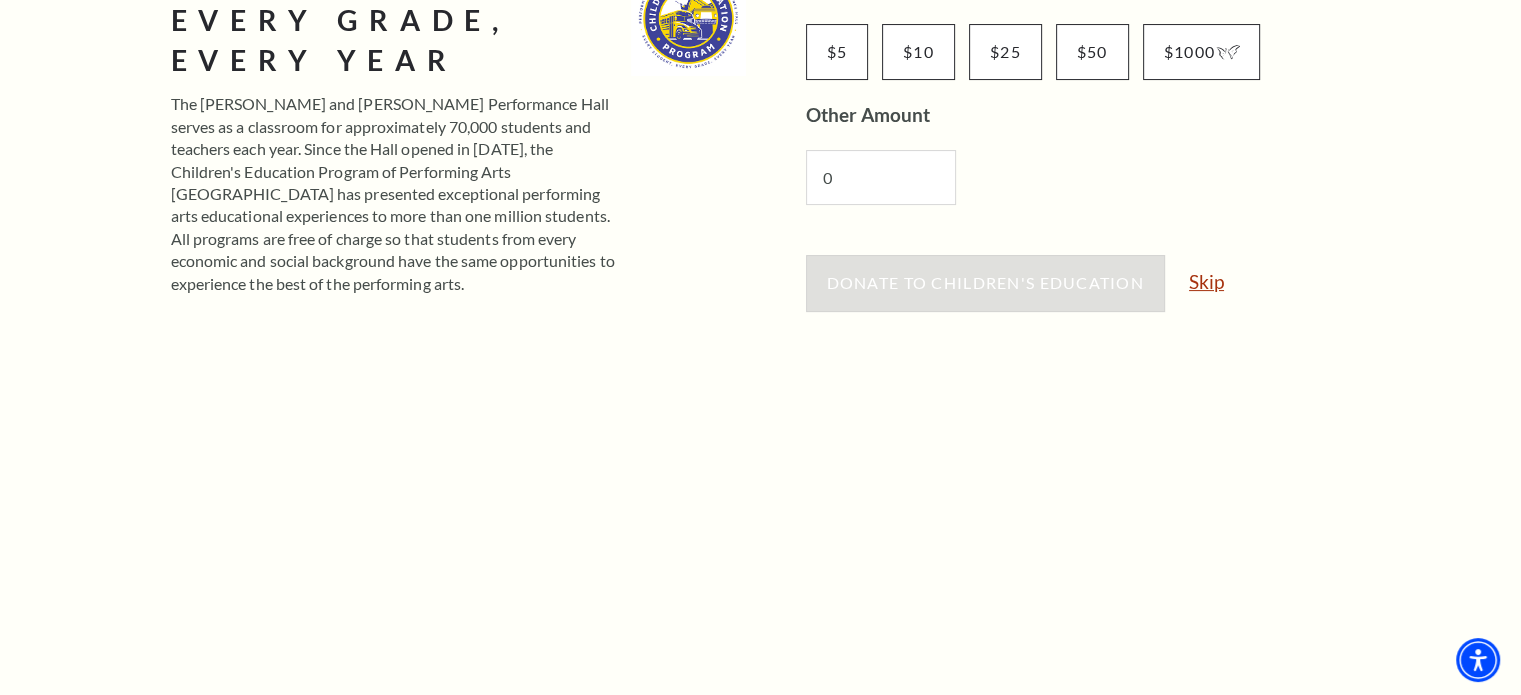 click on "Skip" at bounding box center (1206, 281) 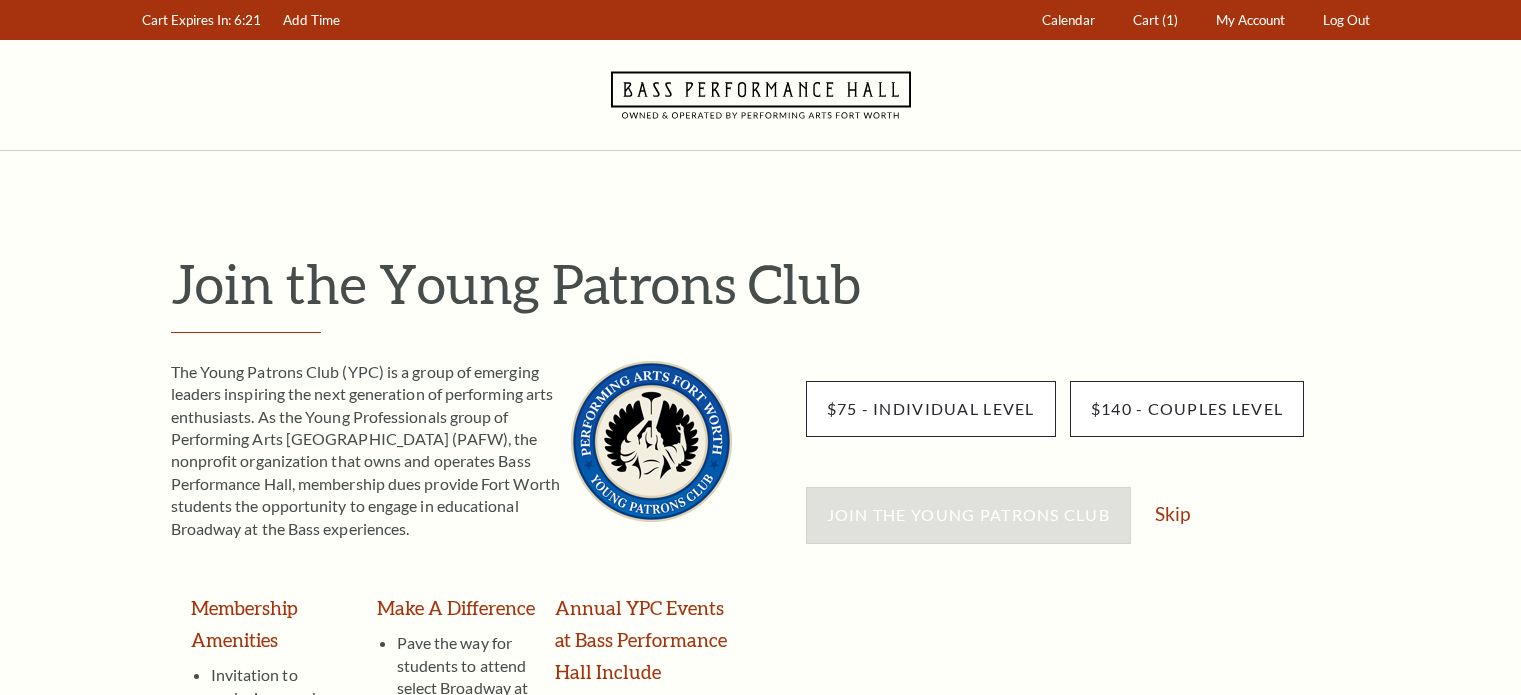 scroll, scrollTop: 0, scrollLeft: 0, axis: both 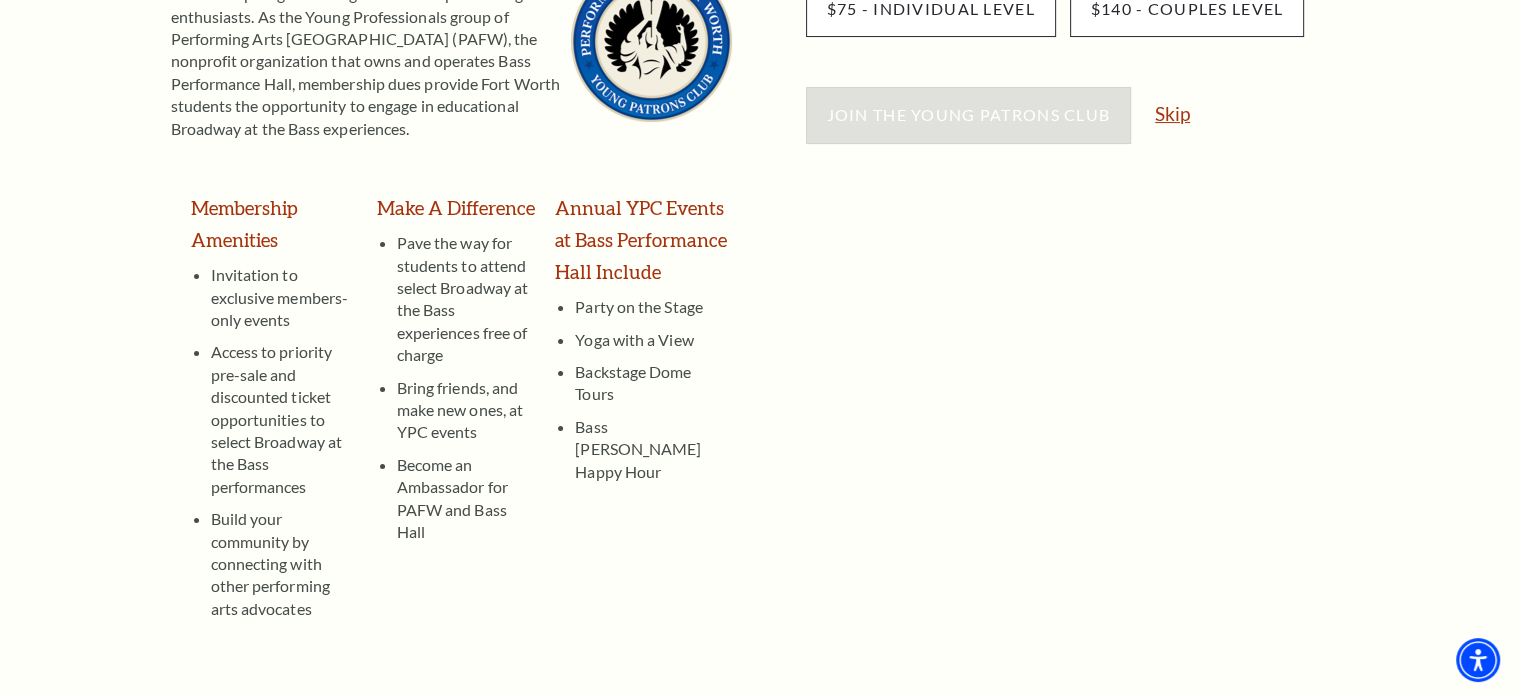 click on "Skip" at bounding box center (1172, 113) 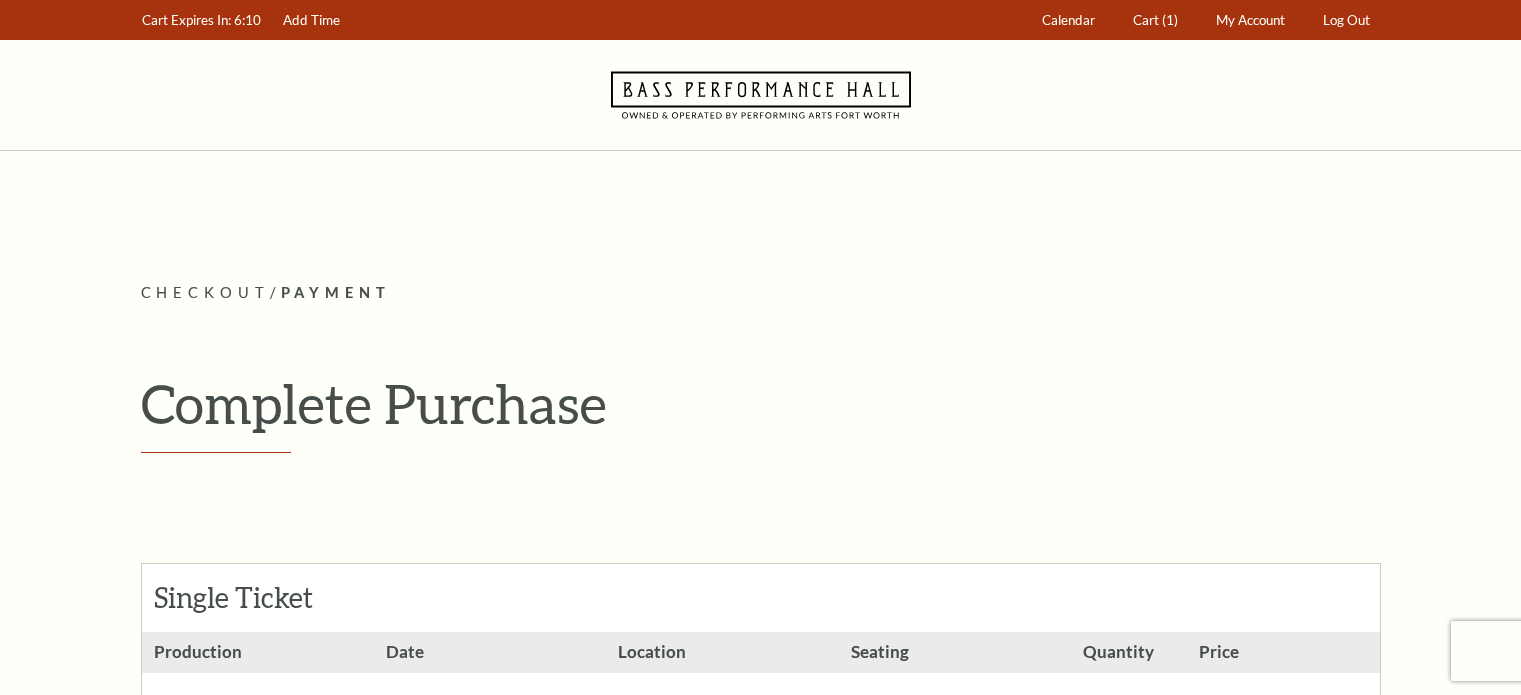 scroll, scrollTop: 0, scrollLeft: 0, axis: both 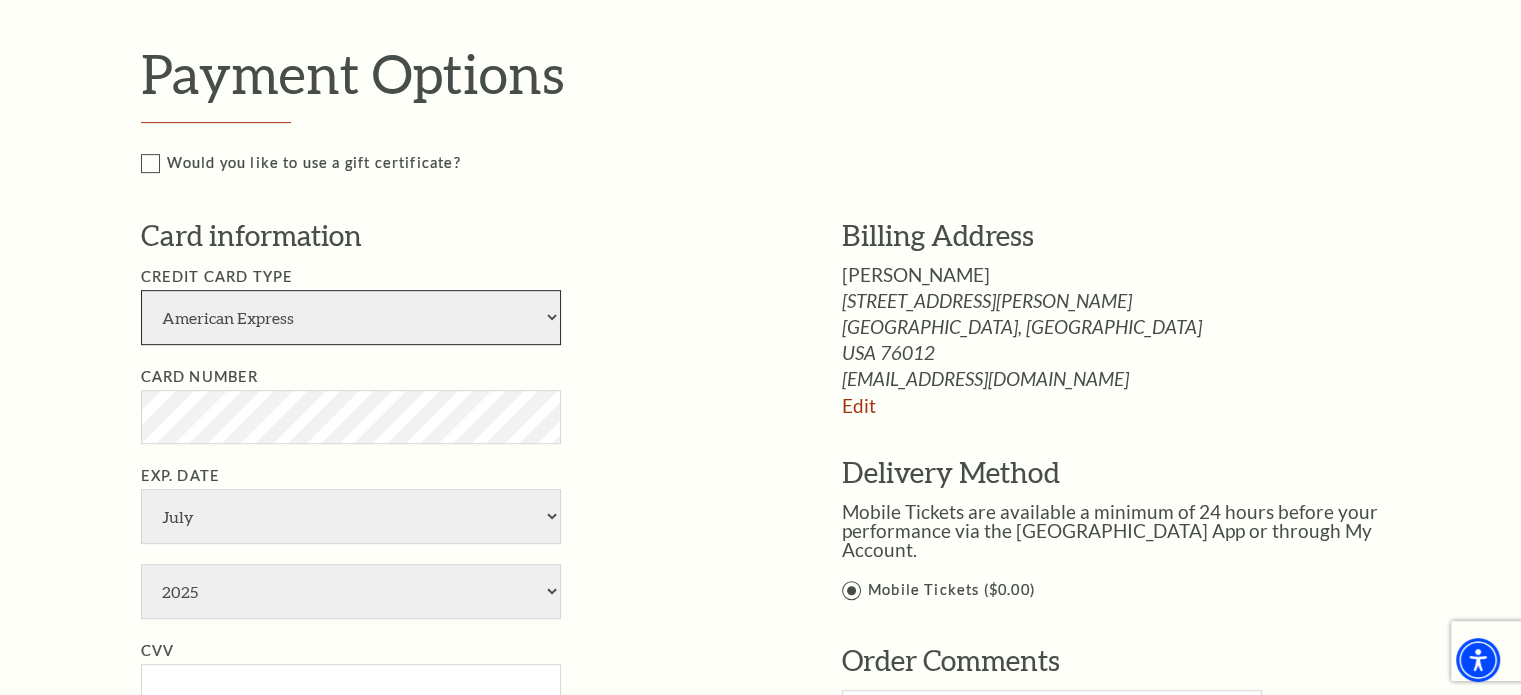 click on "American Express
Visa
Master Card
Discover" at bounding box center [351, 317] 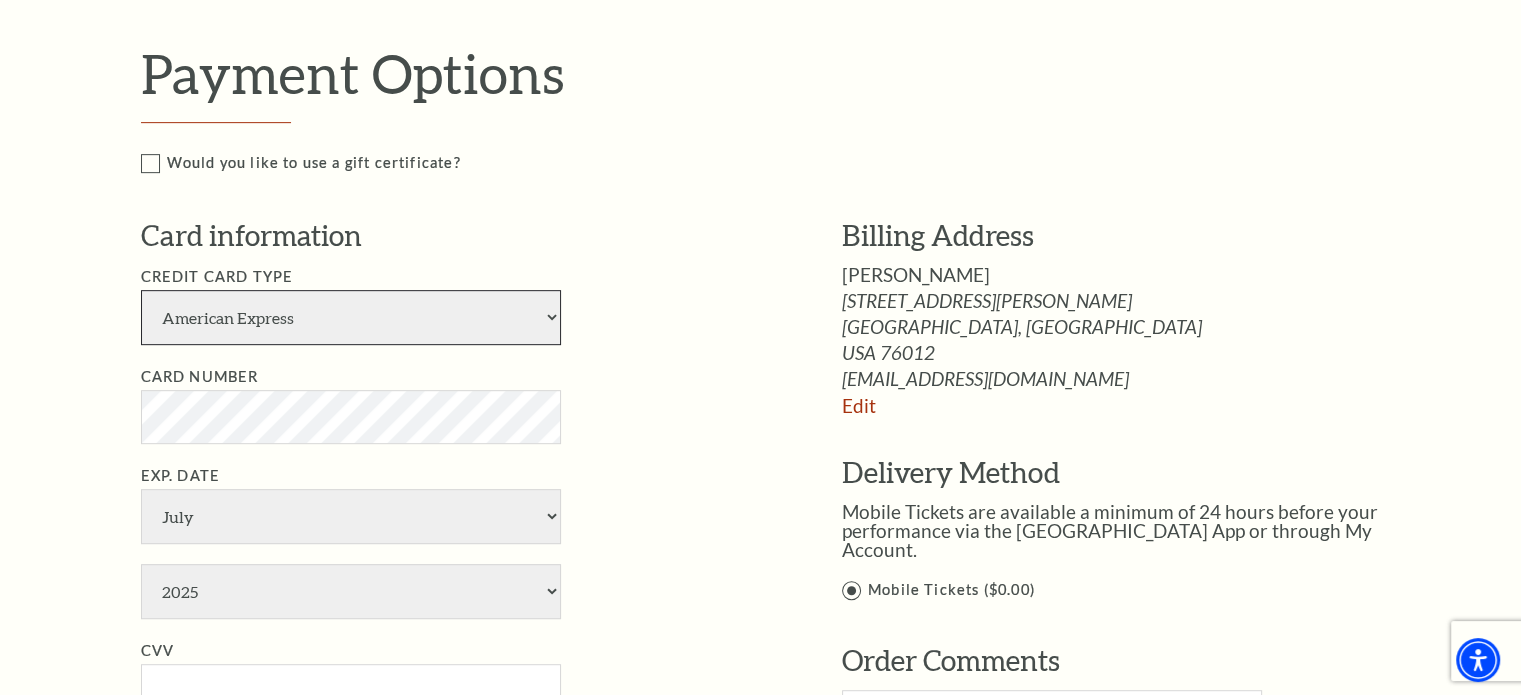 select on "25" 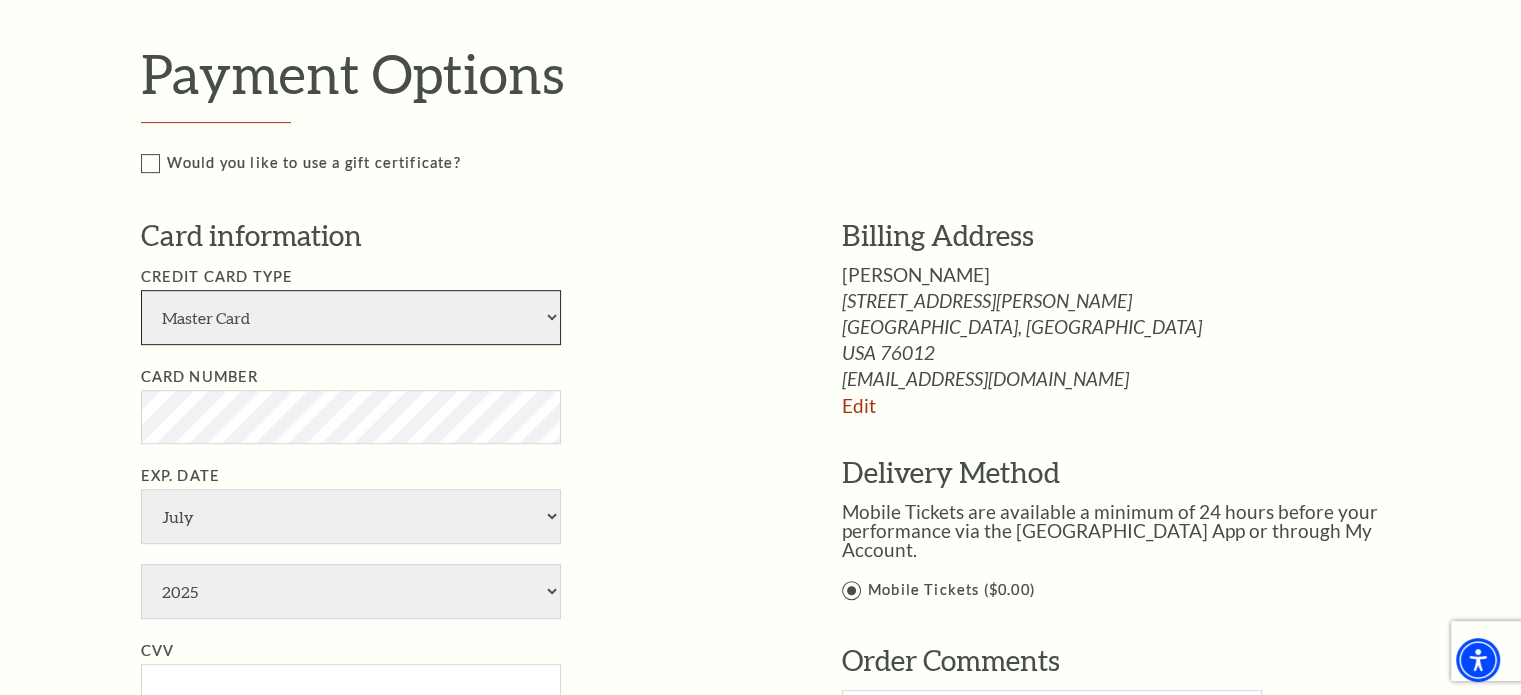 click on "American Express
Visa
Master Card
Discover" at bounding box center (351, 317) 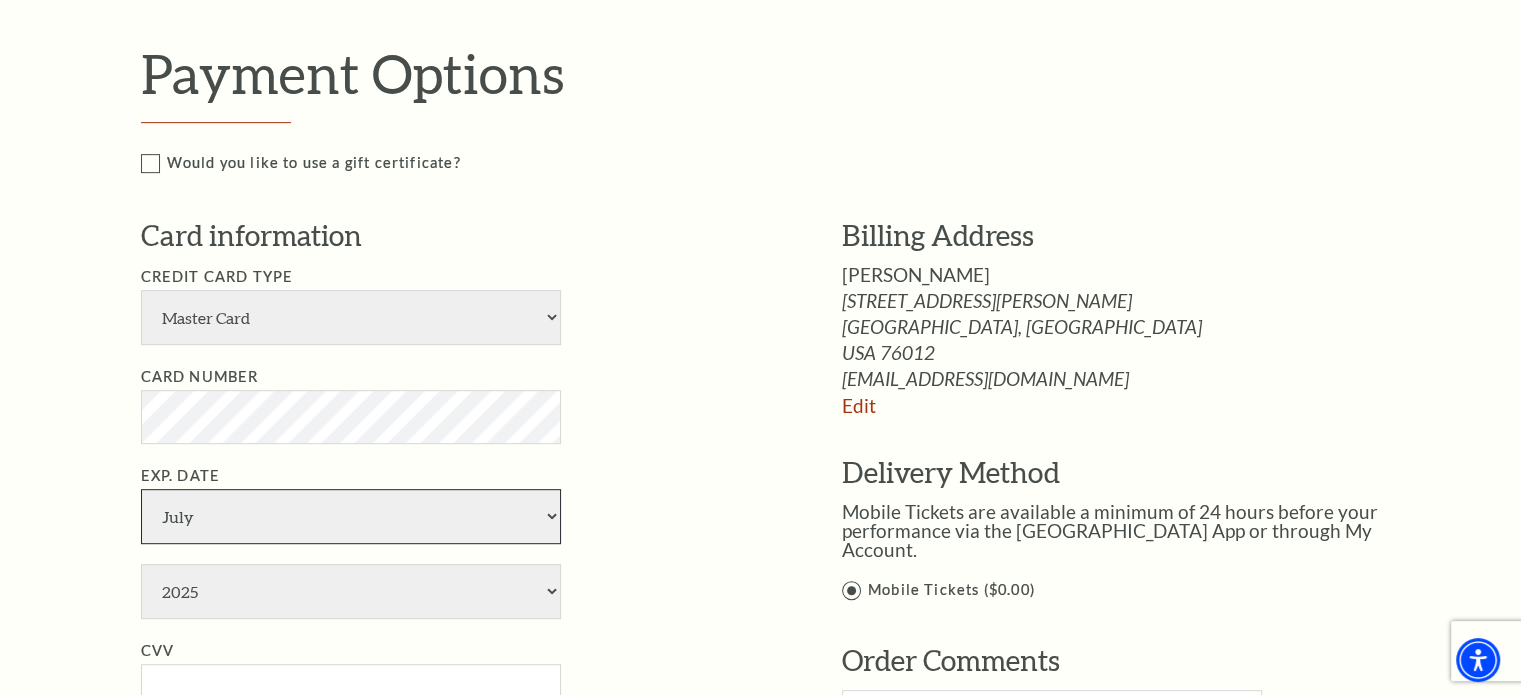 click on "January
February
March
April
May
June
July
August
September
October
November
December" at bounding box center (351, 516) 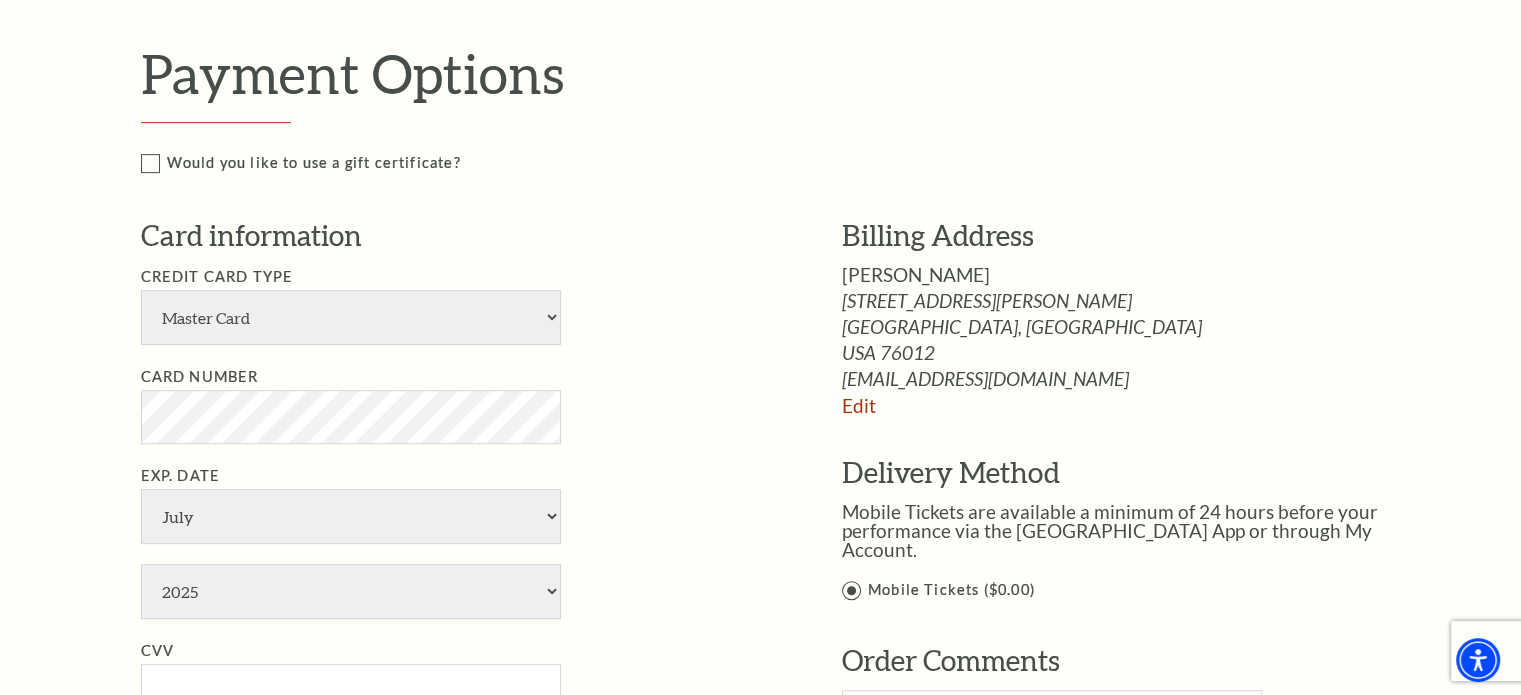 click on "Notice
×
Tickets cannot be removed during a Ticket Exchange. Choose Start Over to begin the Ticket Exchange Process again from the beginning, or close this dialogue to resume.
Close
Start Over
Notice
×
Subscriptions cannot be removed during a Renewal. Choose Start Over to begin the Renewal Process again from the beginning, or close this dialogue to resume.
Close
Start Over" at bounding box center (760, 386) 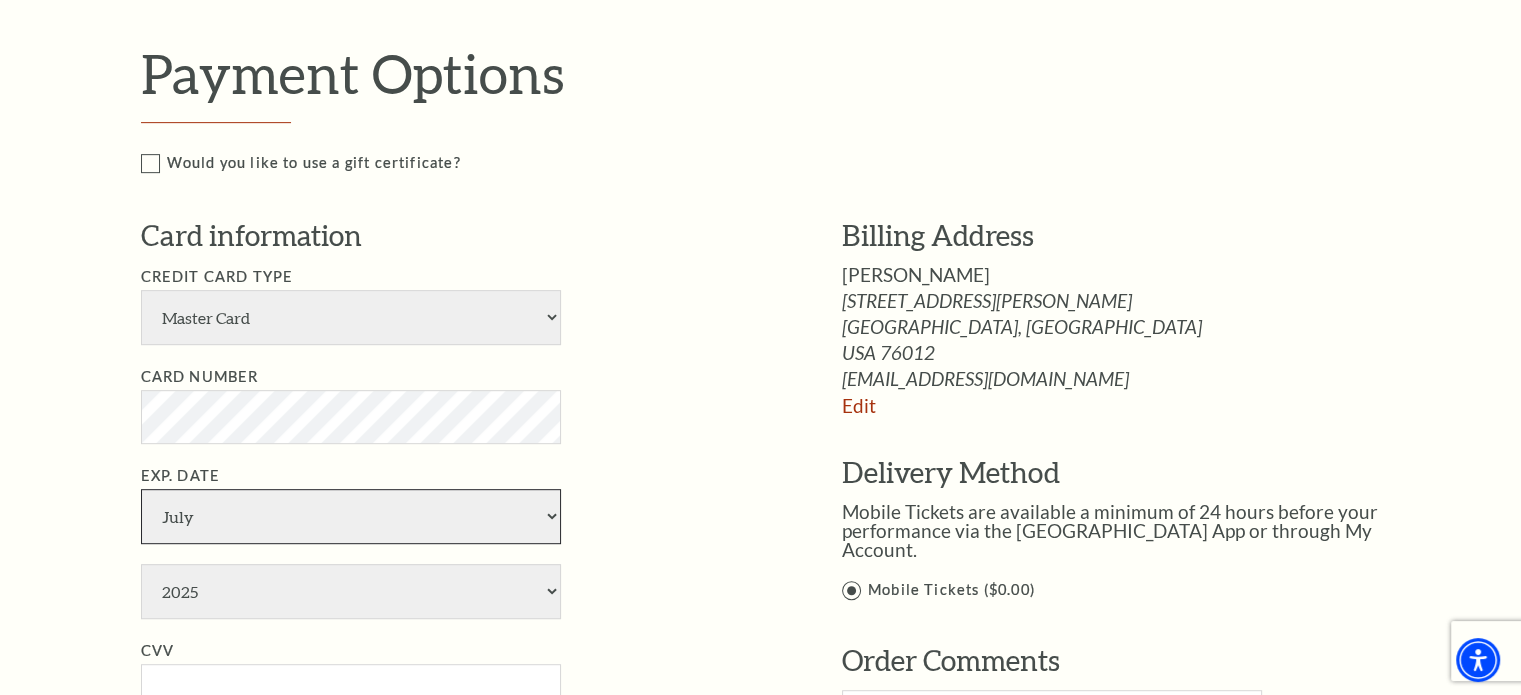 click on "January
February
March
April
May
June
July
August
September
October
November
December" at bounding box center (351, 516) 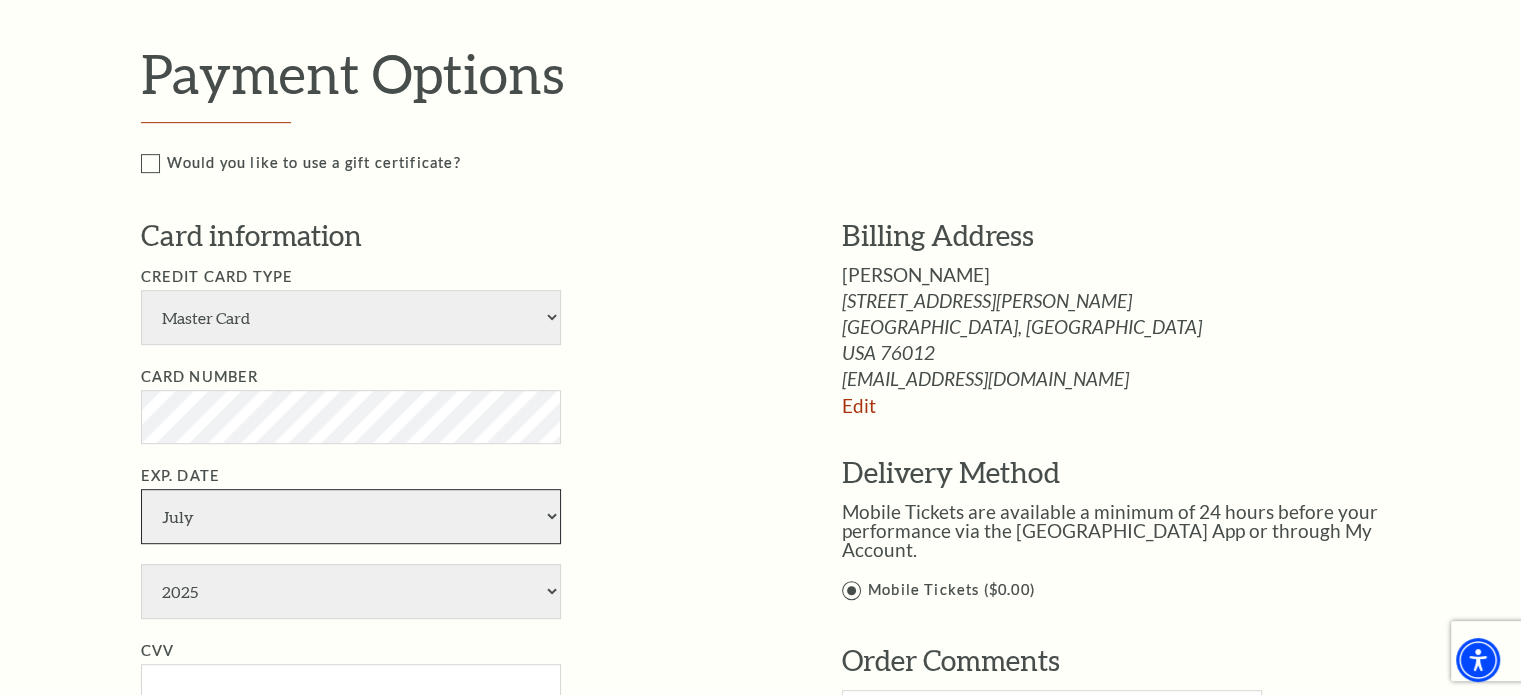 select on "2" 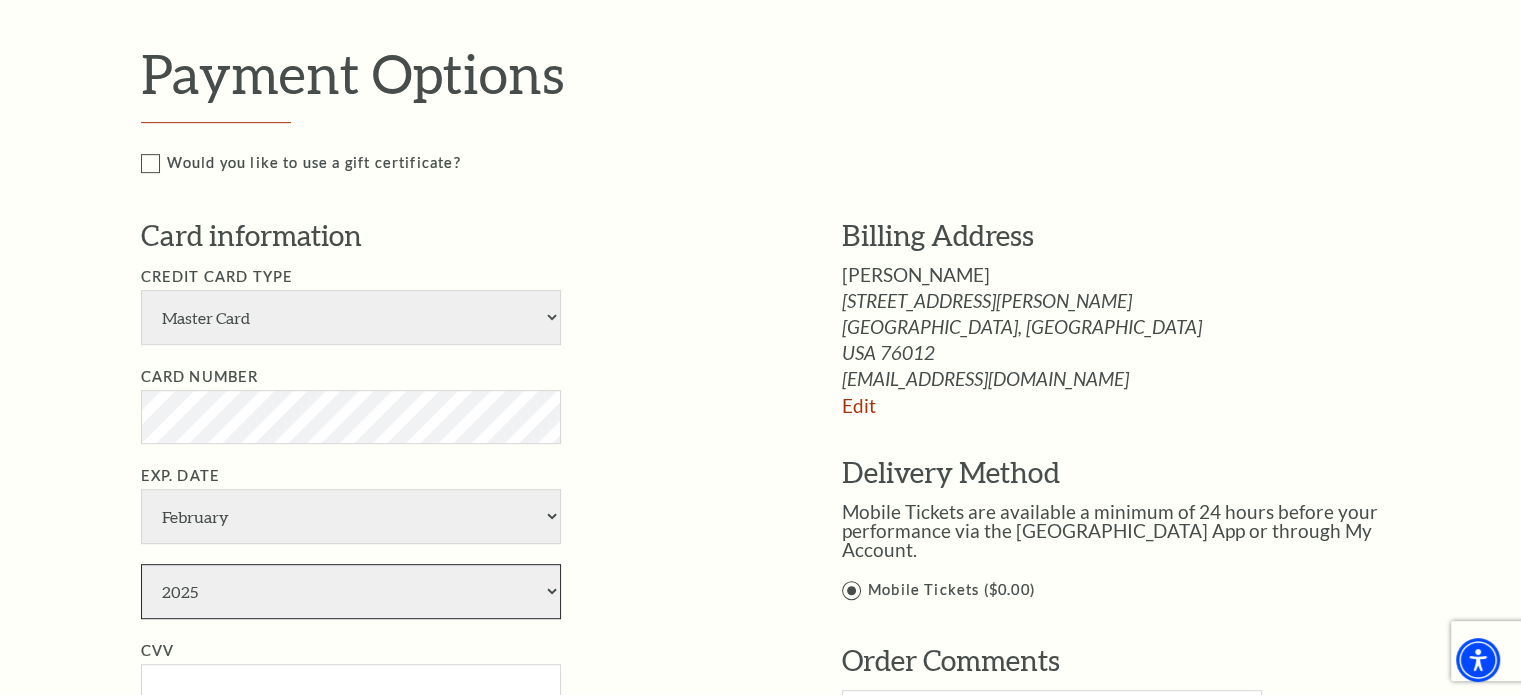 click on "2025
2026
2027
2028
2029
2030
2031
2032
2033
2034" at bounding box center [351, 591] 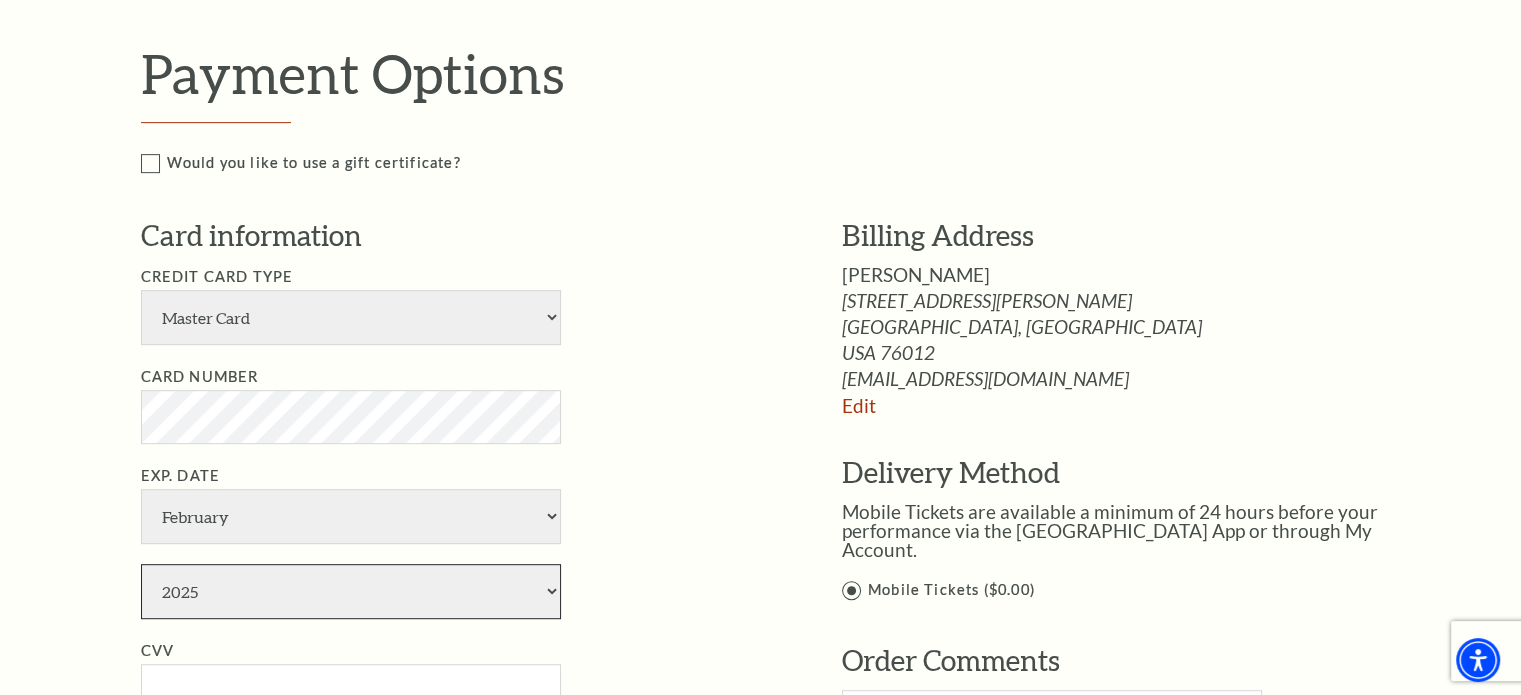 select on "2028" 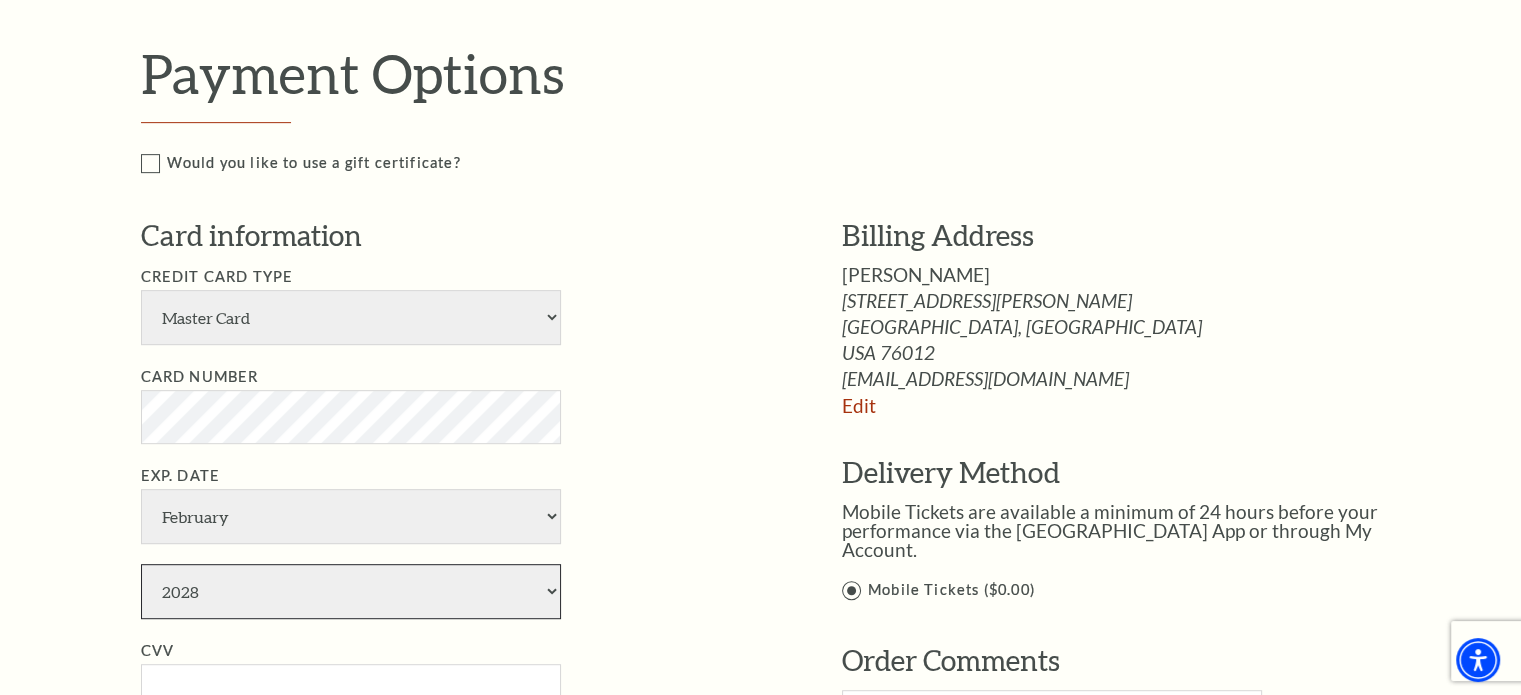 click on "2025
2026
2027
2028
2029
2030
2031
2032
2033
2034" at bounding box center [351, 591] 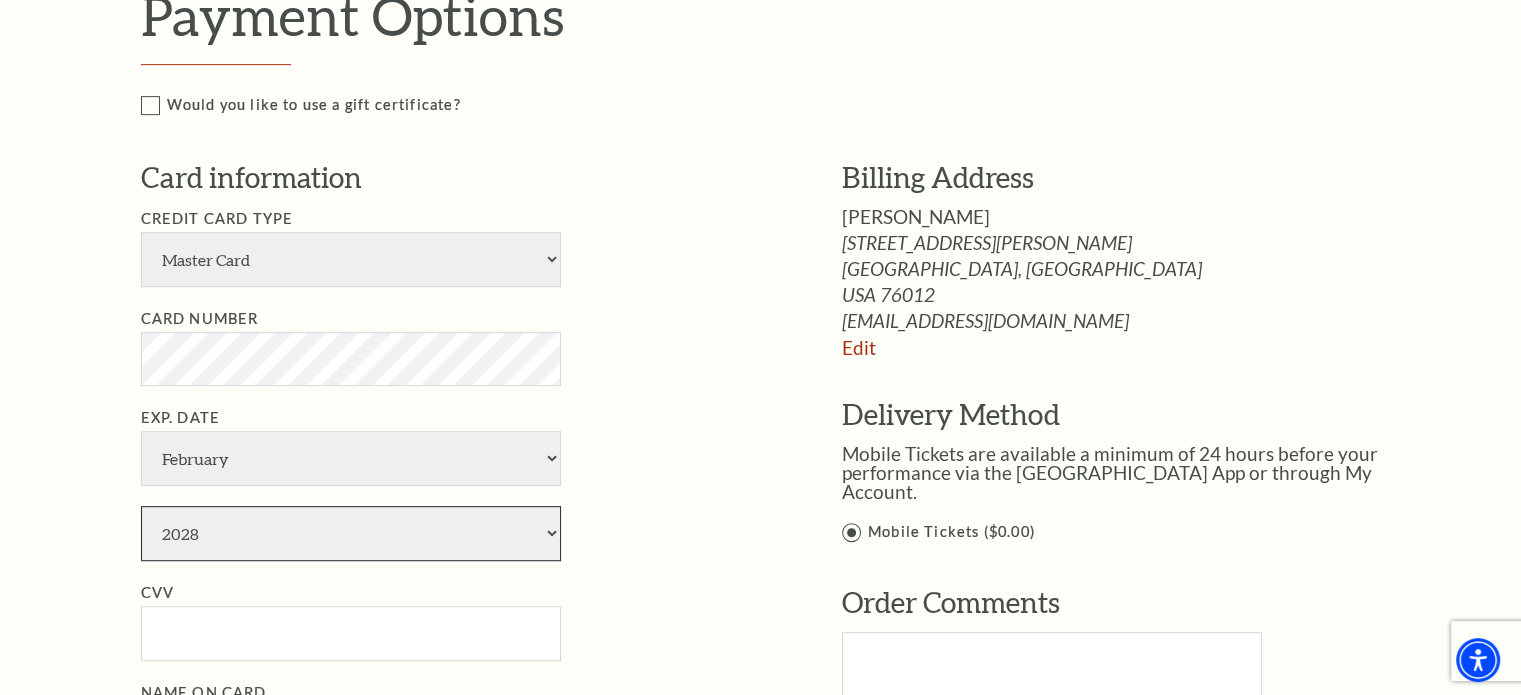scroll, scrollTop: 1100, scrollLeft: 0, axis: vertical 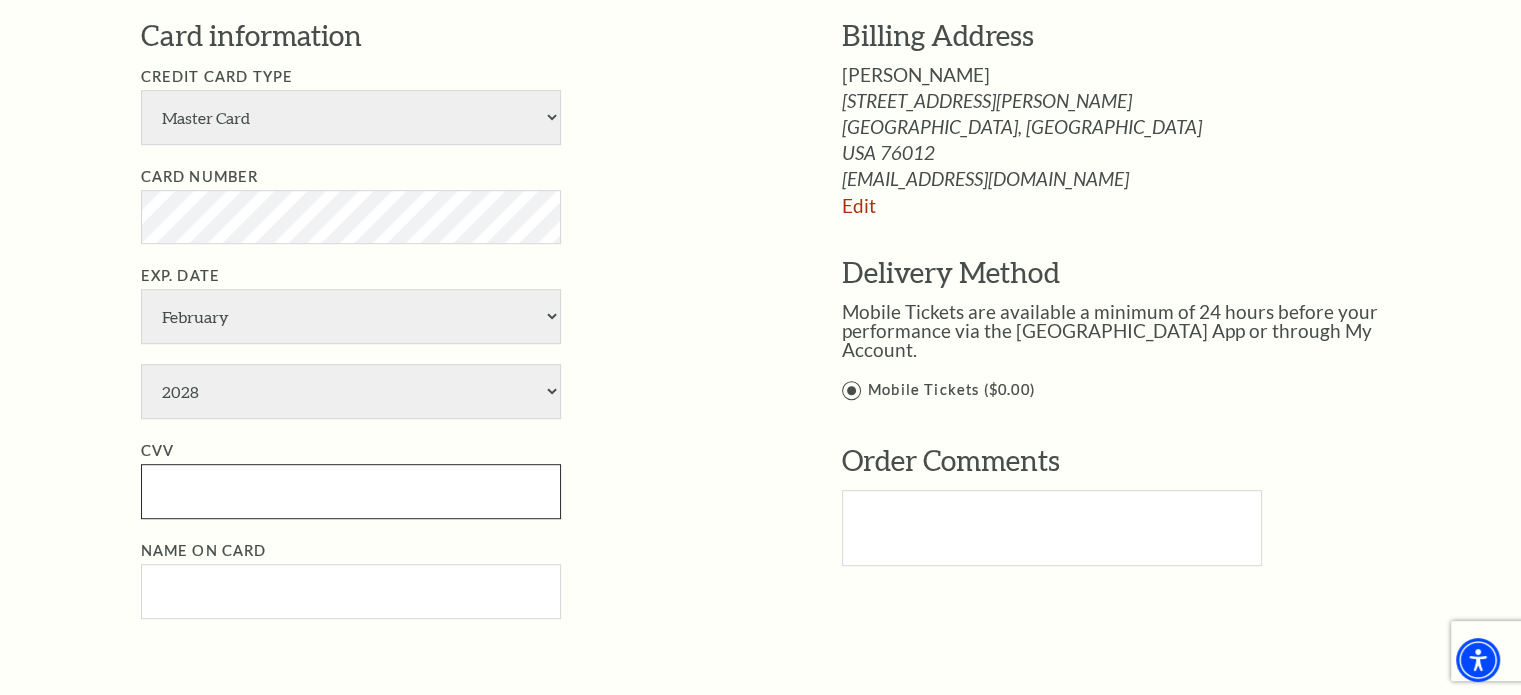 click on "CVV" at bounding box center (351, 491) 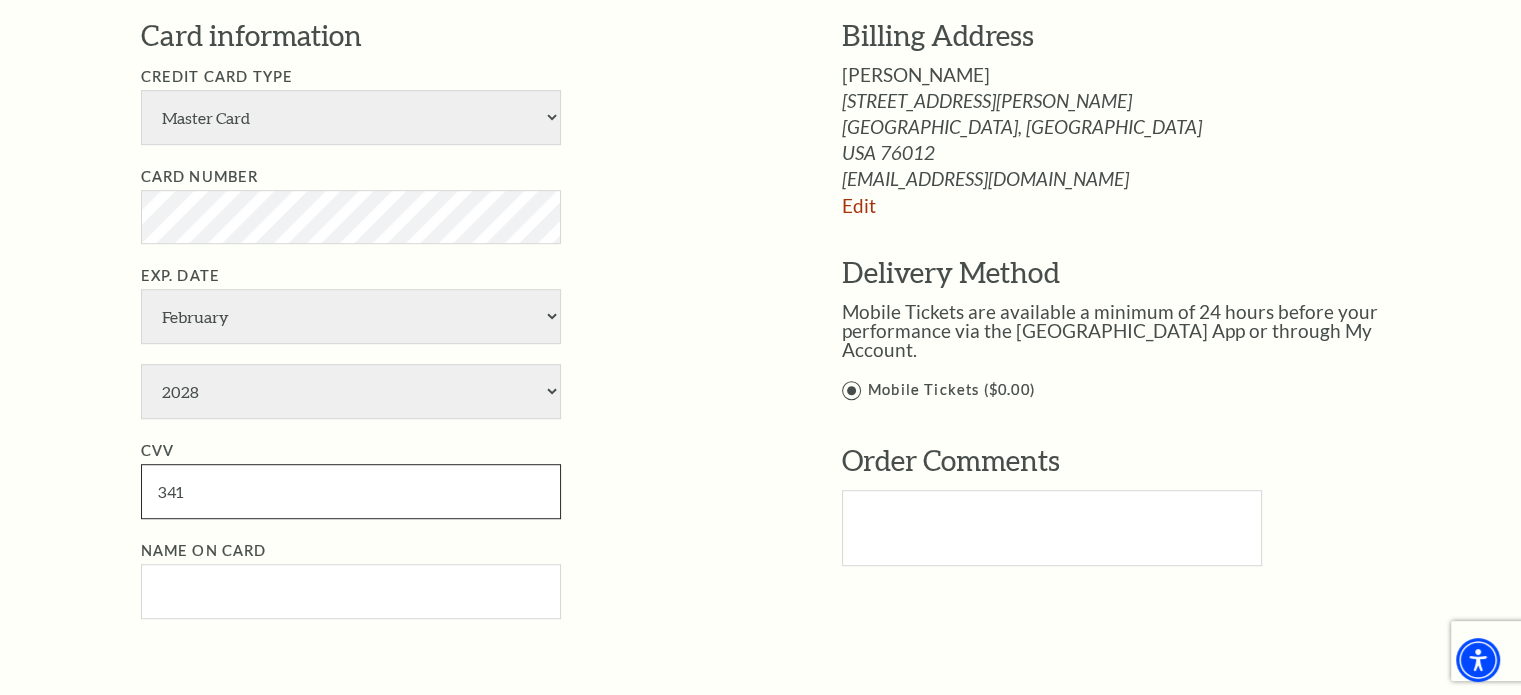 type on "341" 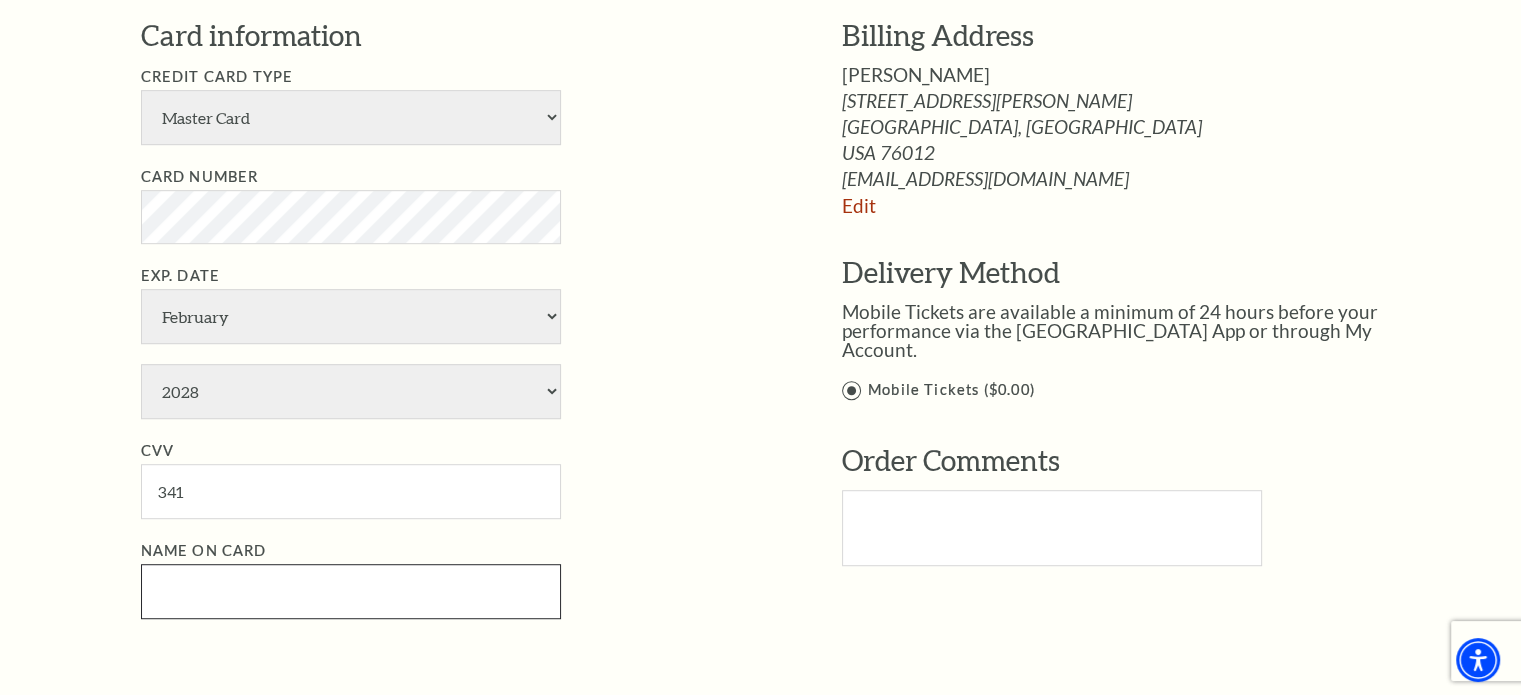 click on "Name on Card" at bounding box center [351, 591] 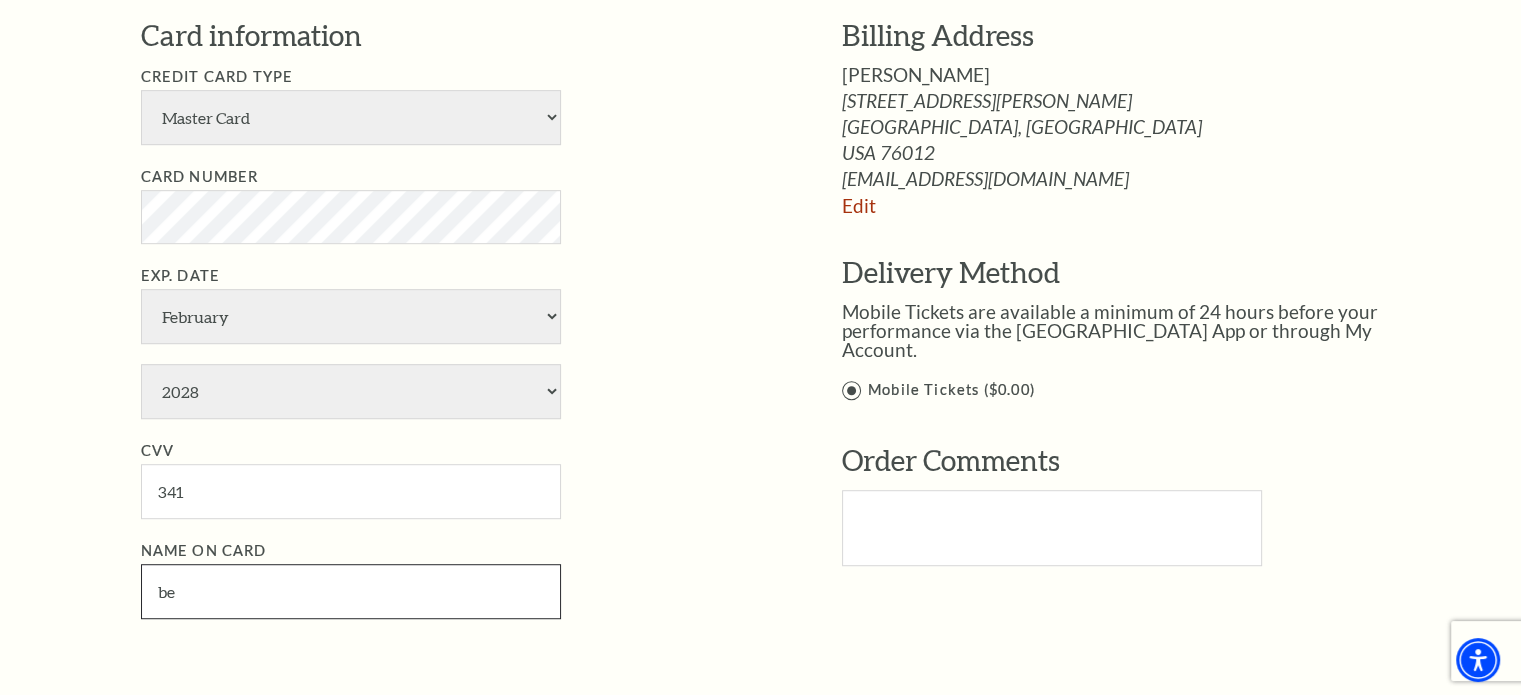 type on "b" 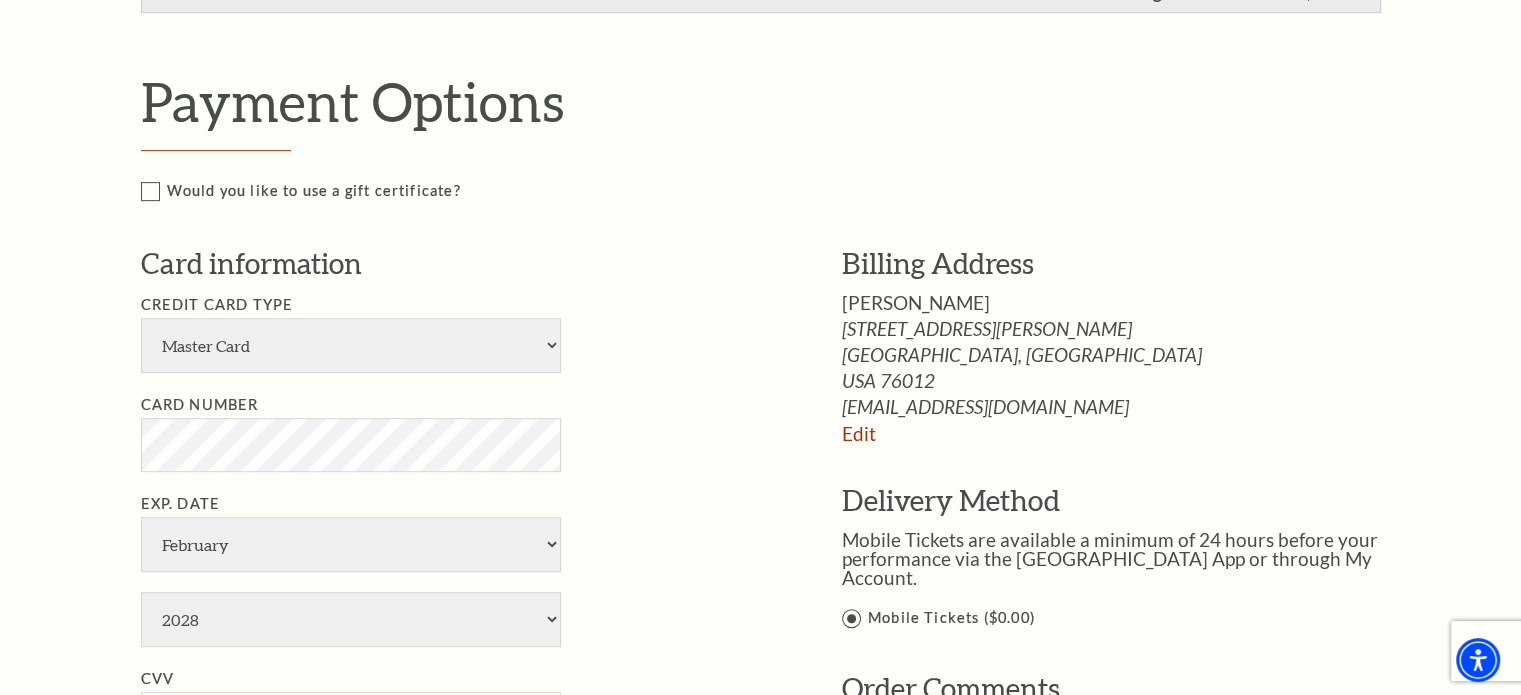 scroll, scrollTop: 900, scrollLeft: 0, axis: vertical 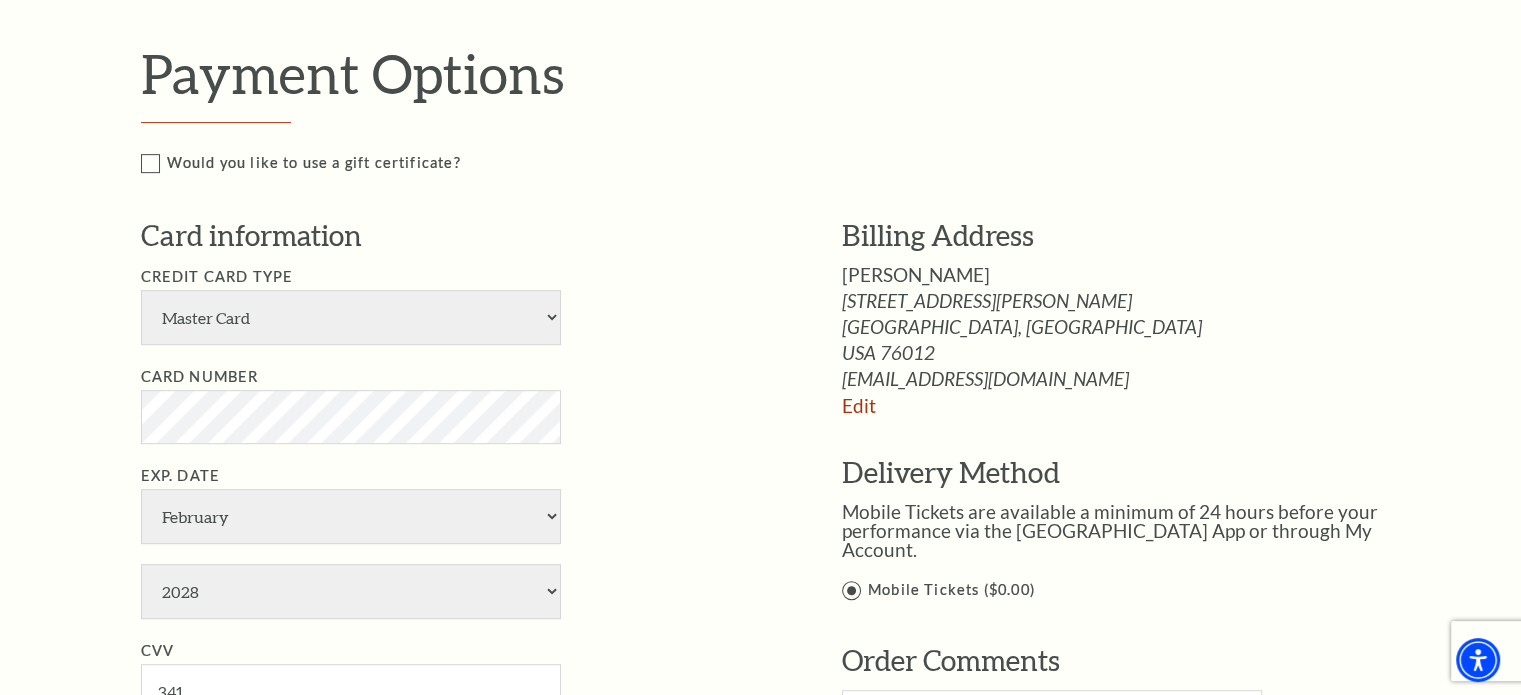 type on "Bernita A McWilliams" 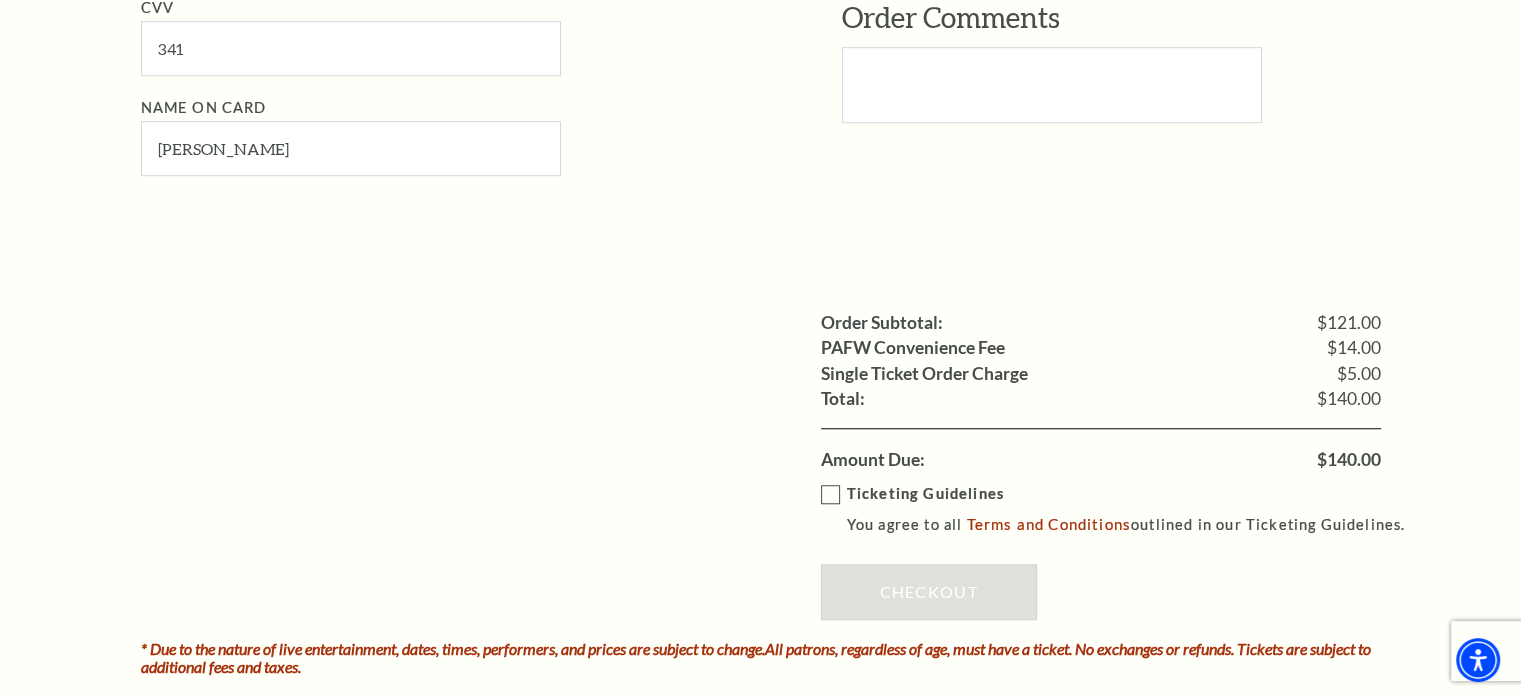 scroll, scrollTop: 1600, scrollLeft: 0, axis: vertical 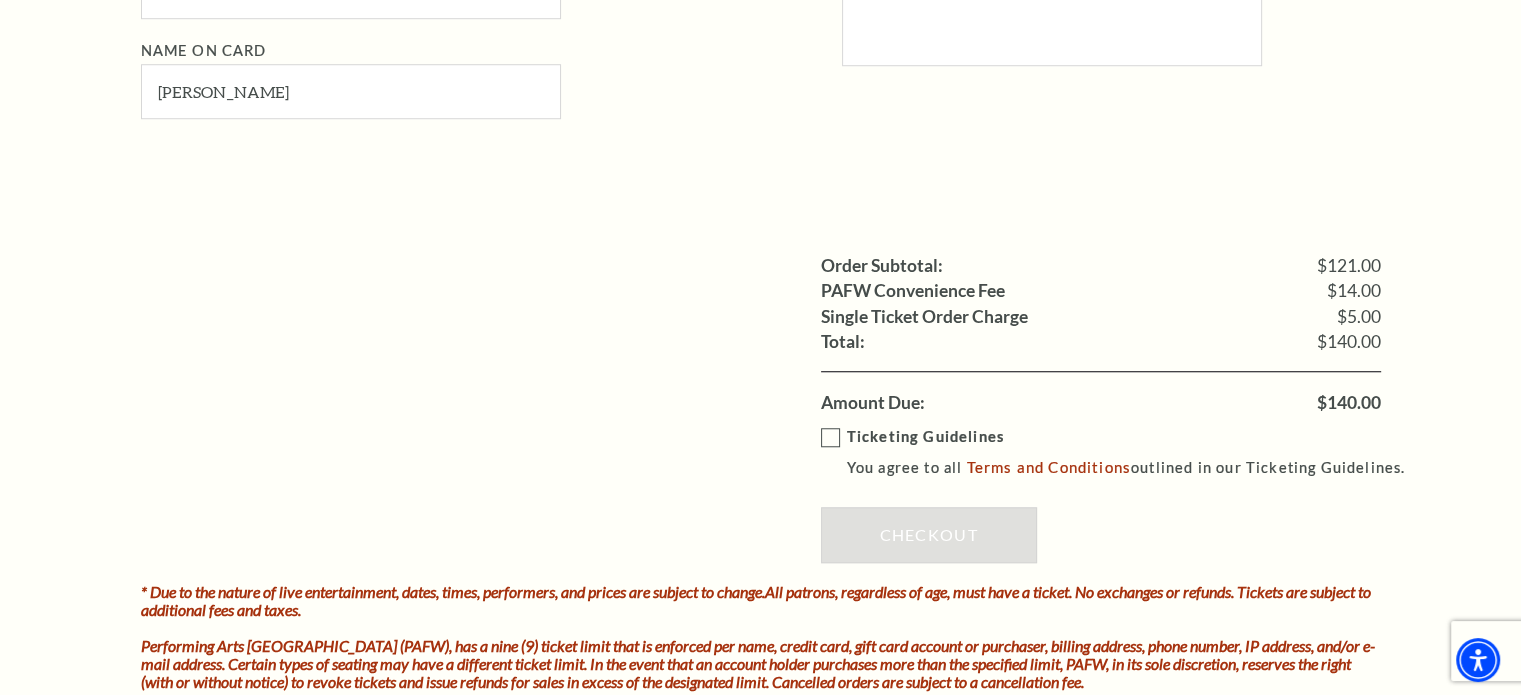 click on "Ticketing Guidelines
You agree to all   Terms and Conditions  outlined in our Ticketing Guidelines." at bounding box center [1122, 452] 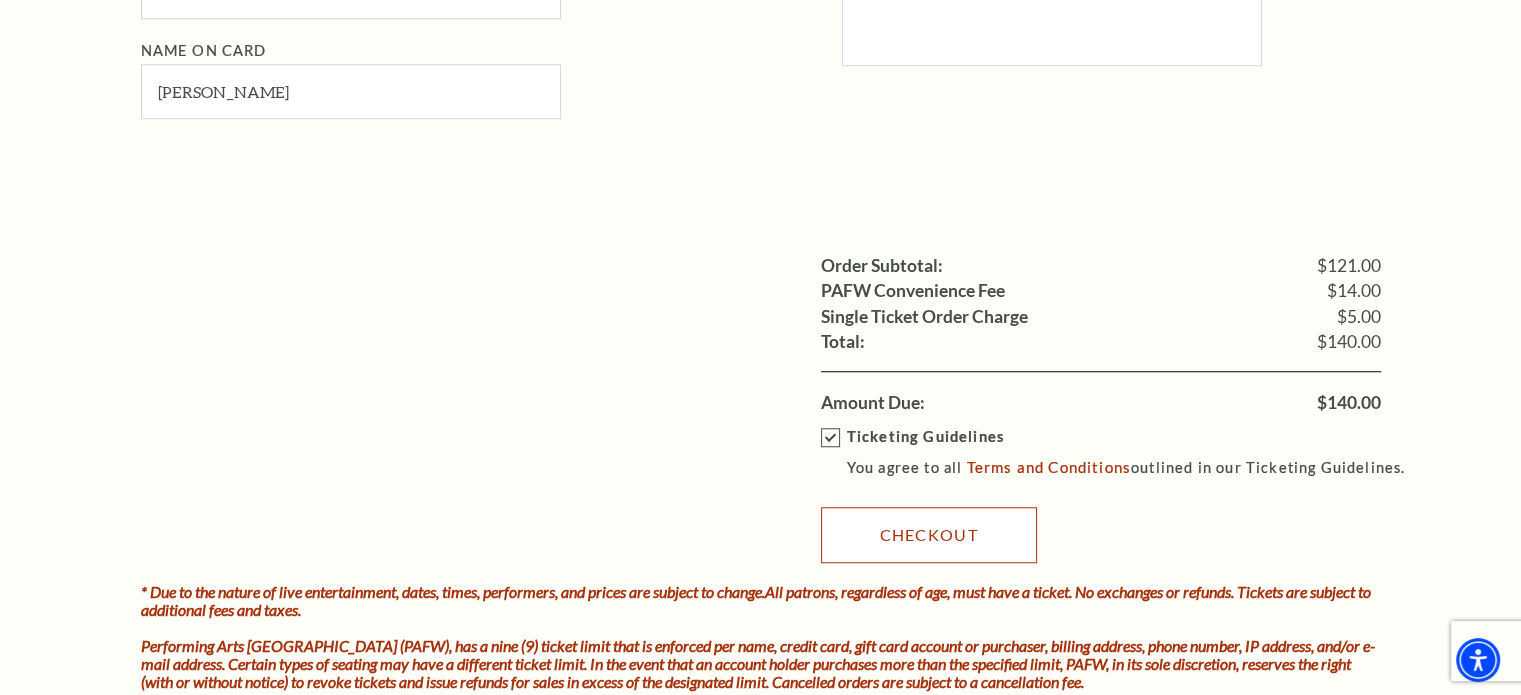 click on "Checkout" at bounding box center (929, 535) 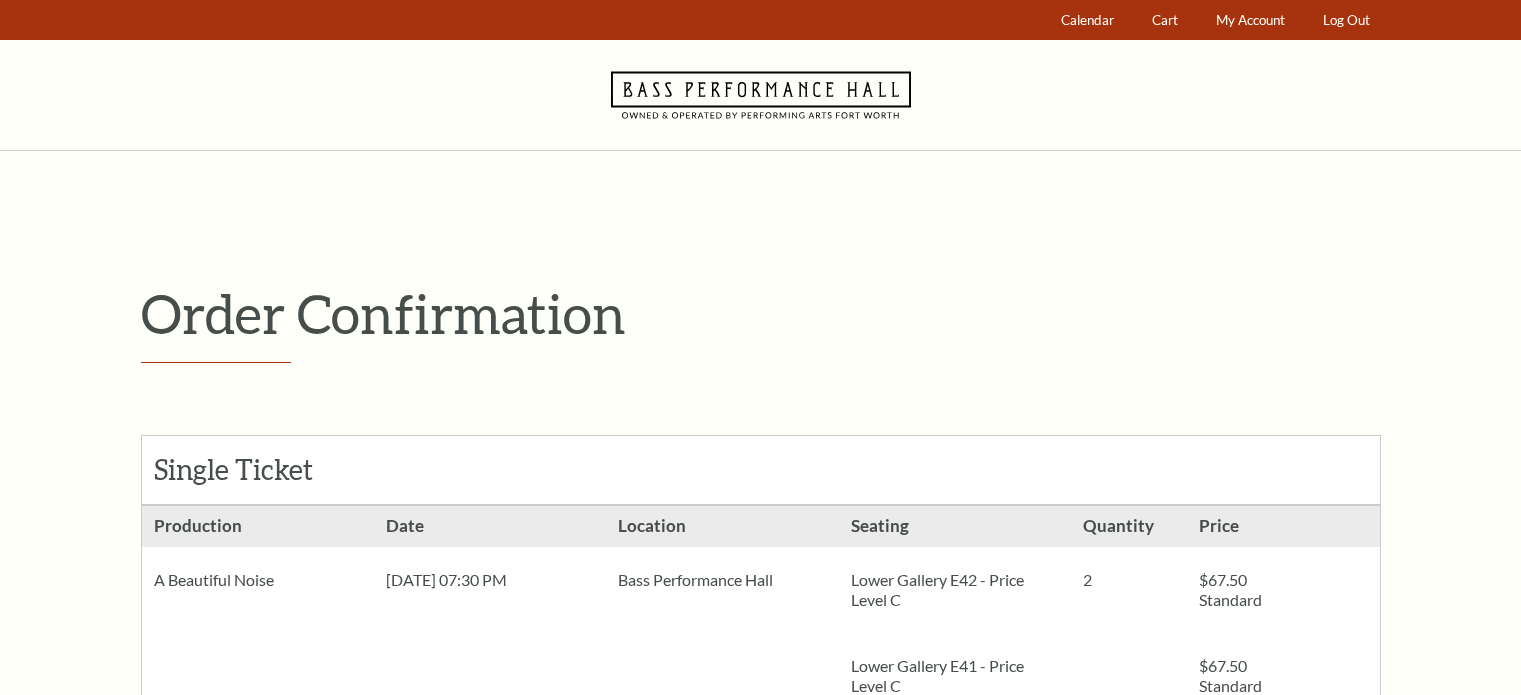 scroll, scrollTop: 0, scrollLeft: 0, axis: both 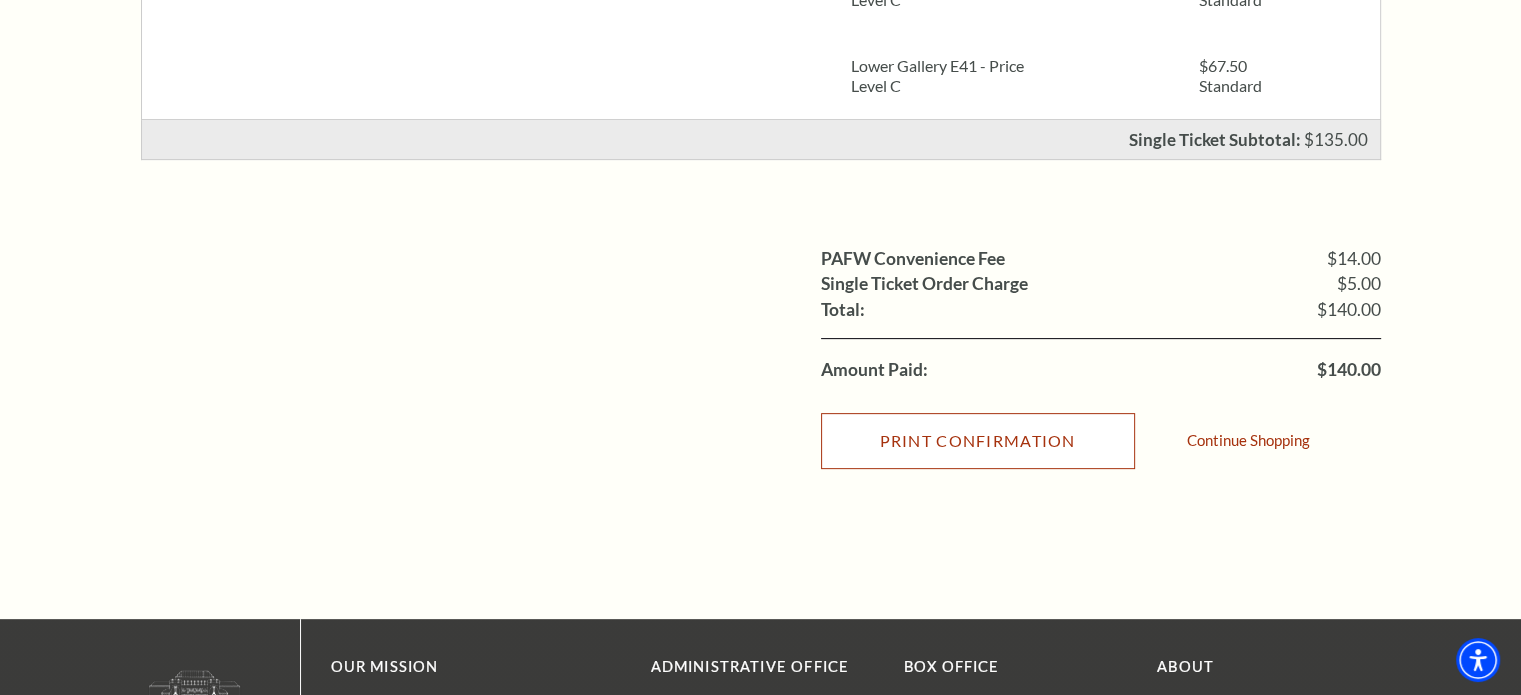click on "Print Confirmation" at bounding box center [978, 441] 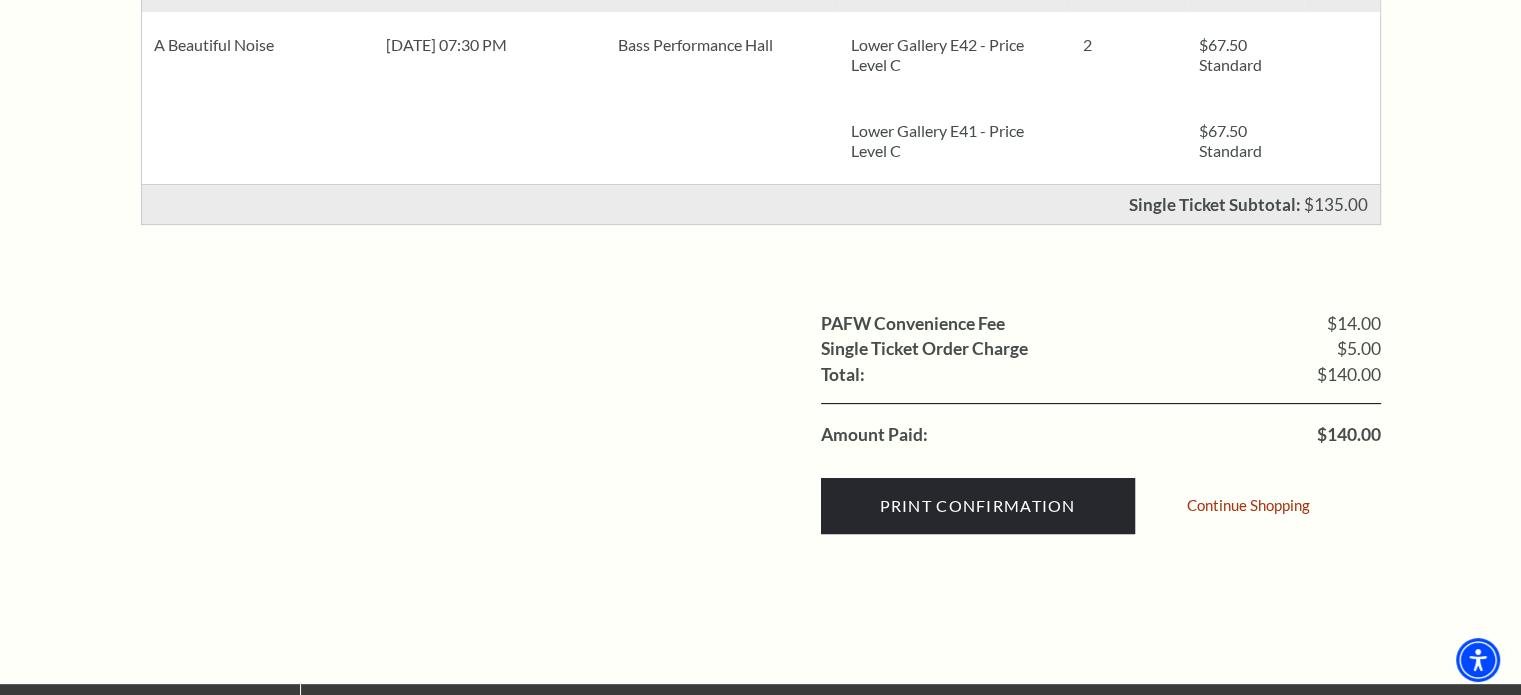 scroll, scrollTop: 400, scrollLeft: 0, axis: vertical 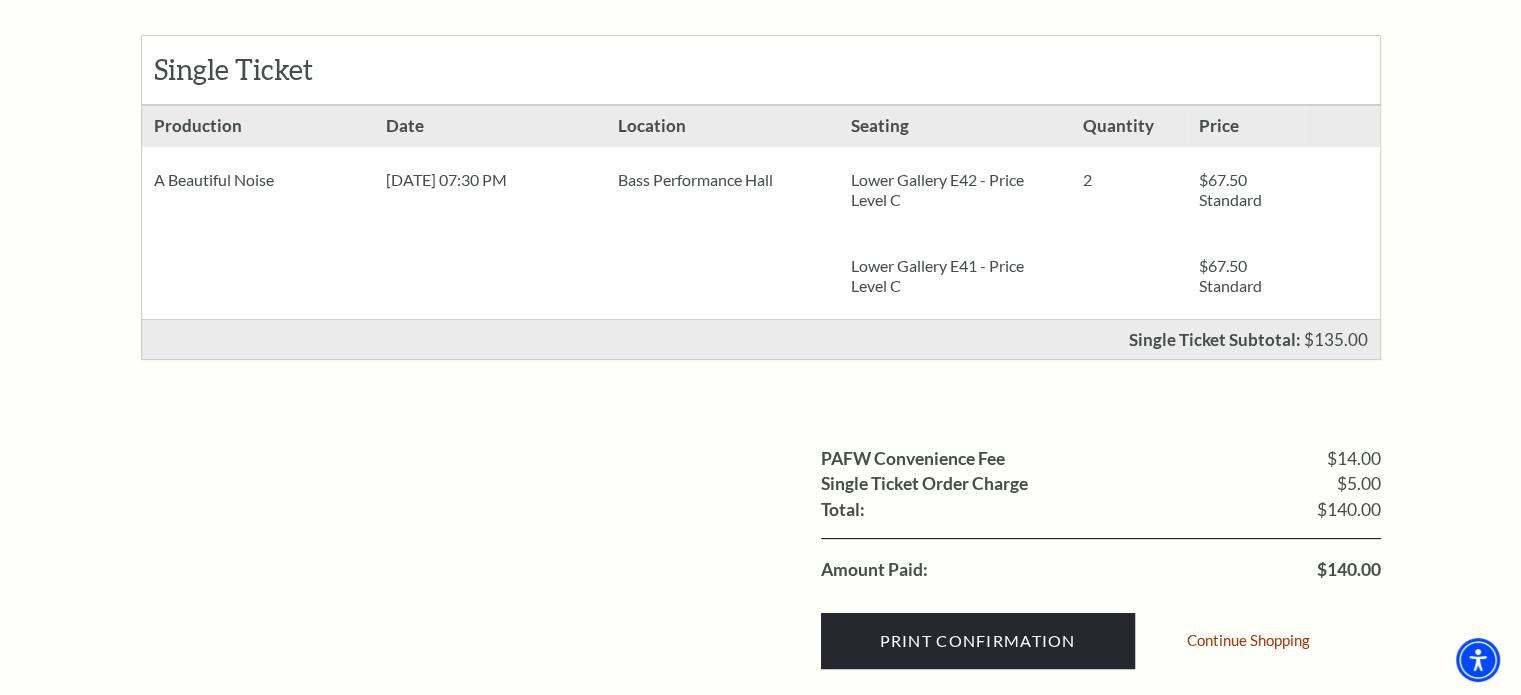 drag, startPoint x: 1475, startPoint y: 95, endPoint x: 1076, endPoint y: 53, distance: 401.20444 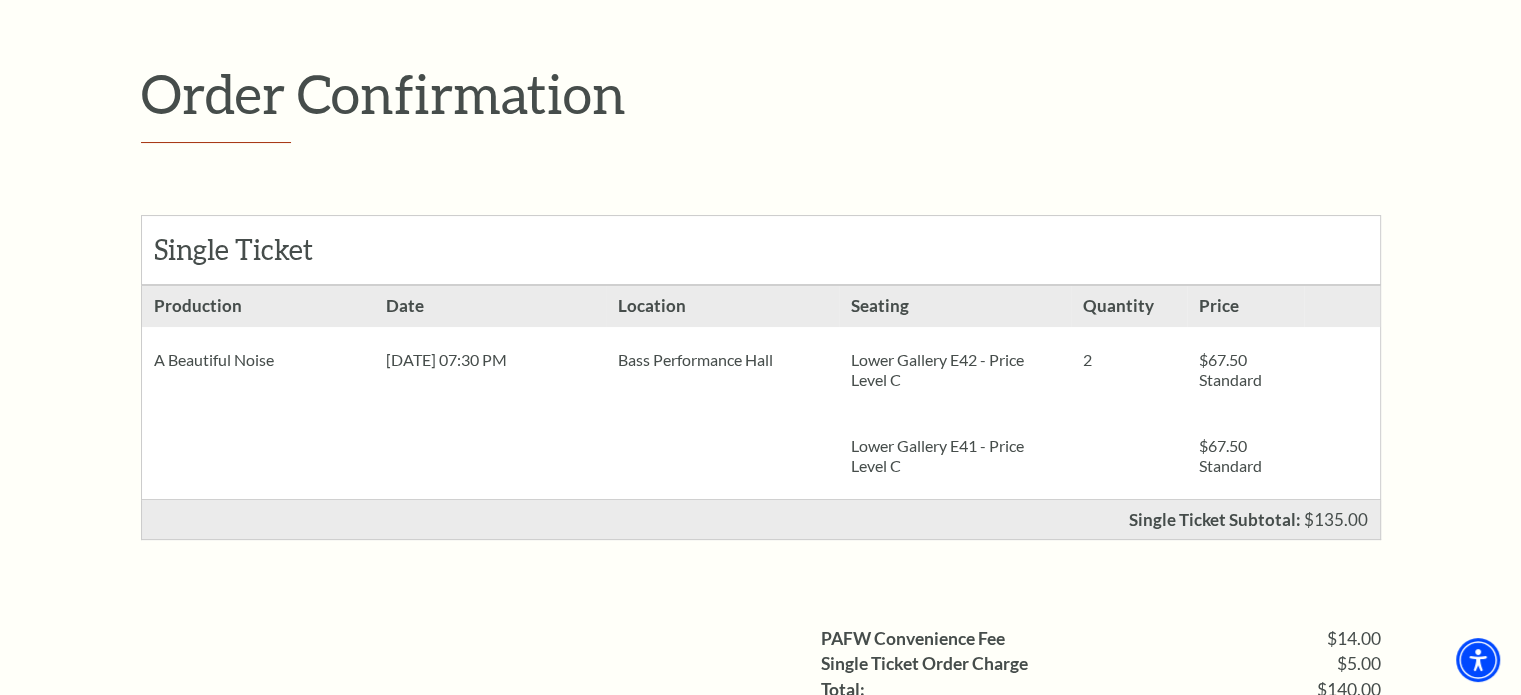 scroll, scrollTop: 0, scrollLeft: 0, axis: both 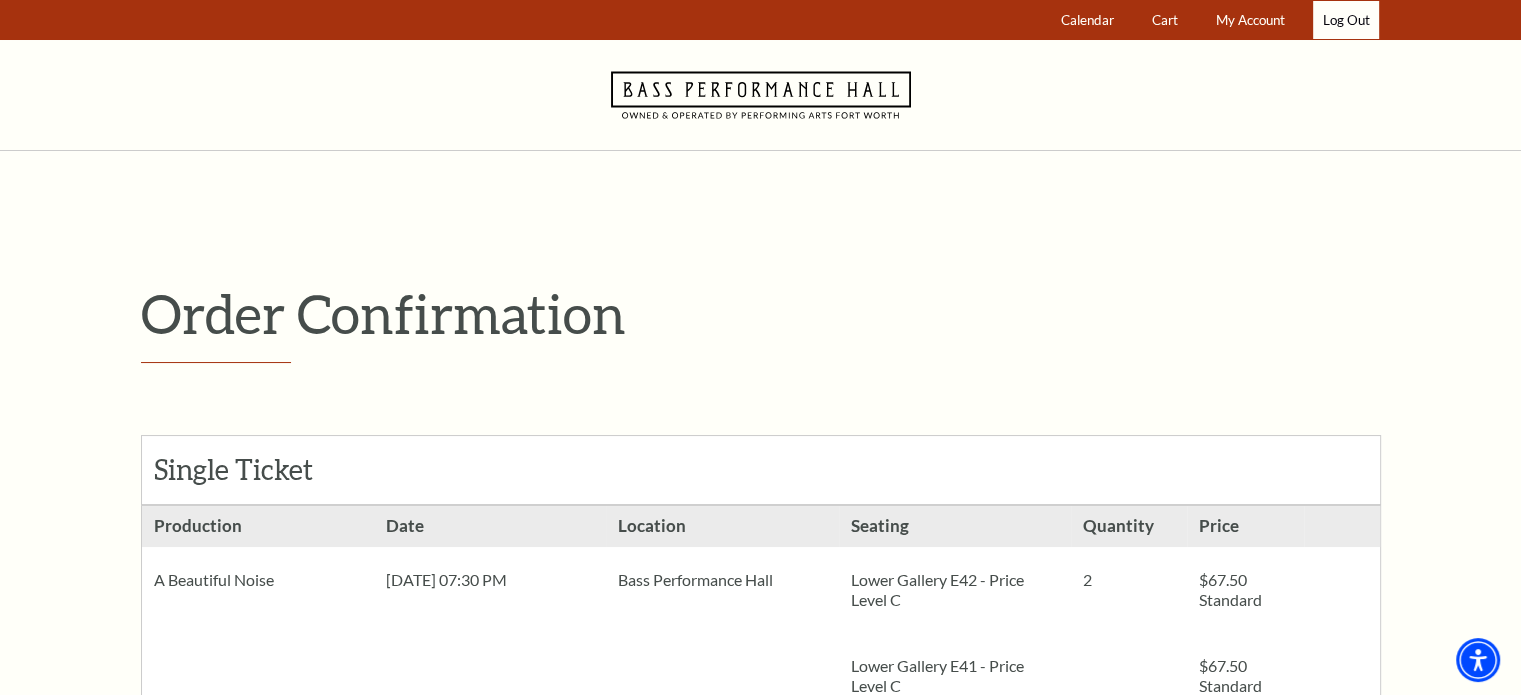click on "Log Out" at bounding box center (1346, 20) 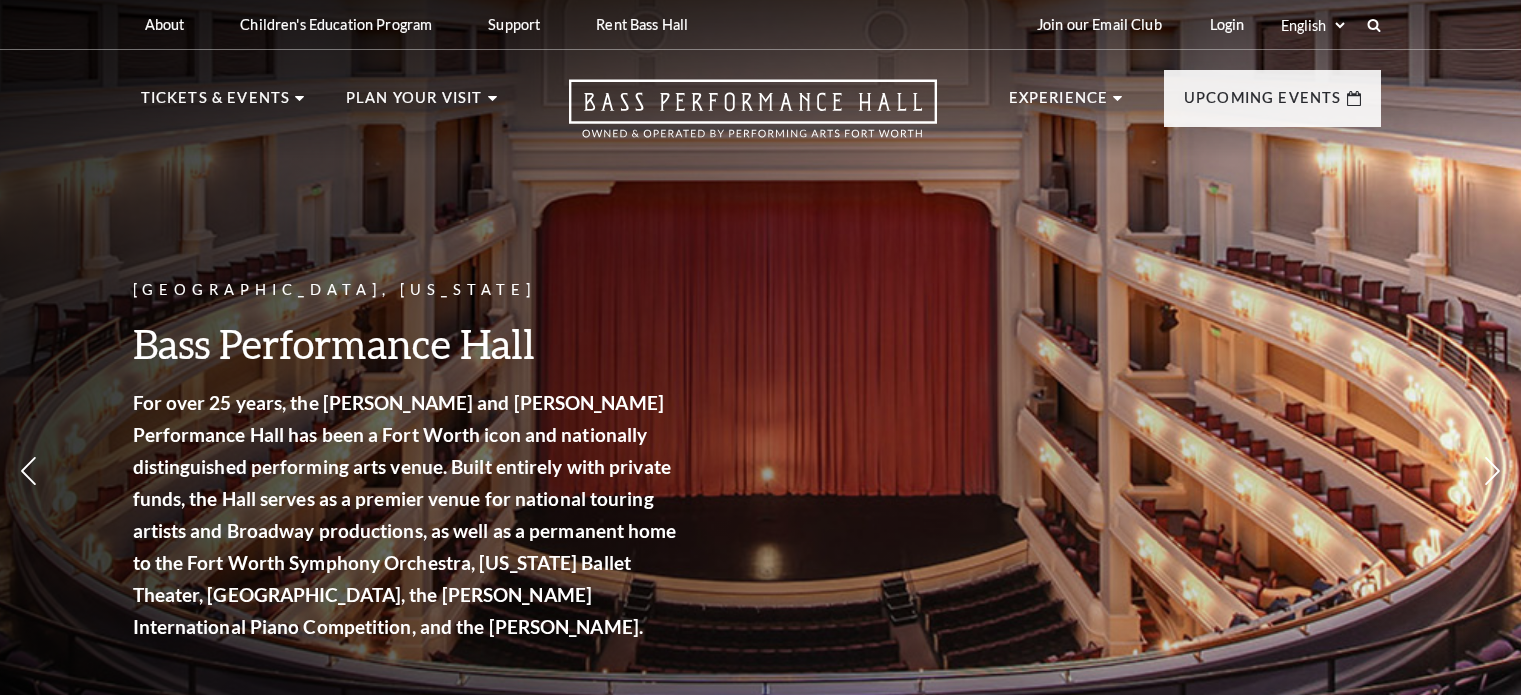 scroll, scrollTop: 0, scrollLeft: 0, axis: both 